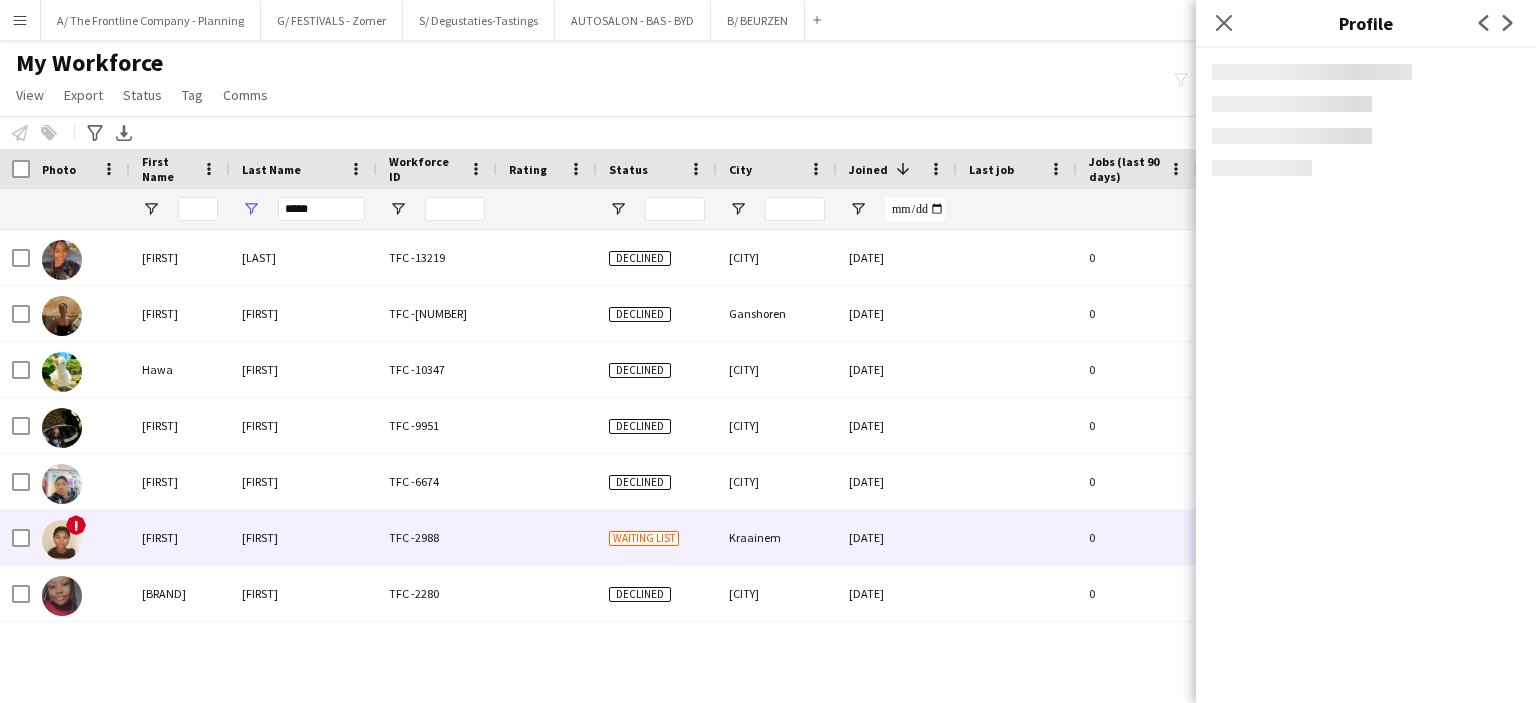 scroll, scrollTop: 0, scrollLeft: 0, axis: both 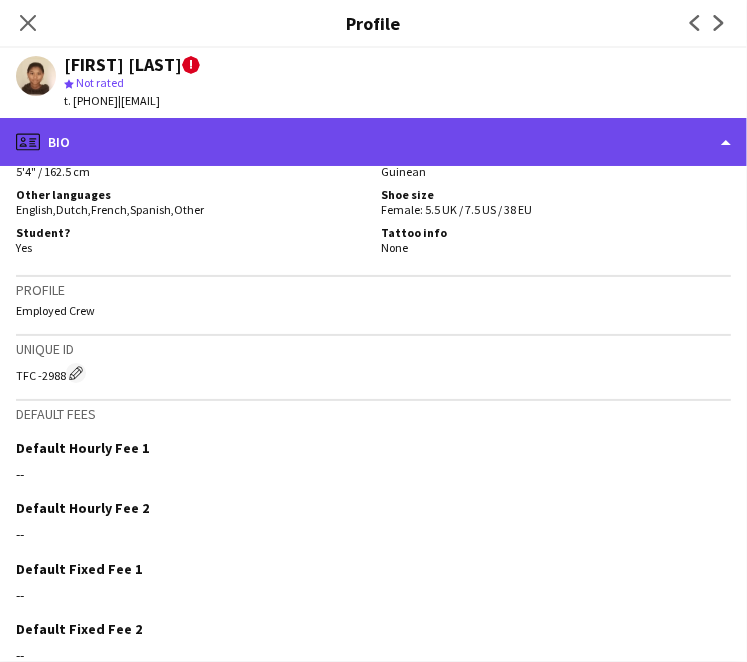 click on "profile
Bio" 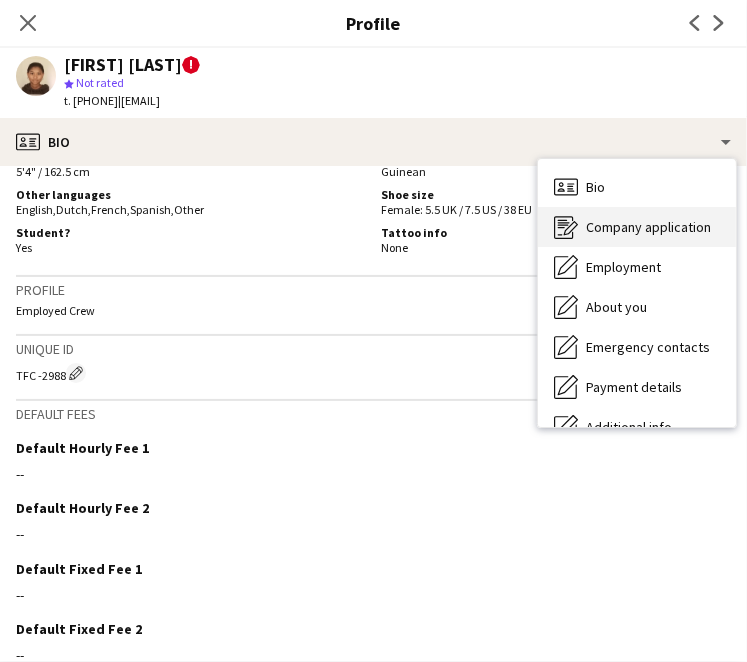 click on "Company application" at bounding box center [648, 227] 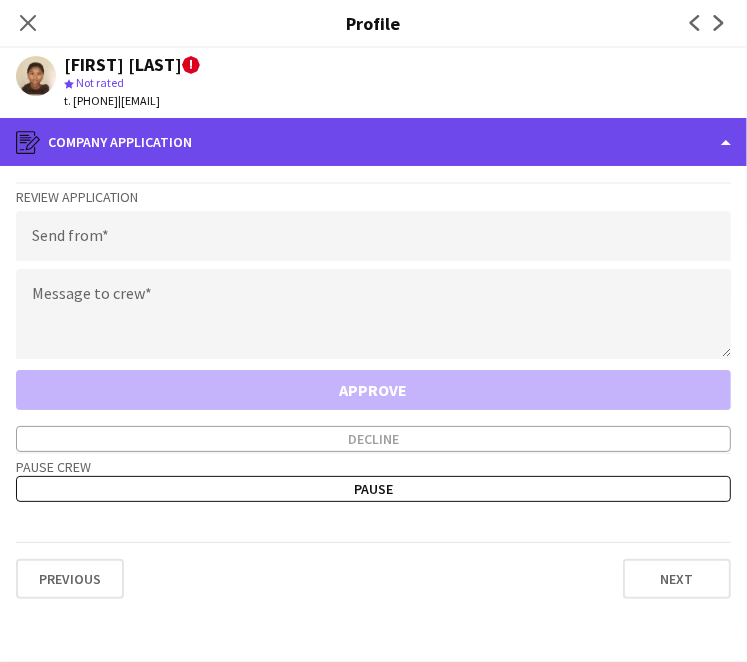 click on "register
Company application" 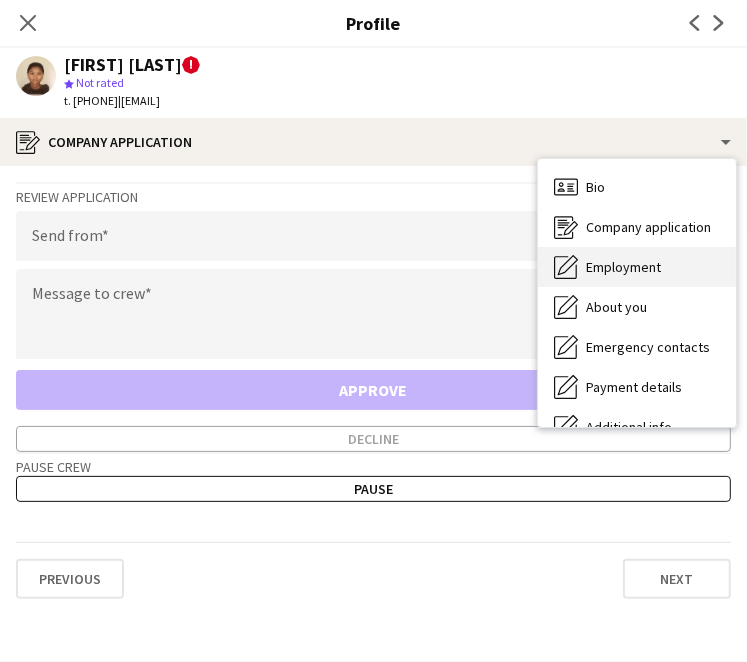 click on "Employment
Employment" at bounding box center [637, 267] 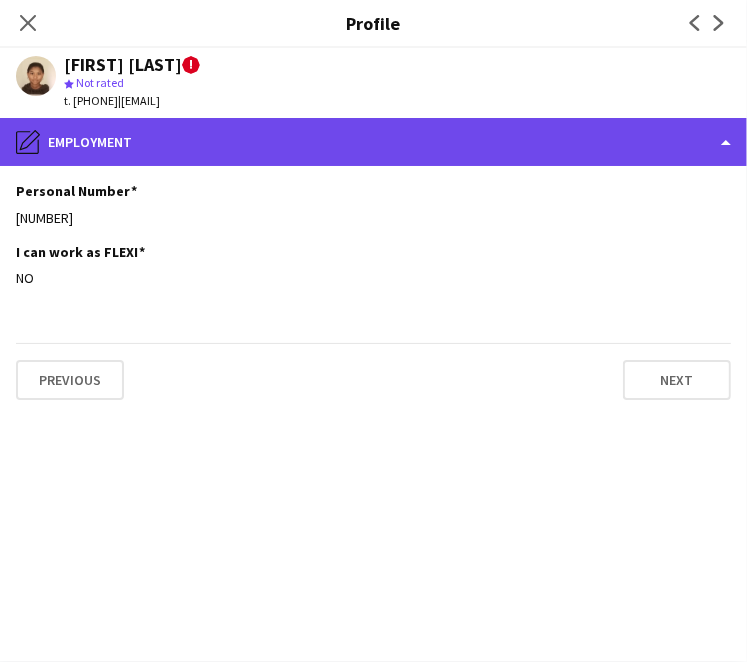 click on "pencil4
Employment" 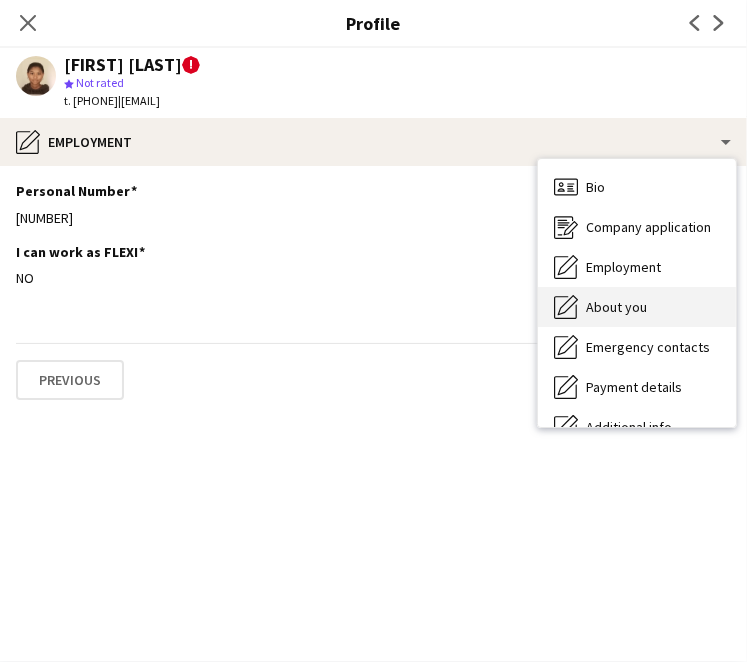 click on "About you" at bounding box center (616, 307) 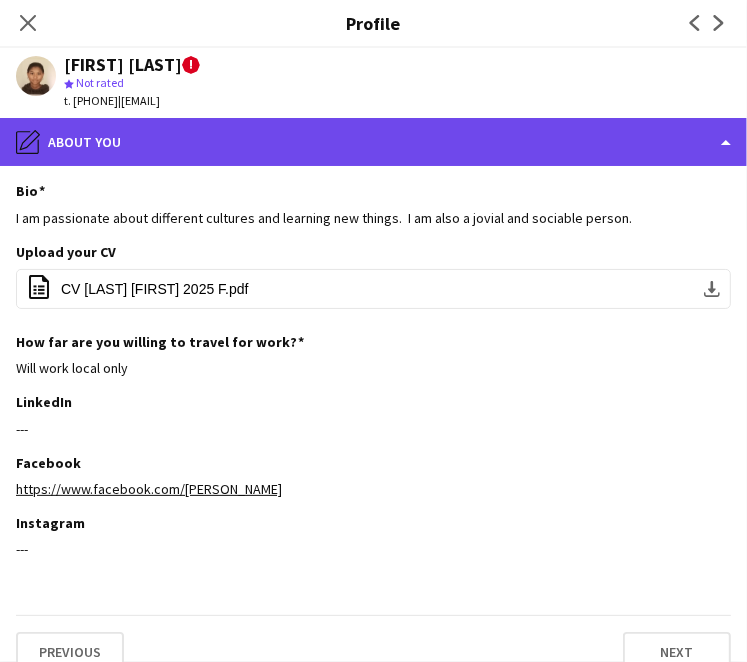 click on "pencil4
About you" 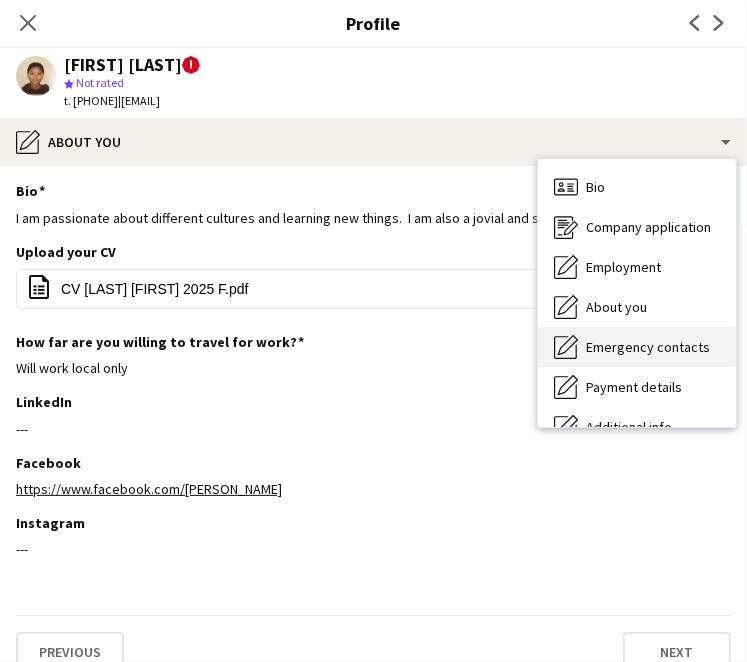 click on "Emergency contacts
Emergency contacts" at bounding box center (637, 347) 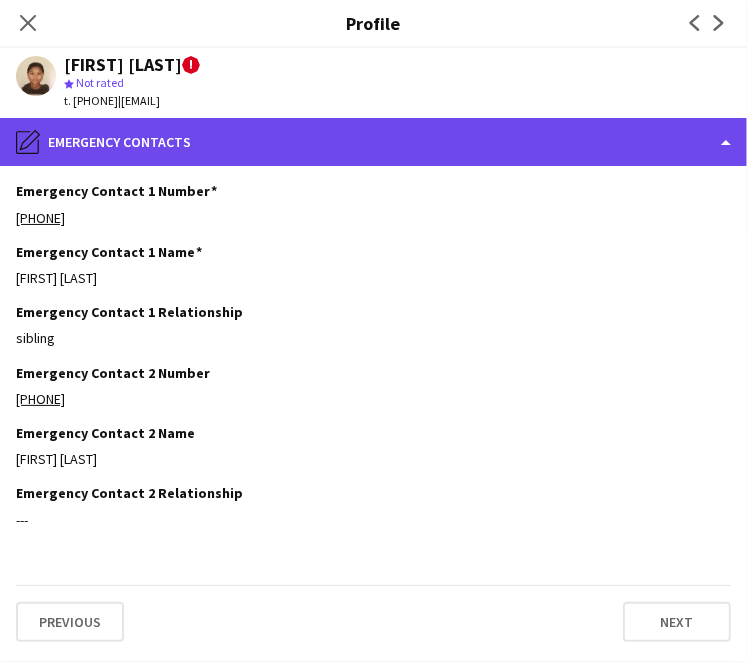 click on "pencil4
Emergency contacts" 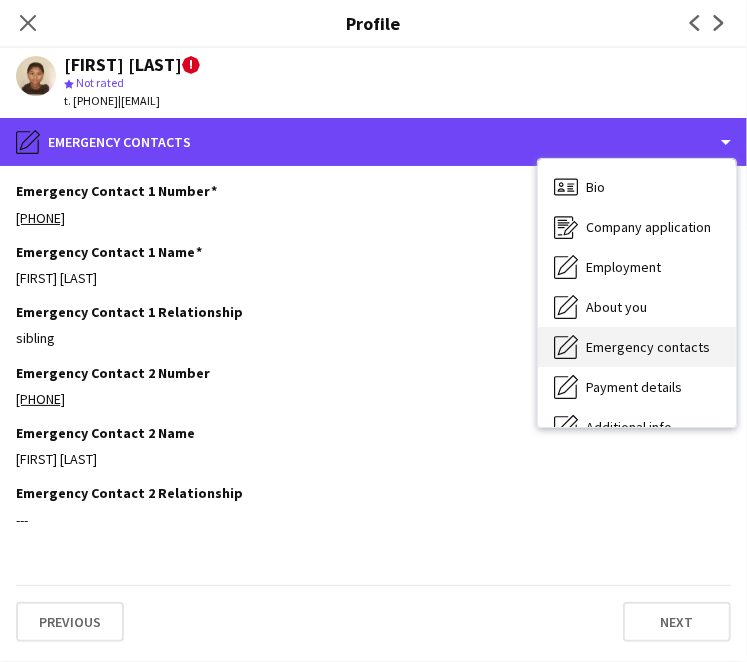 scroll, scrollTop: 148, scrollLeft: 0, axis: vertical 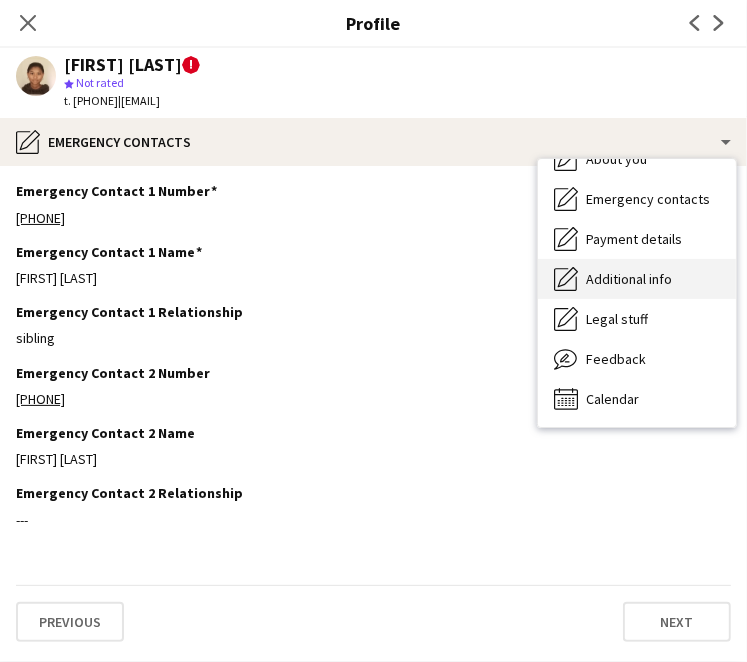 click on "Additional info" at bounding box center [629, 279] 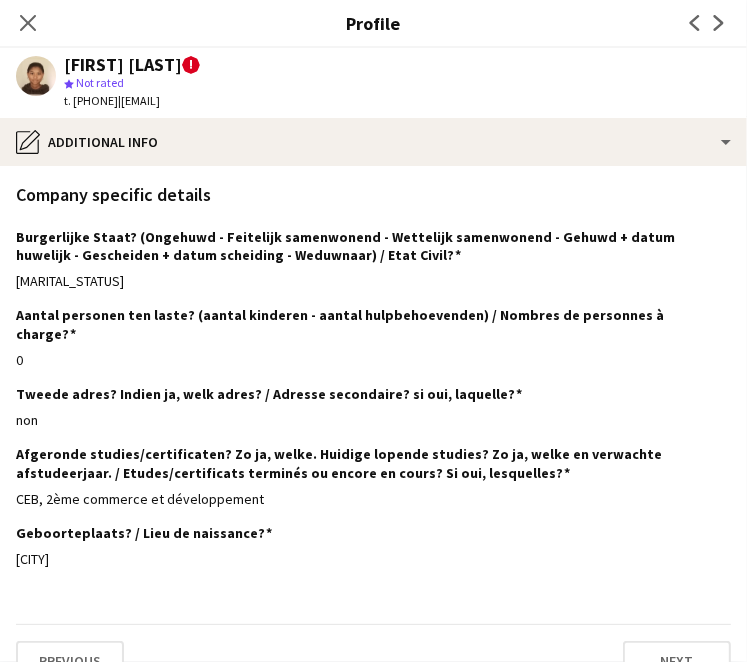 scroll, scrollTop: 194, scrollLeft: 0, axis: vertical 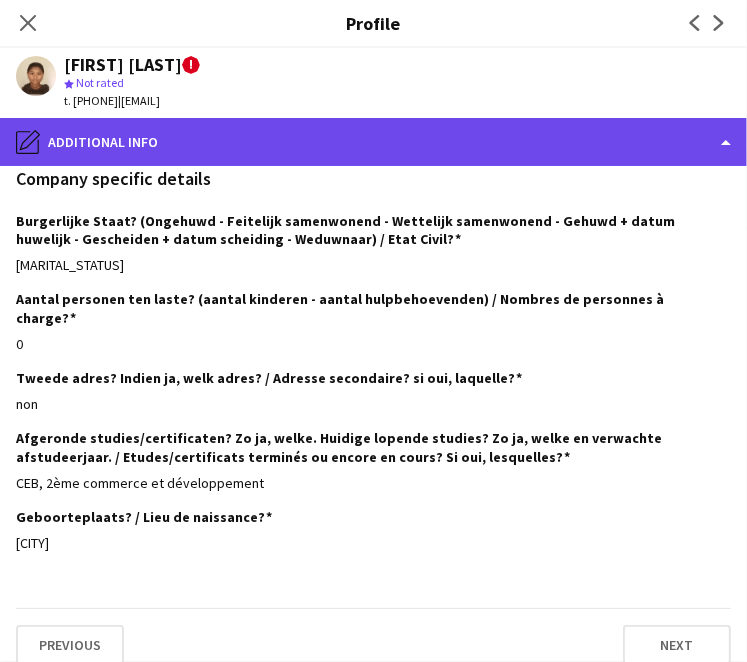 click on "pencil4
Additional info" 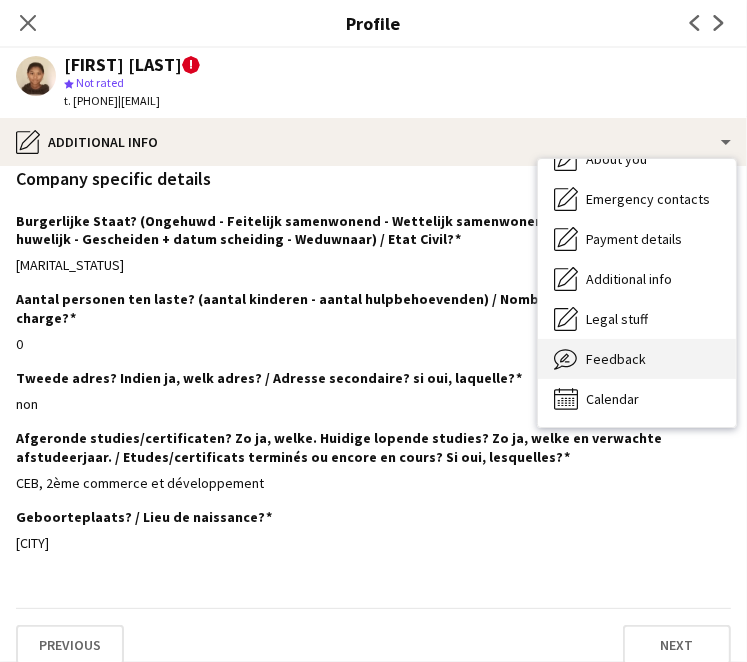 click on "Feedback" at bounding box center [616, 359] 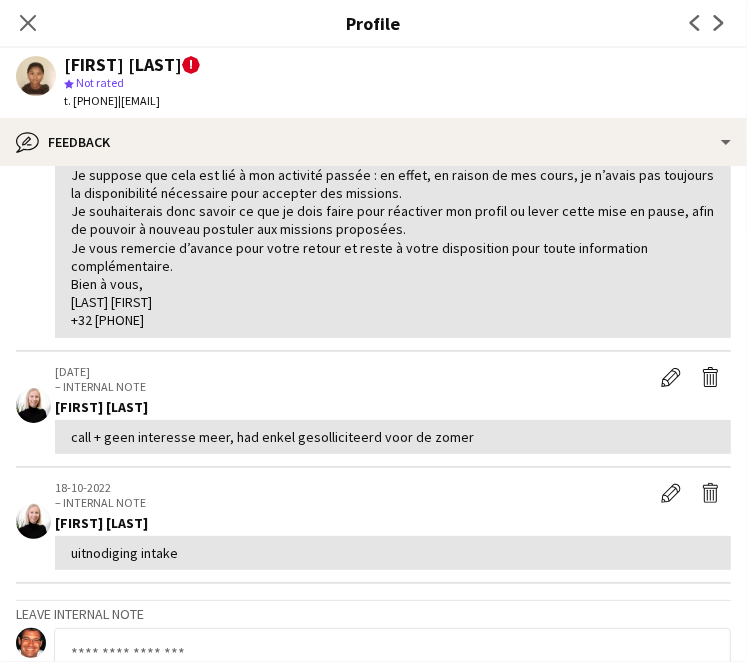 scroll, scrollTop: 670, scrollLeft: 0, axis: vertical 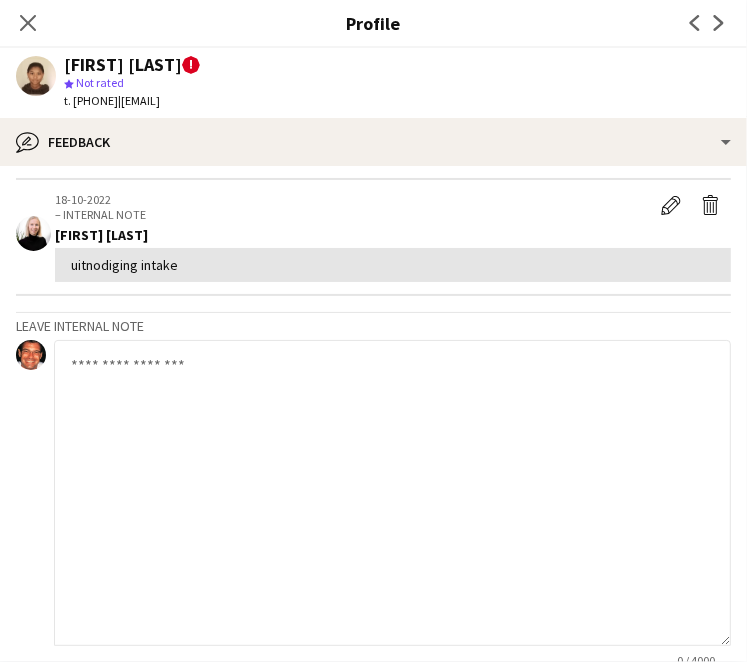 drag, startPoint x: 707, startPoint y: 420, endPoint x: 640, endPoint y: 640, distance: 229.97609 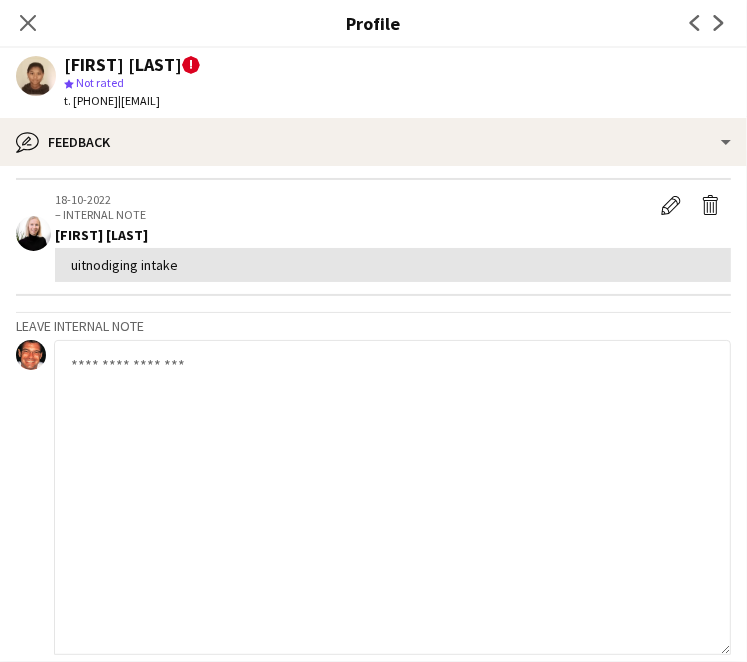 click 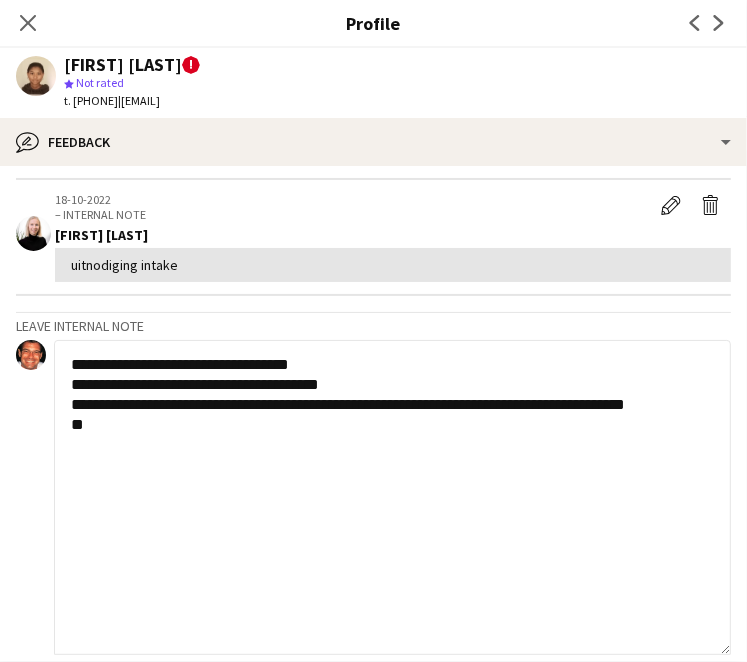 click on "**********" 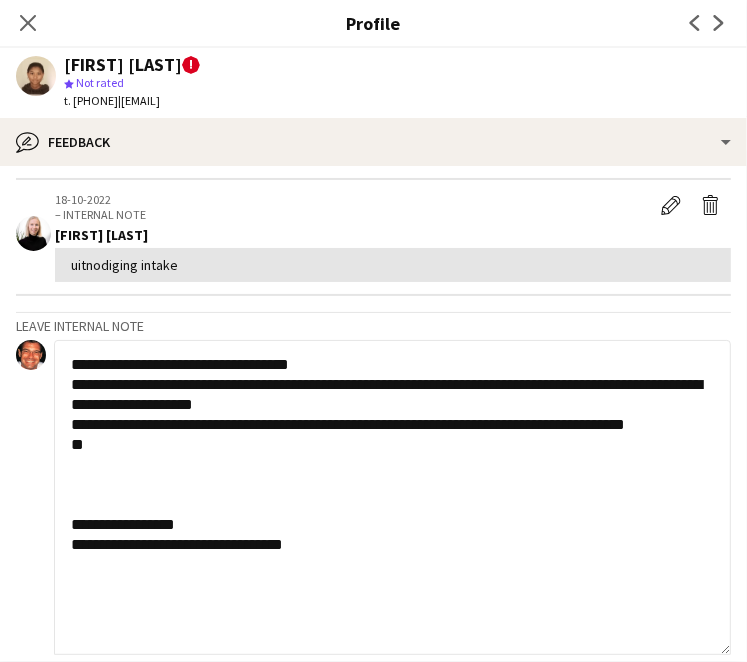 click on "**********" 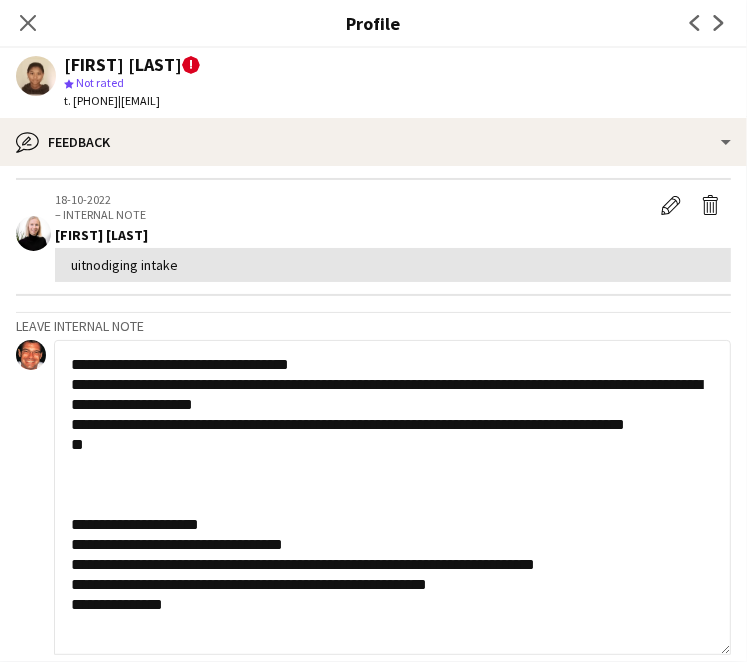 click on "**********" 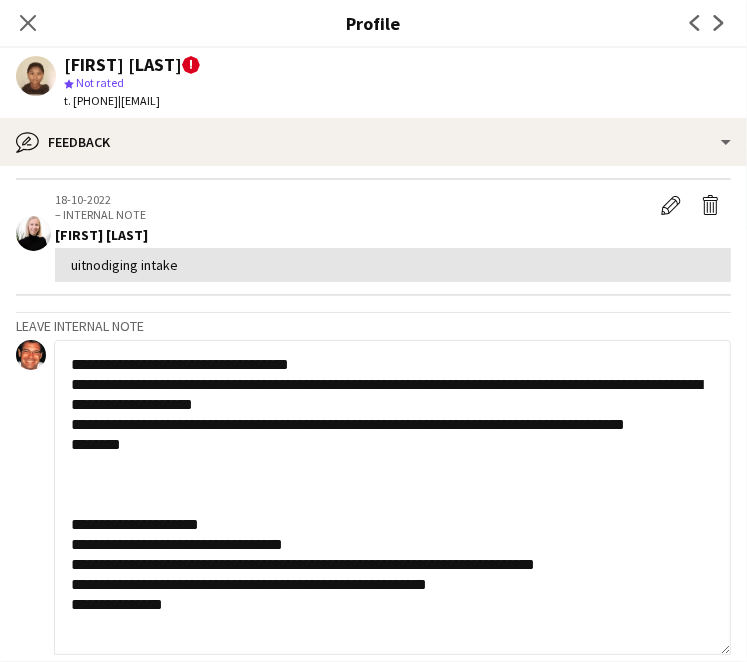 click on "**********" 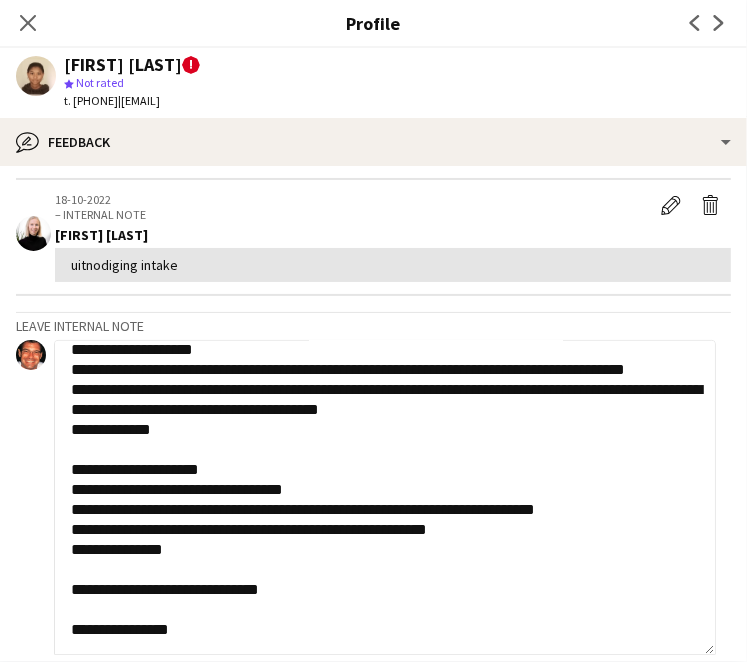 scroll, scrollTop: 74, scrollLeft: 0, axis: vertical 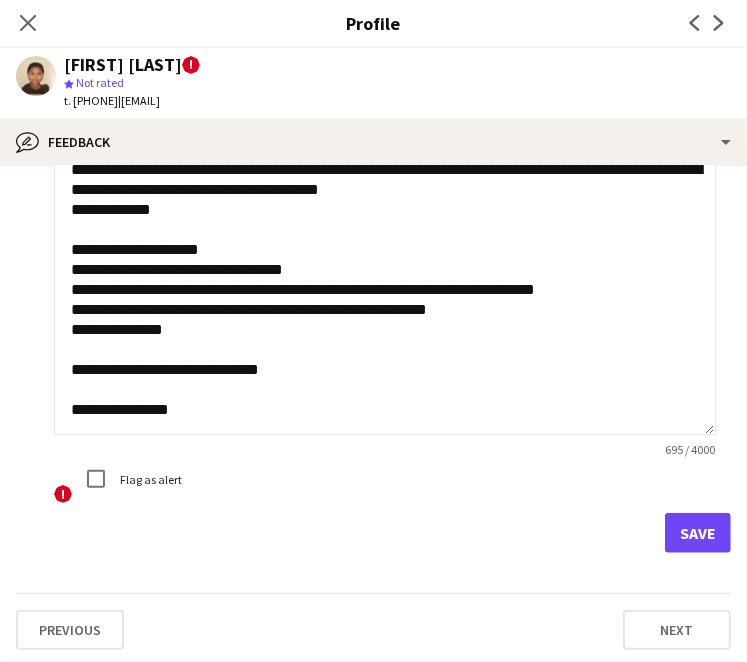 type on "**********" 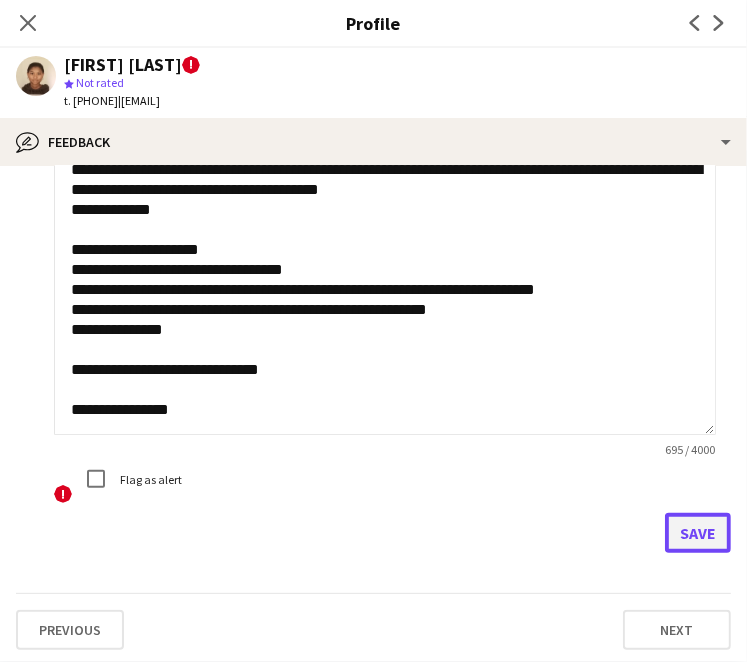 click on "Save" 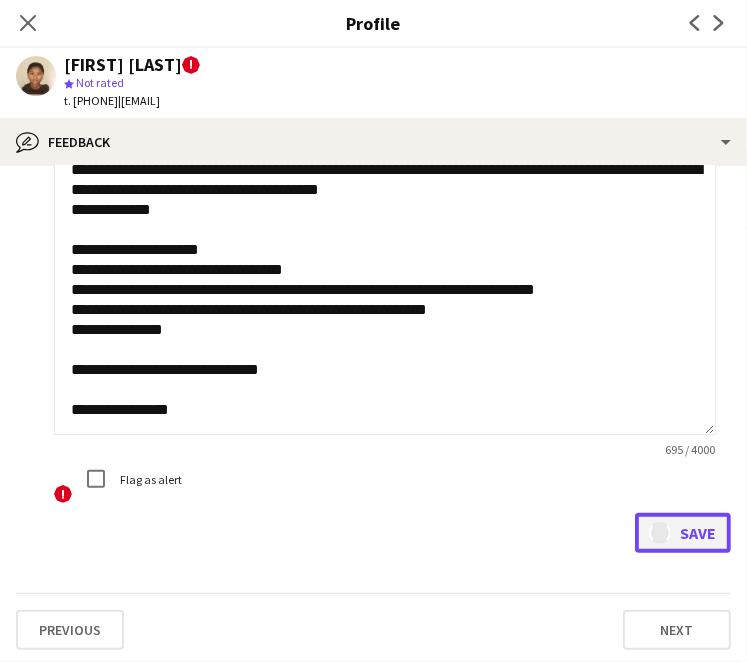 type 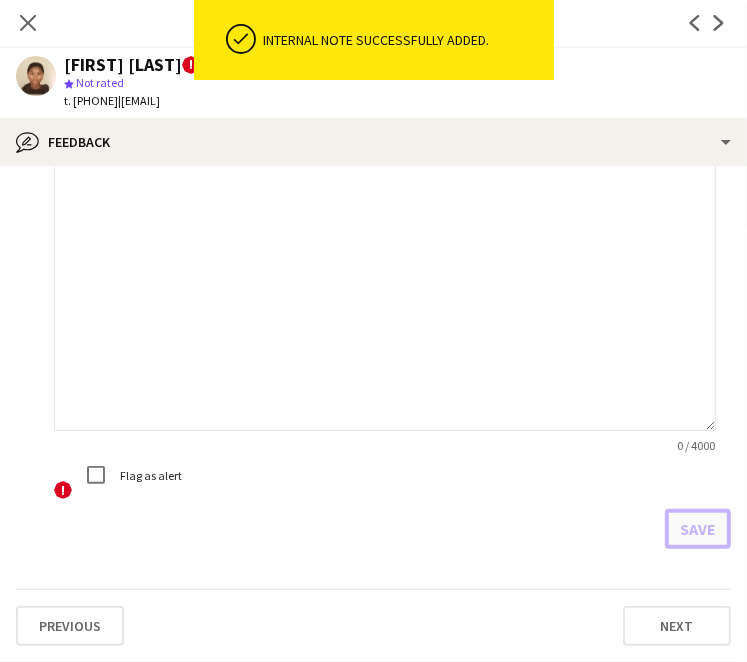 scroll, scrollTop: 0, scrollLeft: 0, axis: both 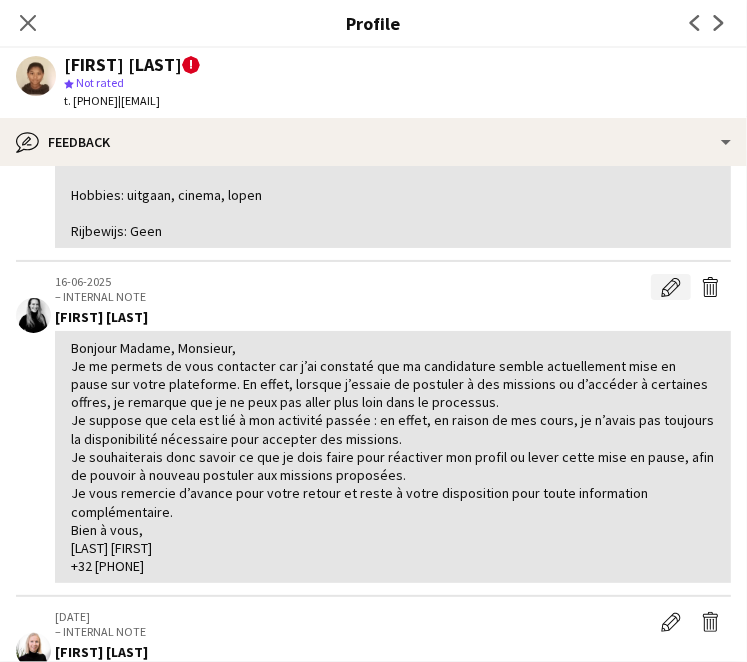 click on "Edit internal note" 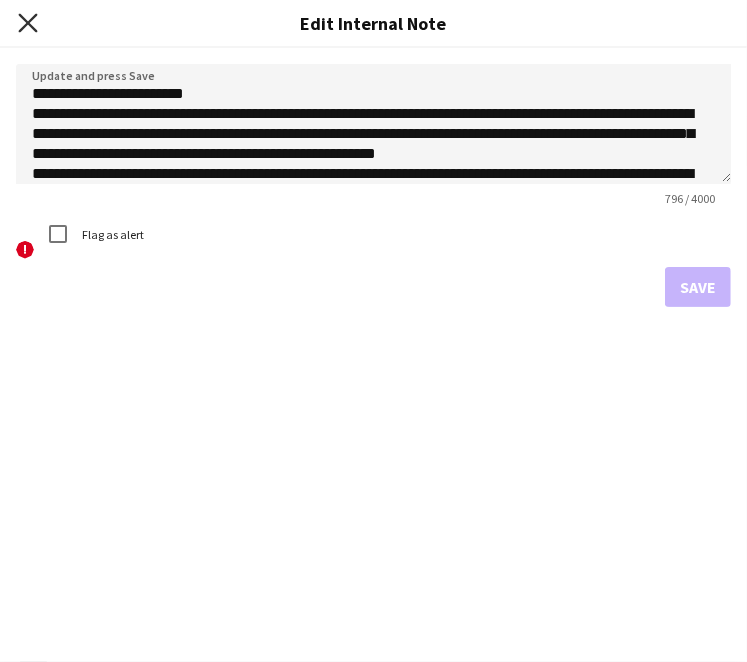 click on "Close pop-in" 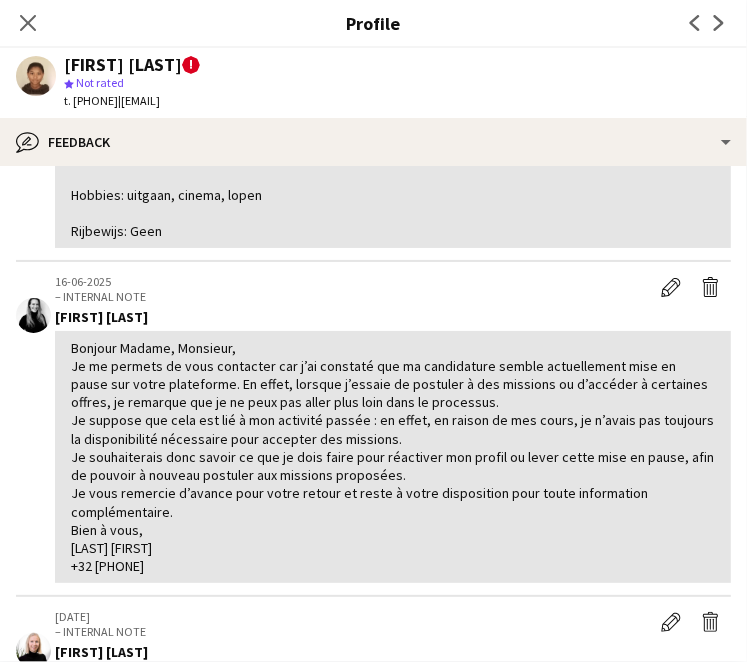 scroll, scrollTop: 0, scrollLeft: 0, axis: both 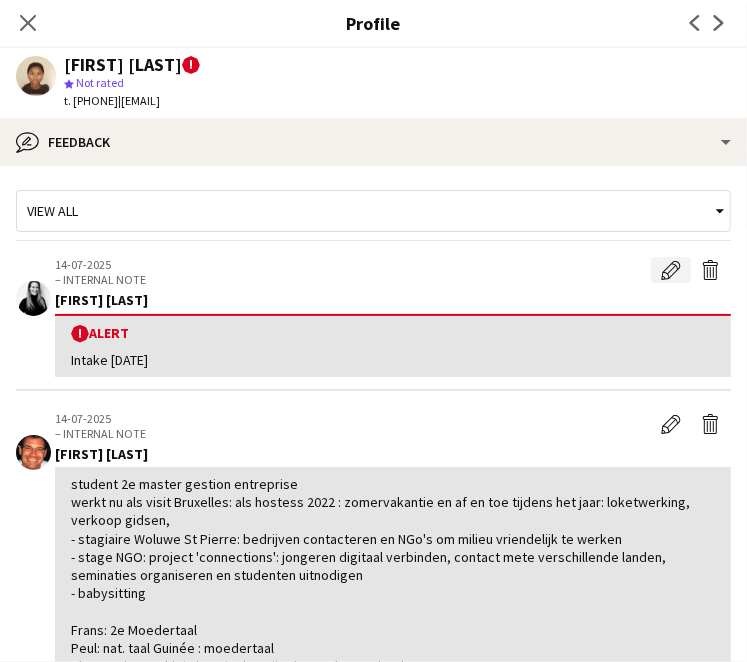 click on "Edit alert" 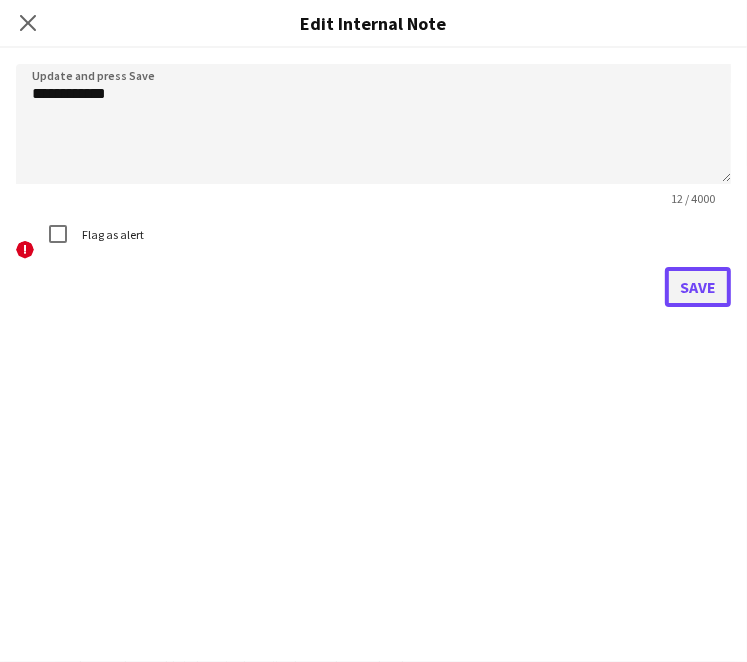 click on "Save" 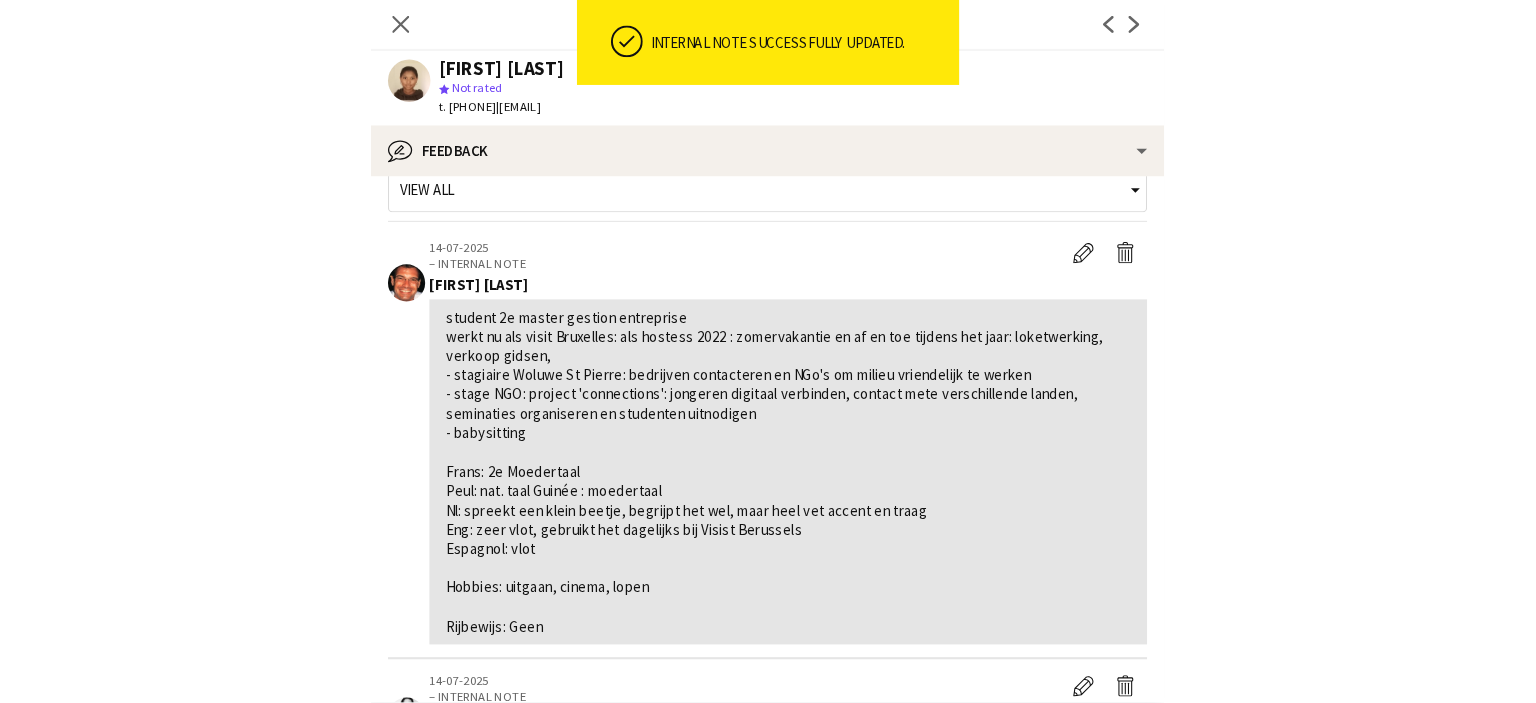 scroll, scrollTop: 32, scrollLeft: 0, axis: vertical 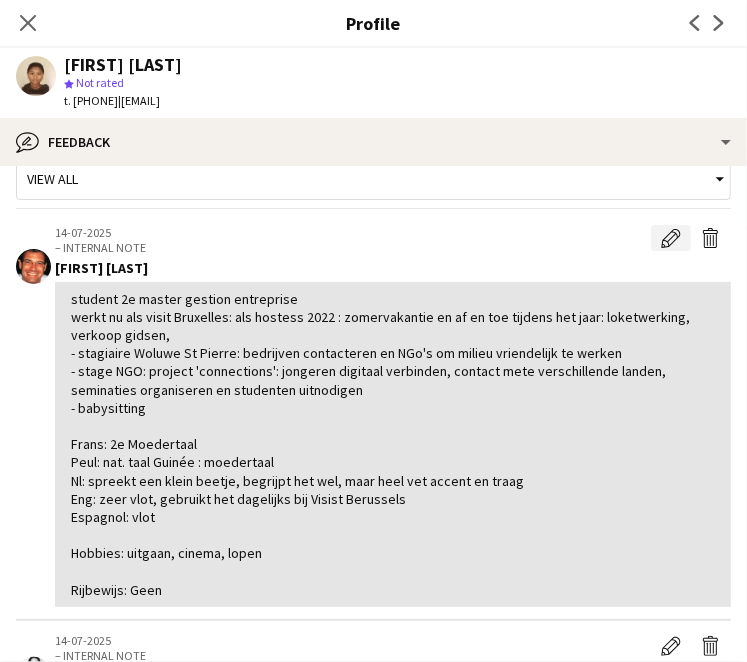 click on "Edit internal note" 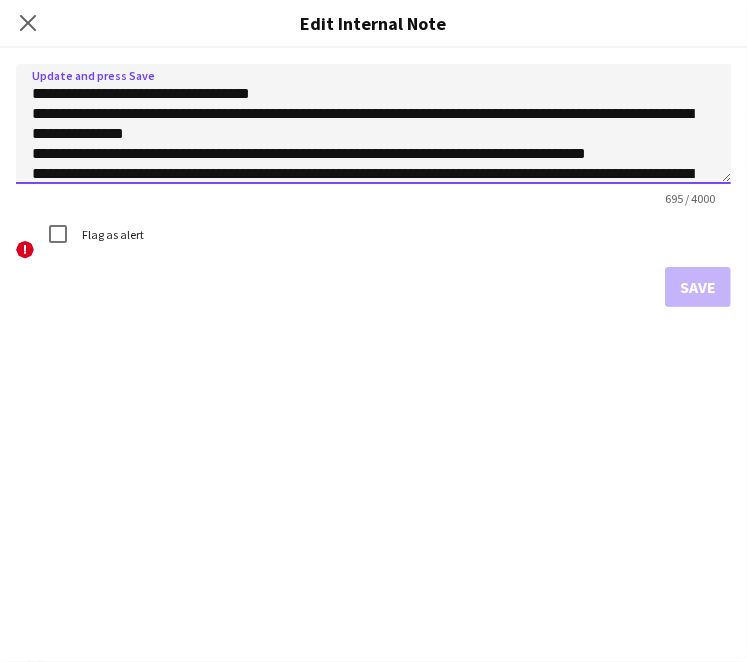 click on "**********" 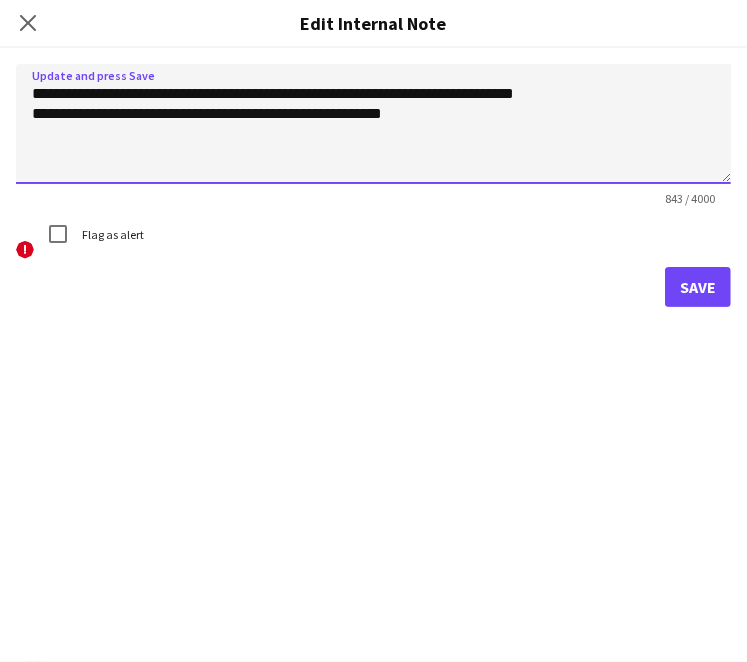 click on "**********" 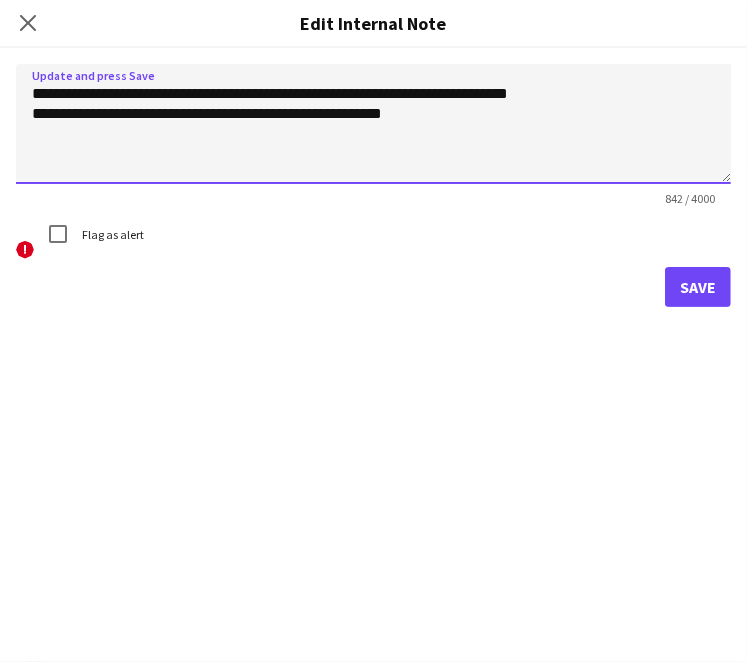 click on "**********" 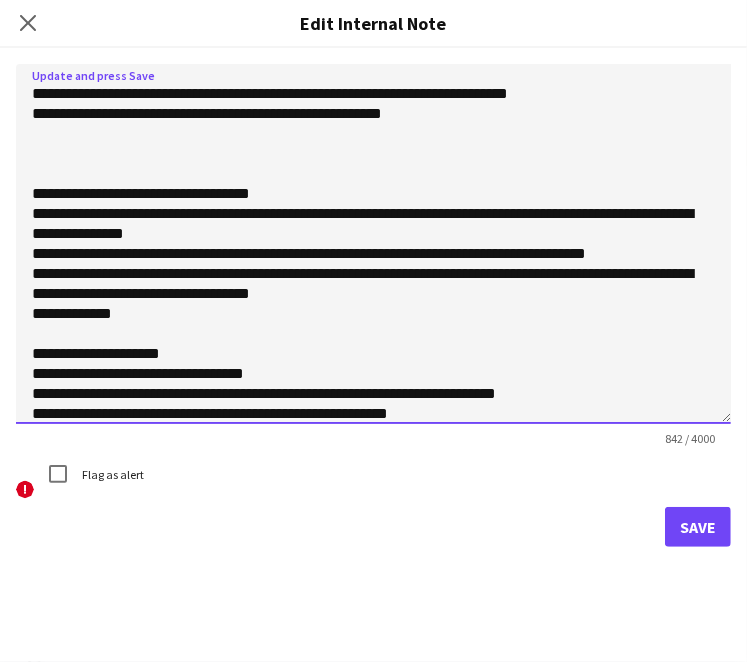drag, startPoint x: 728, startPoint y: 178, endPoint x: 676, endPoint y: 407, distance: 234.82973 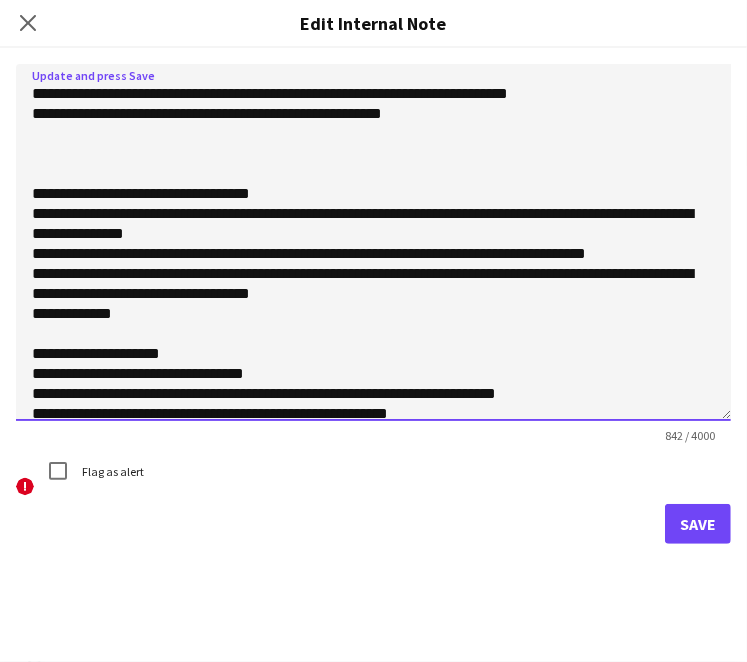 click on "**********" 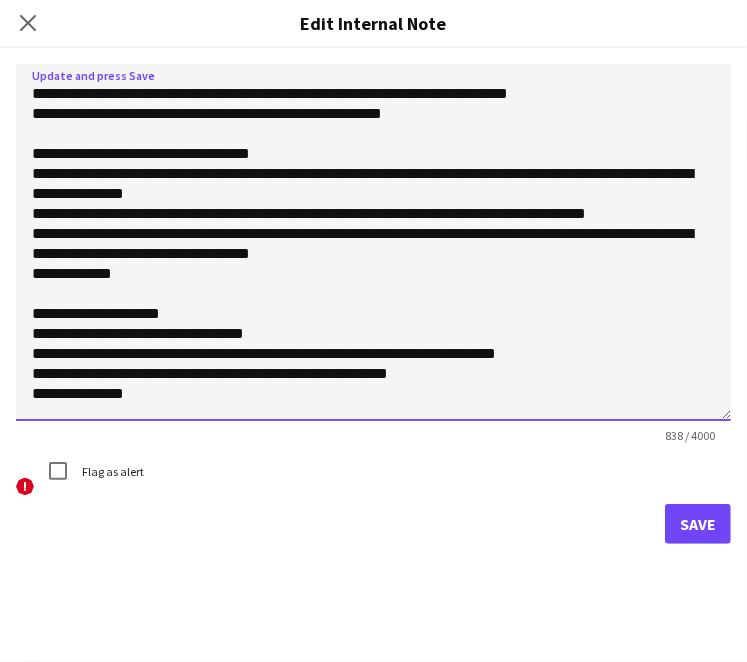 click on "**********" 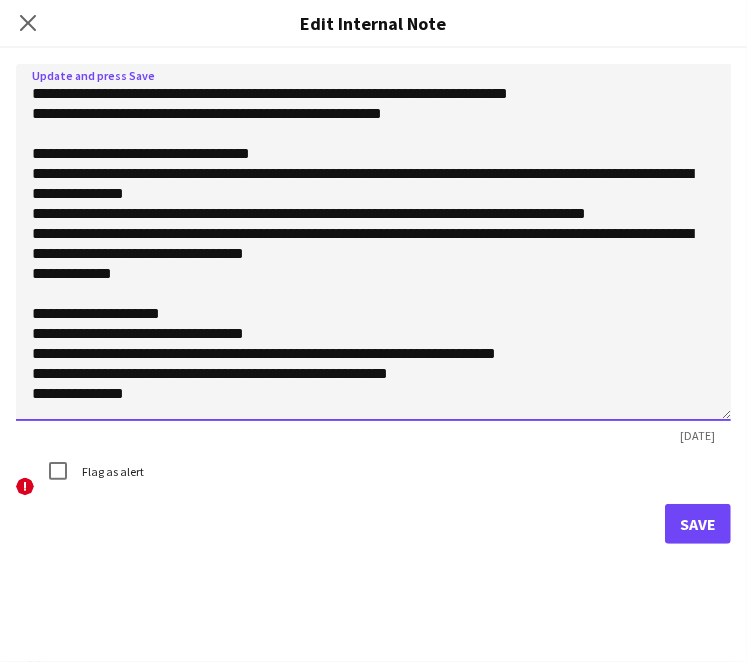 click on "**********" 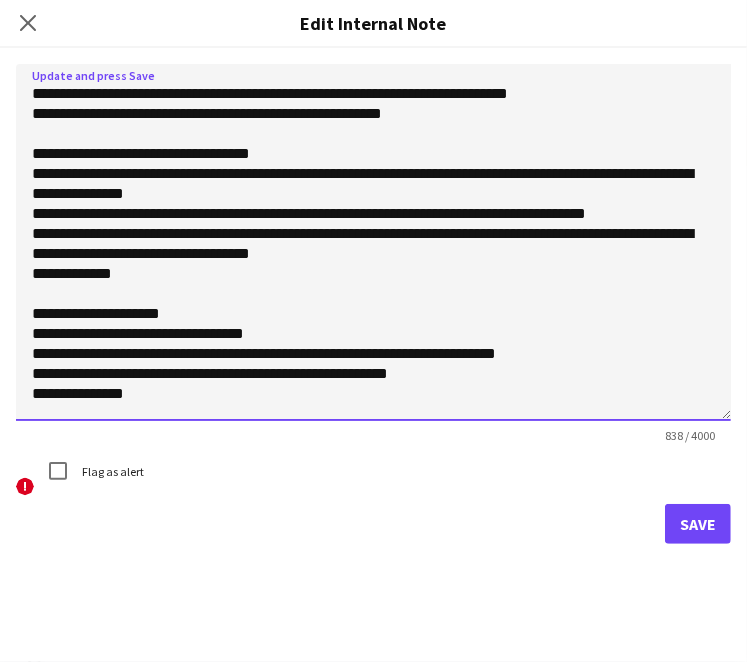 click on "**********" 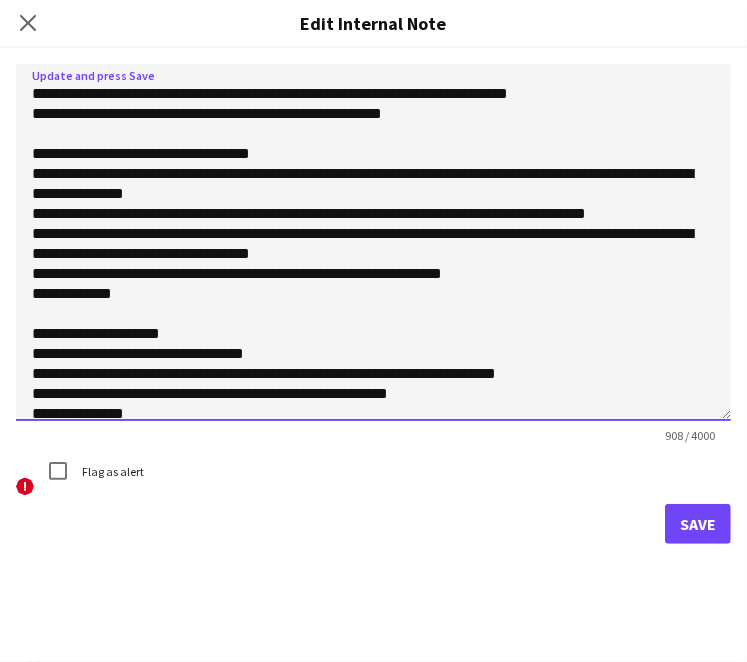 type on "**********" 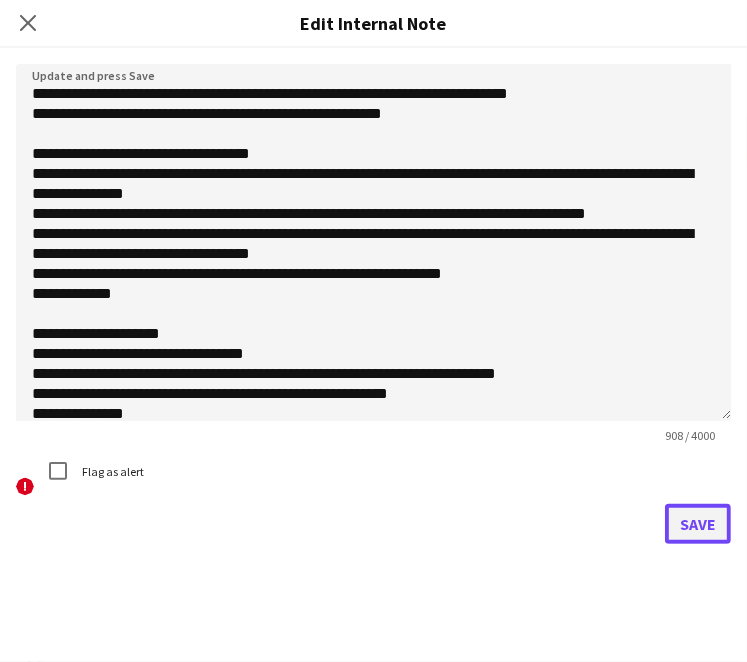 click on "Save" 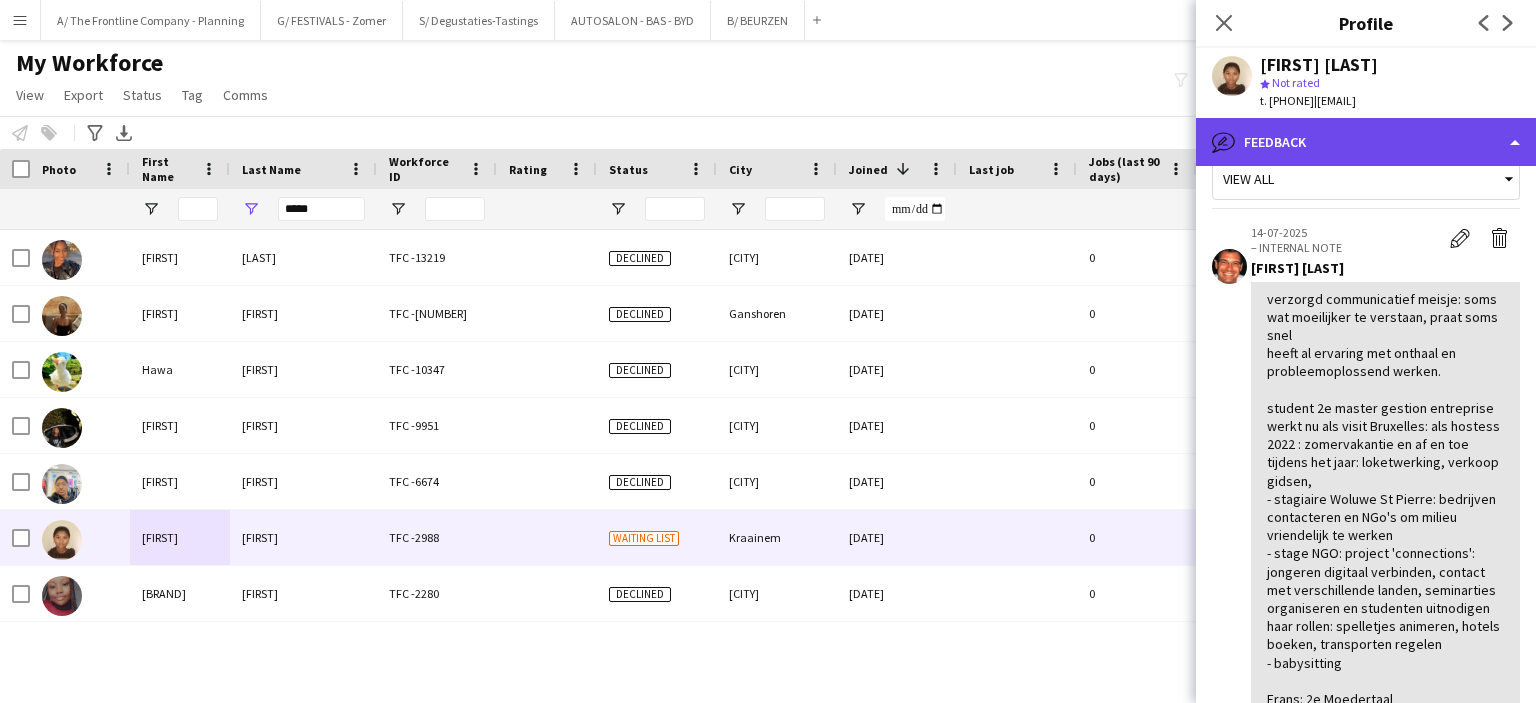 click on "bubble-pencil
Feedback" 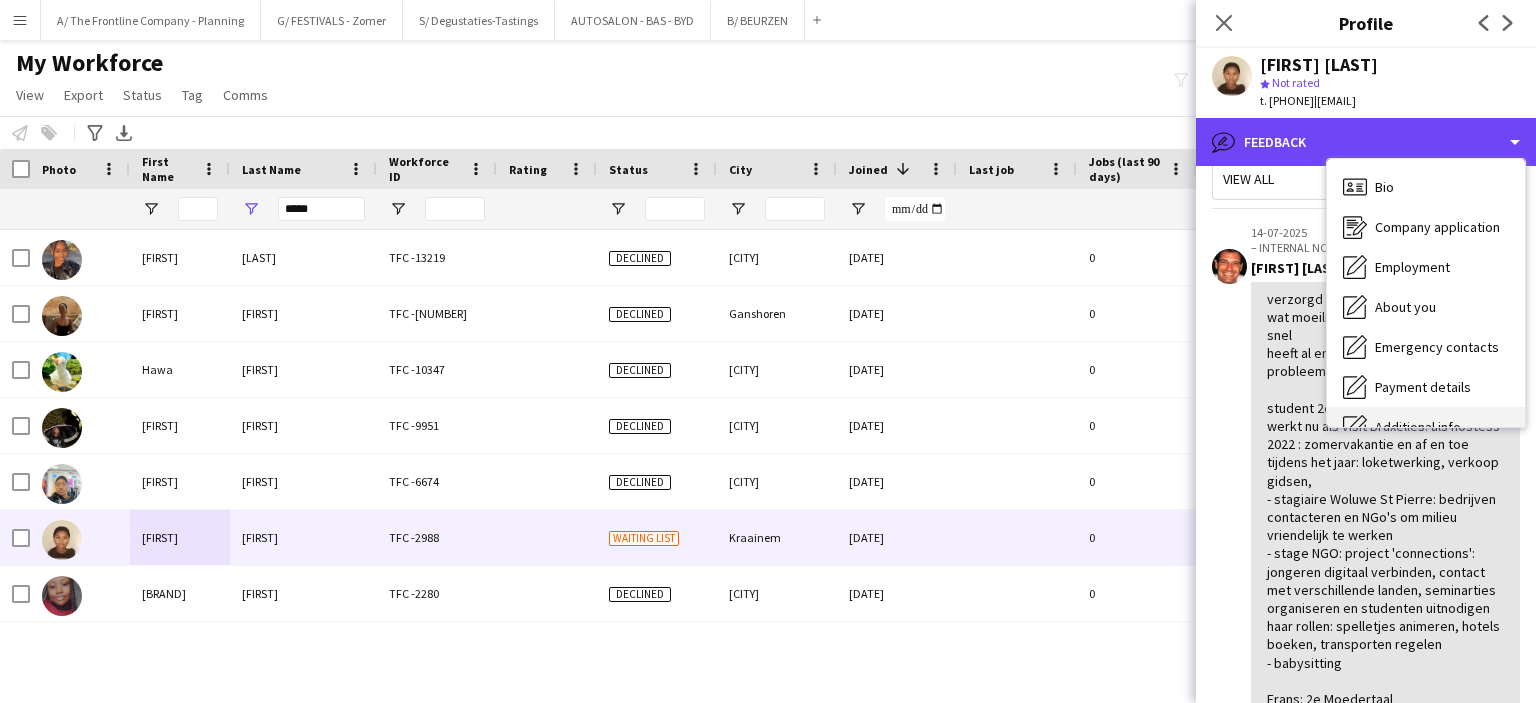 scroll, scrollTop: 0, scrollLeft: 0, axis: both 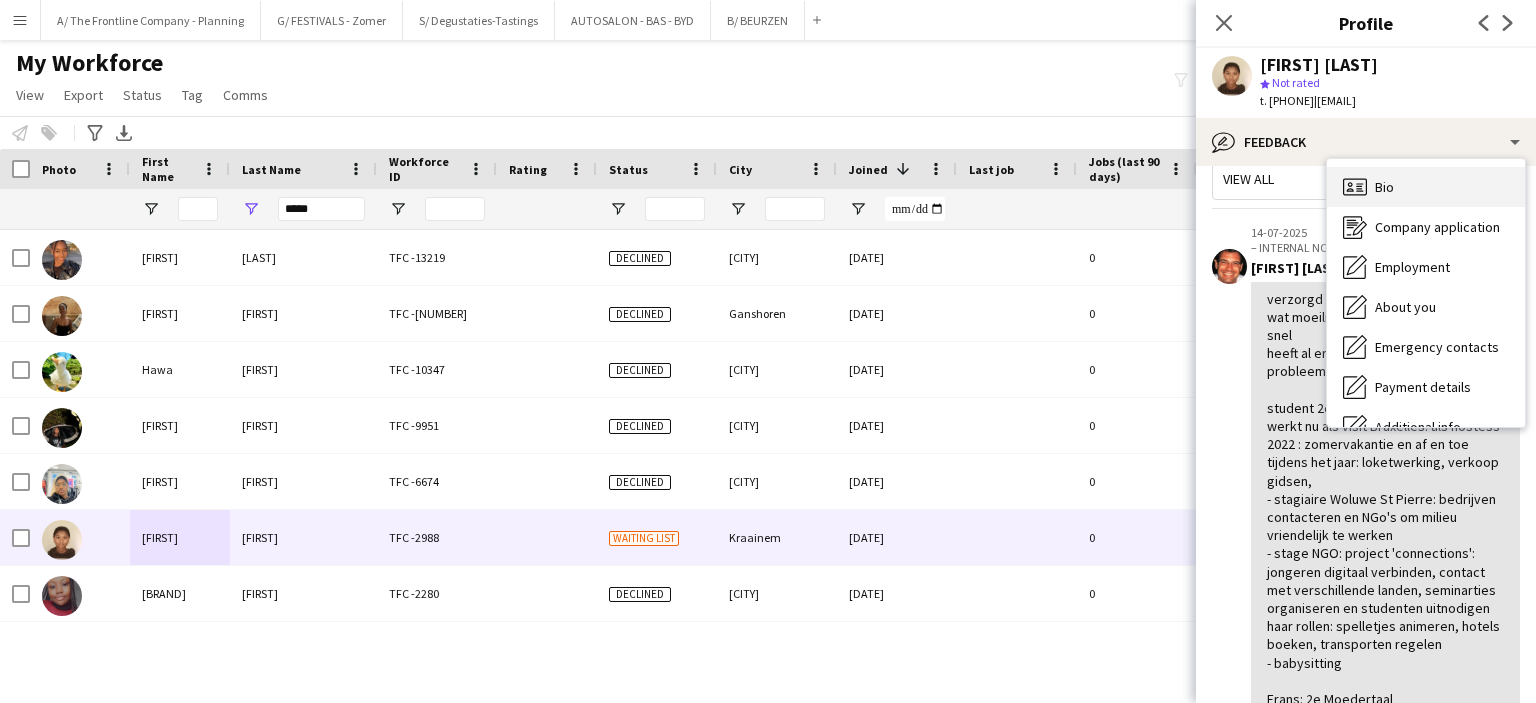 click on "Bio" at bounding box center (1384, 187) 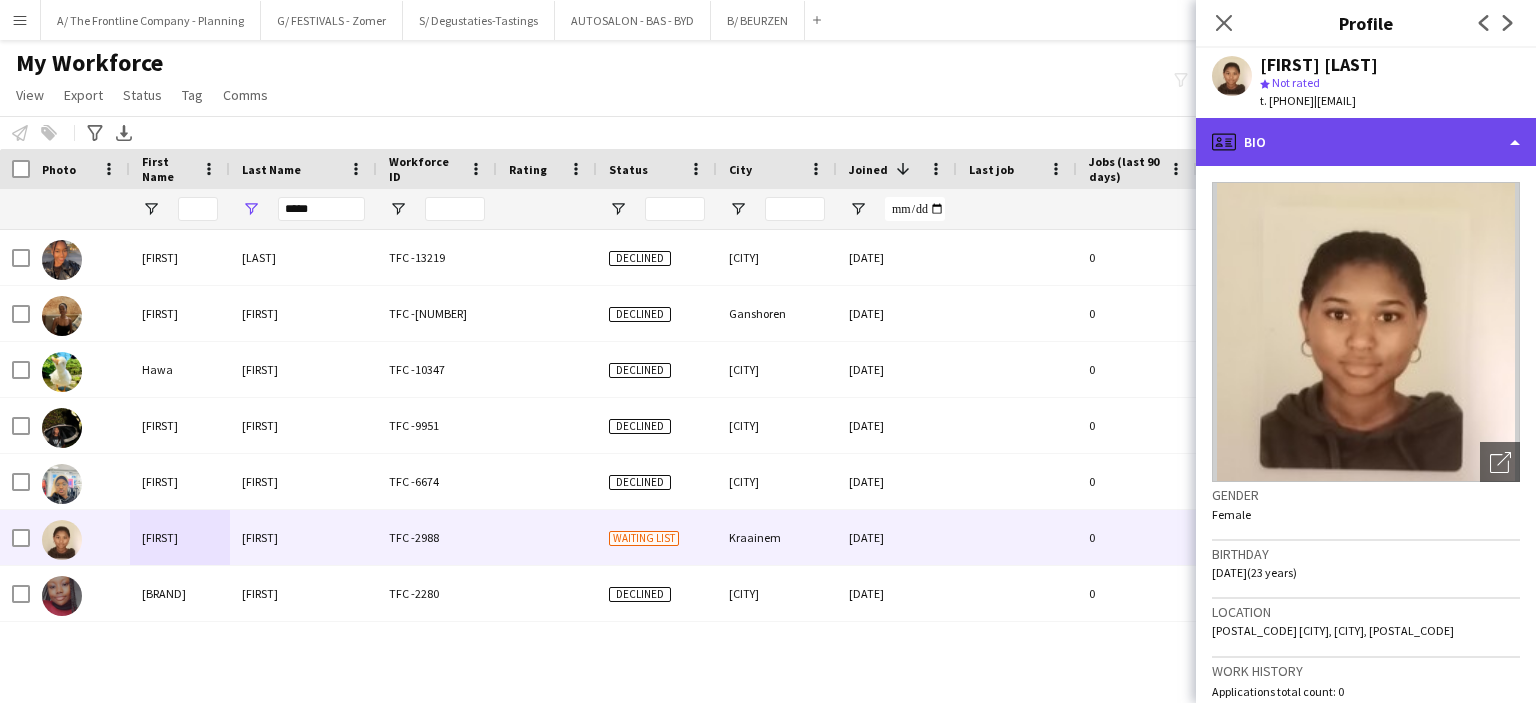 click on "profile
Bio" 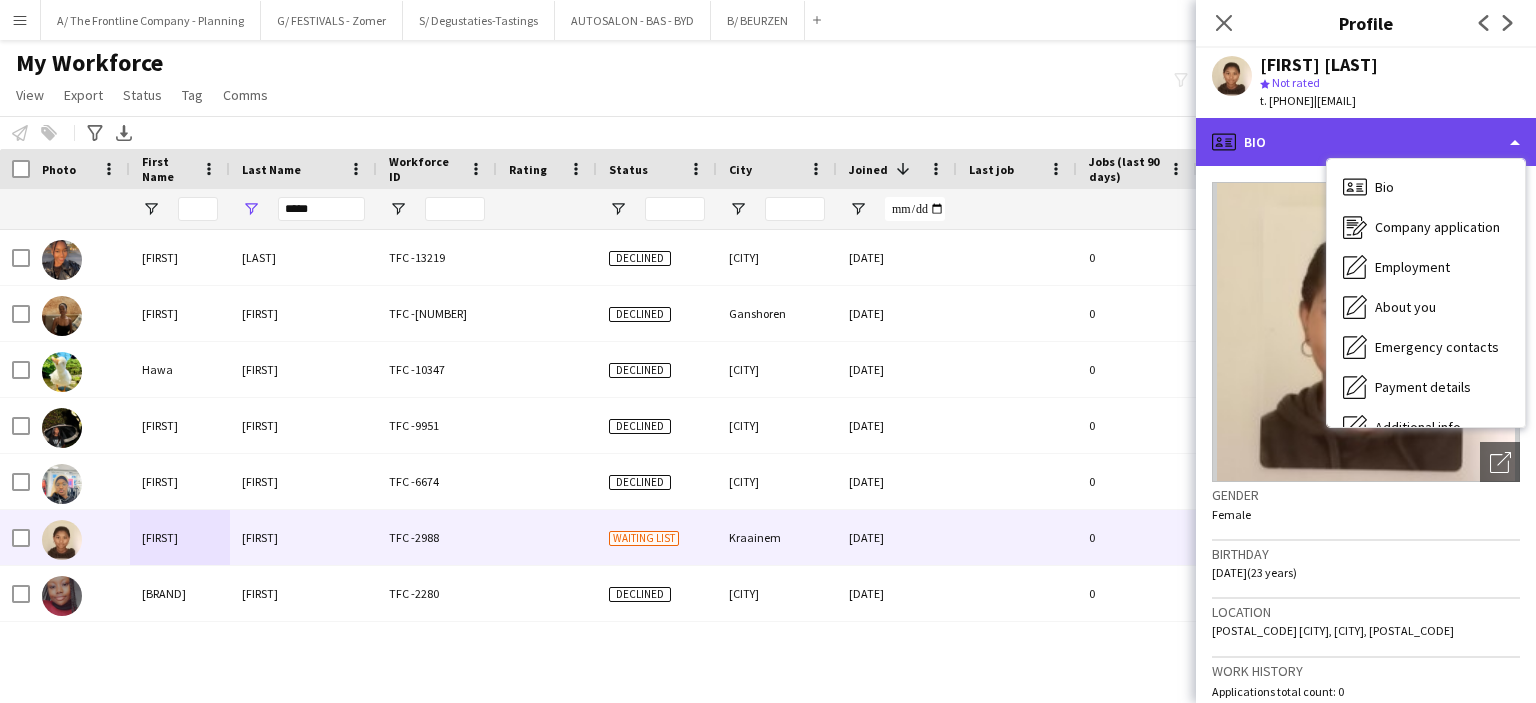 click on "profile
Bio" 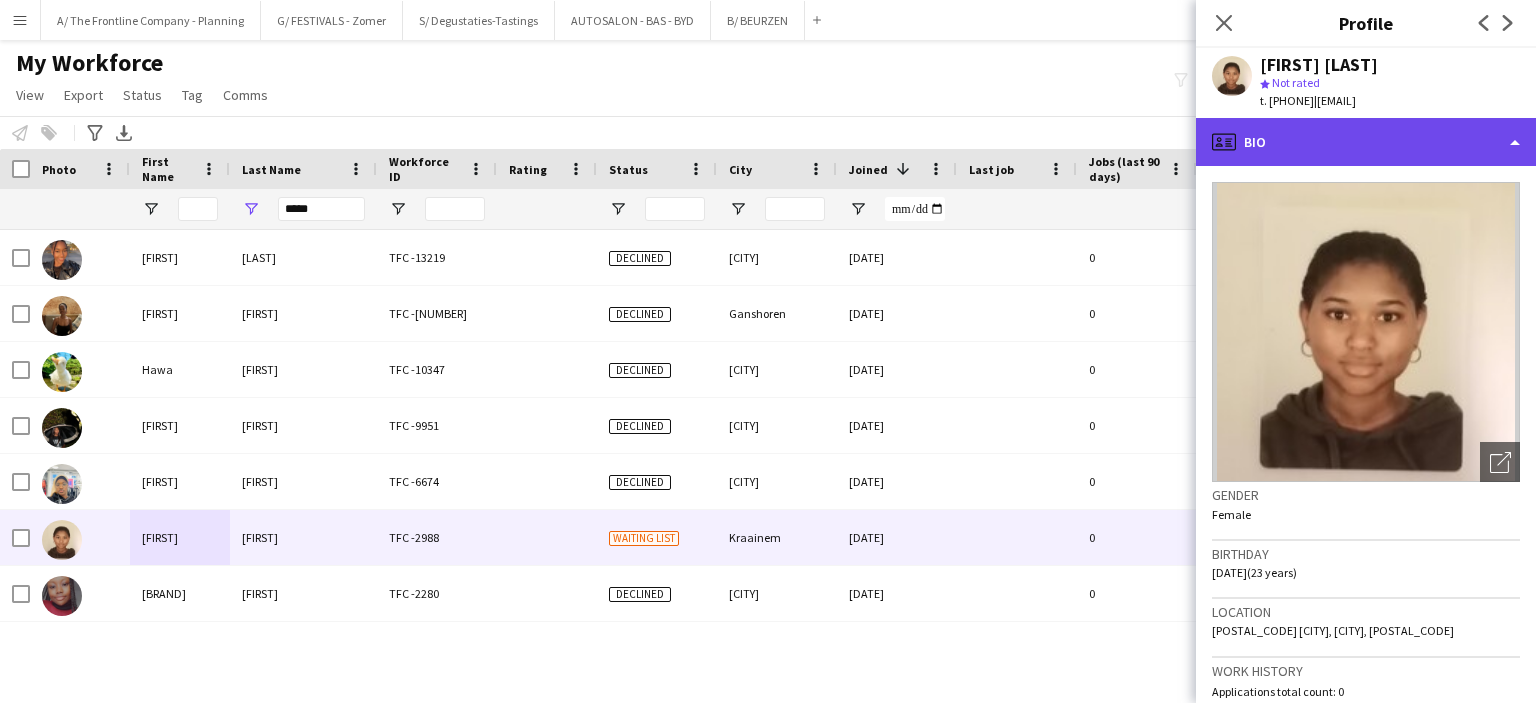 click on "profile
Bio" 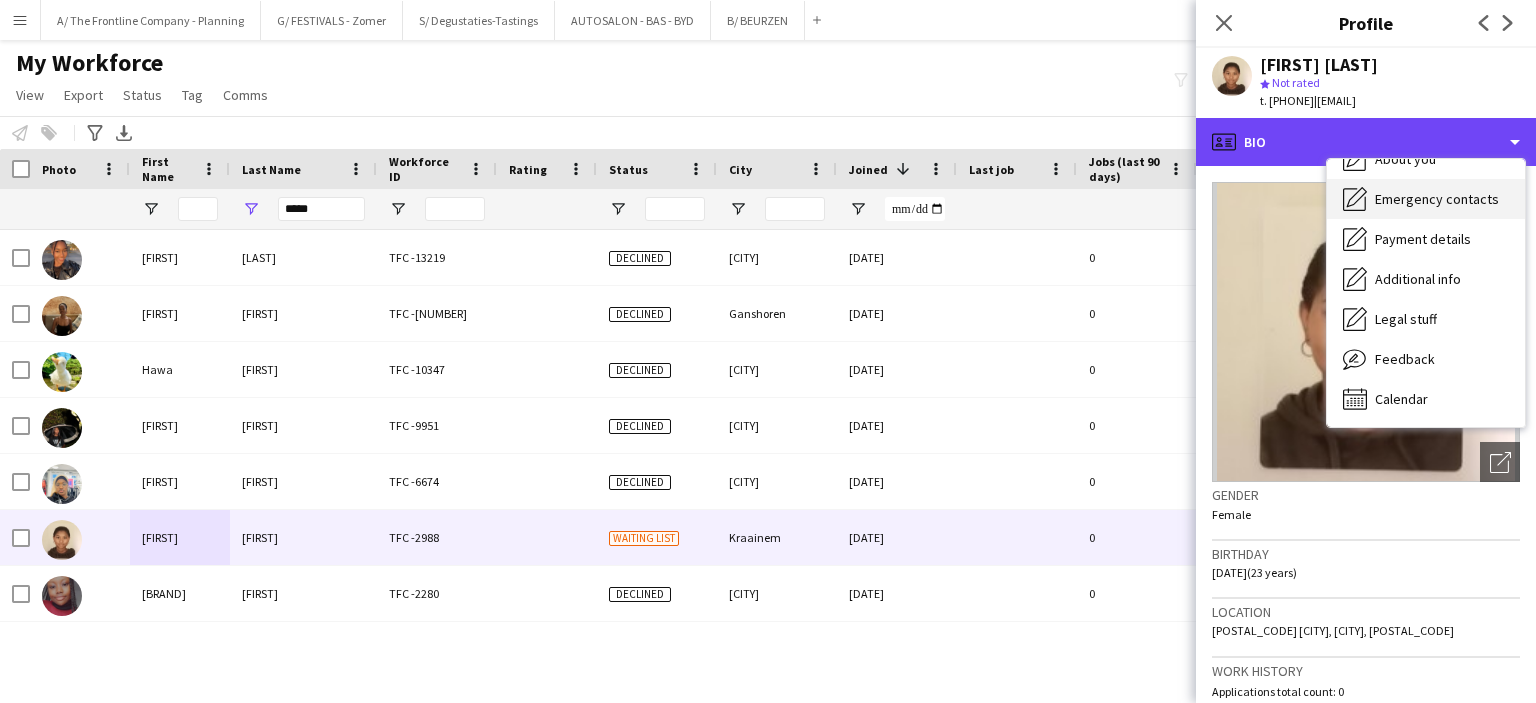 scroll, scrollTop: 147, scrollLeft: 0, axis: vertical 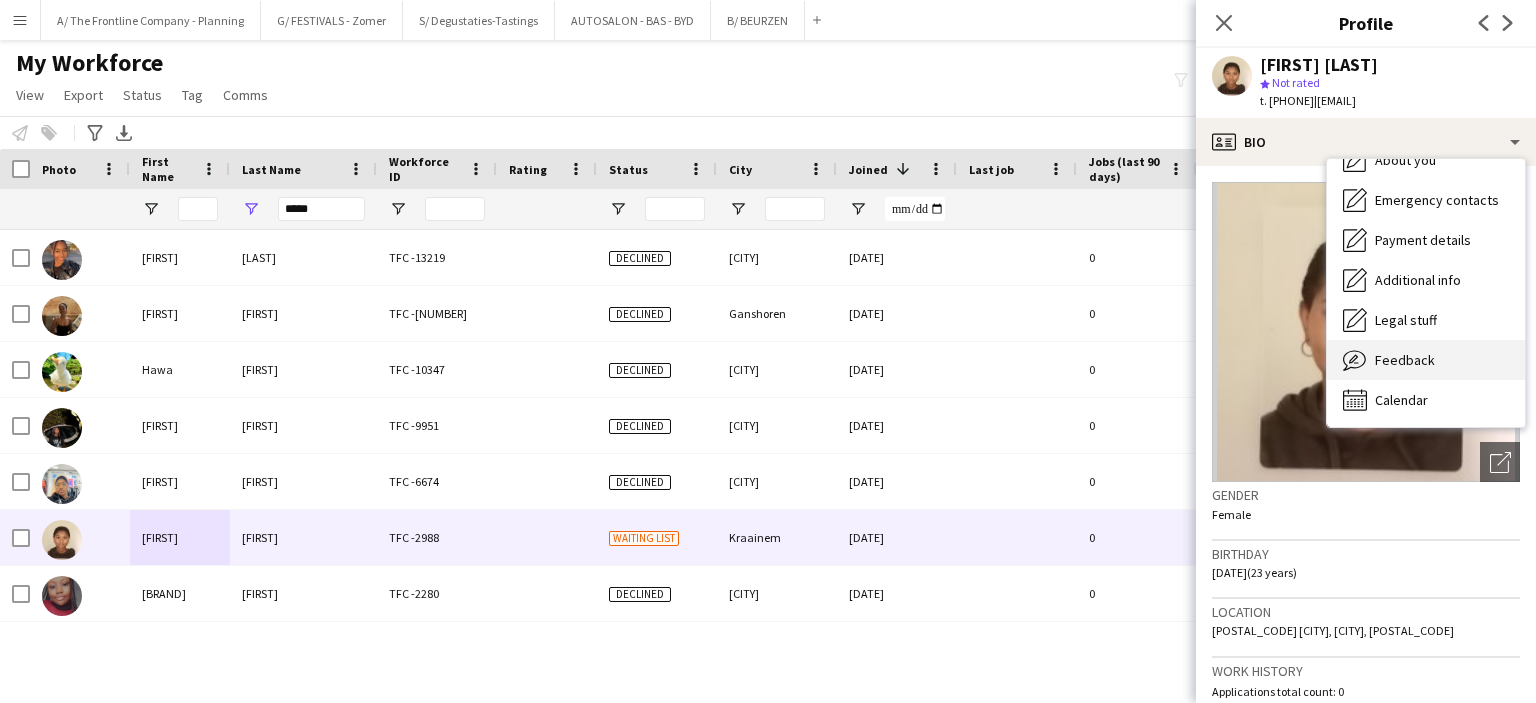 click on "Feedback" at bounding box center (1405, 360) 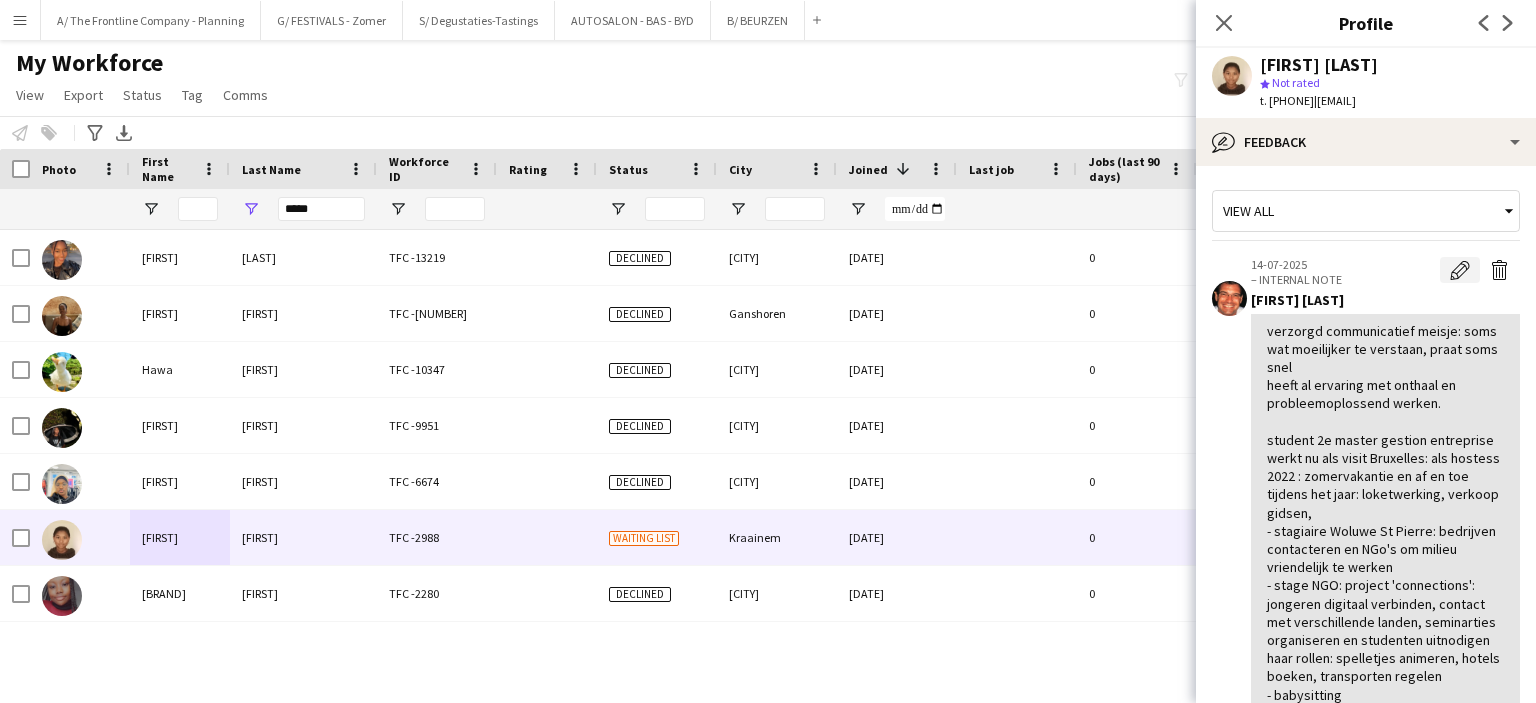 click on "Edit internal note" 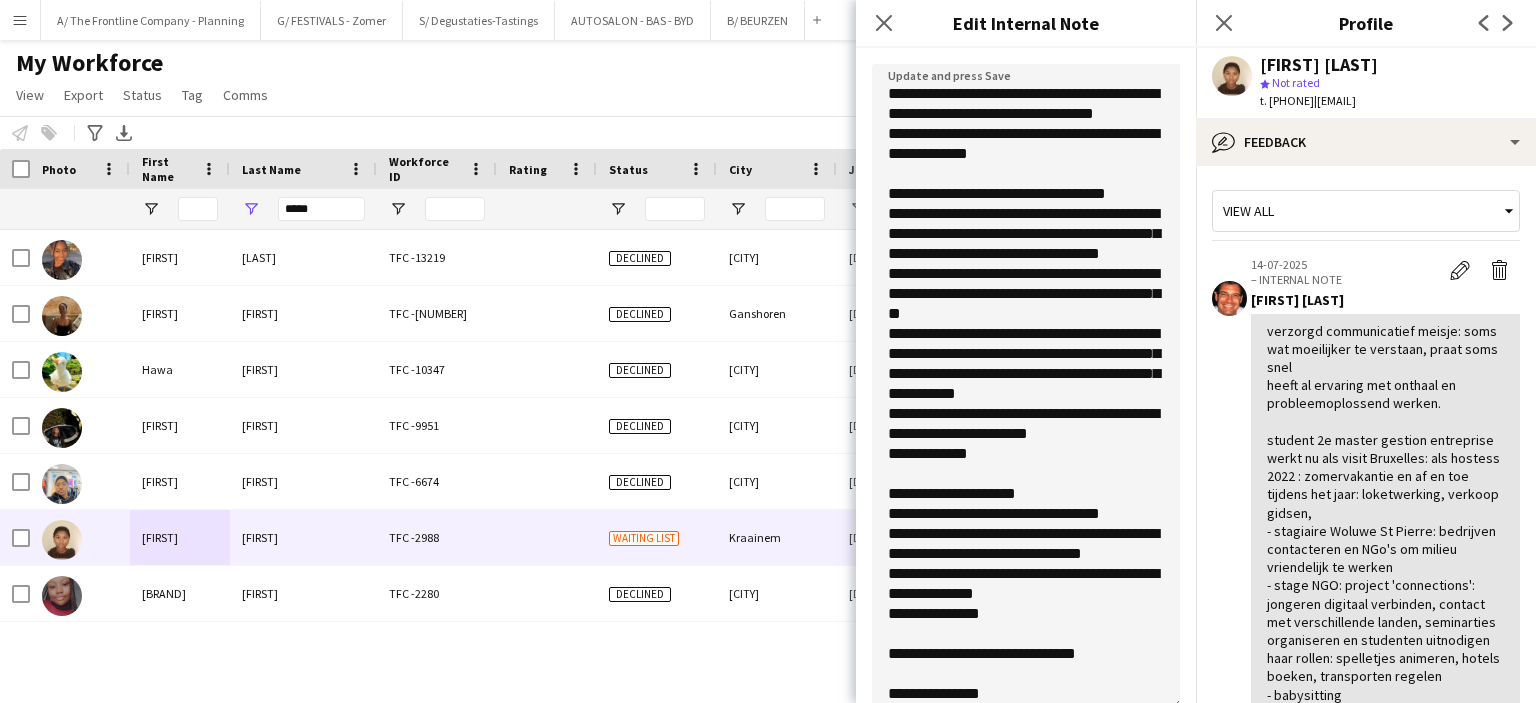 drag, startPoint x: 1177, startPoint y: 179, endPoint x: 1190, endPoint y: 706, distance: 527.16034 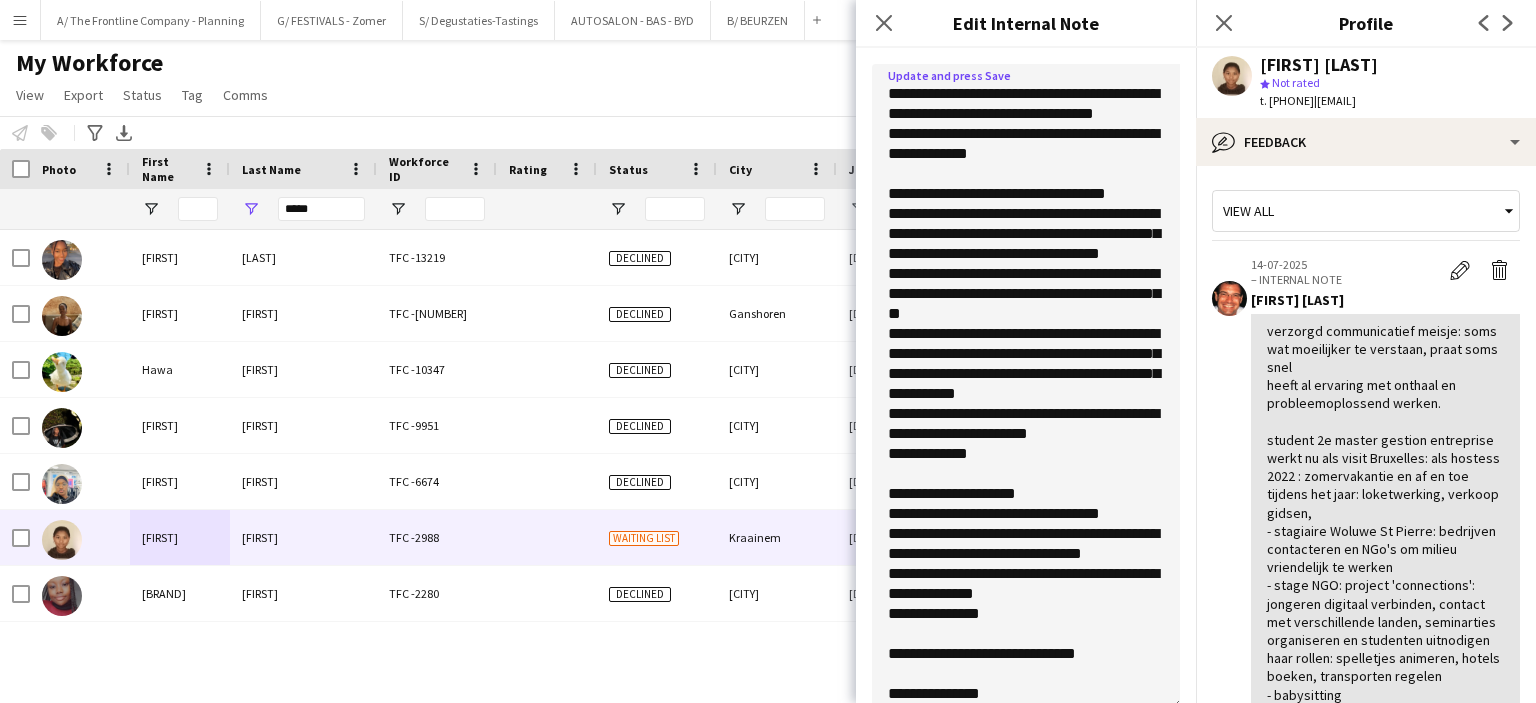 click on "**********" 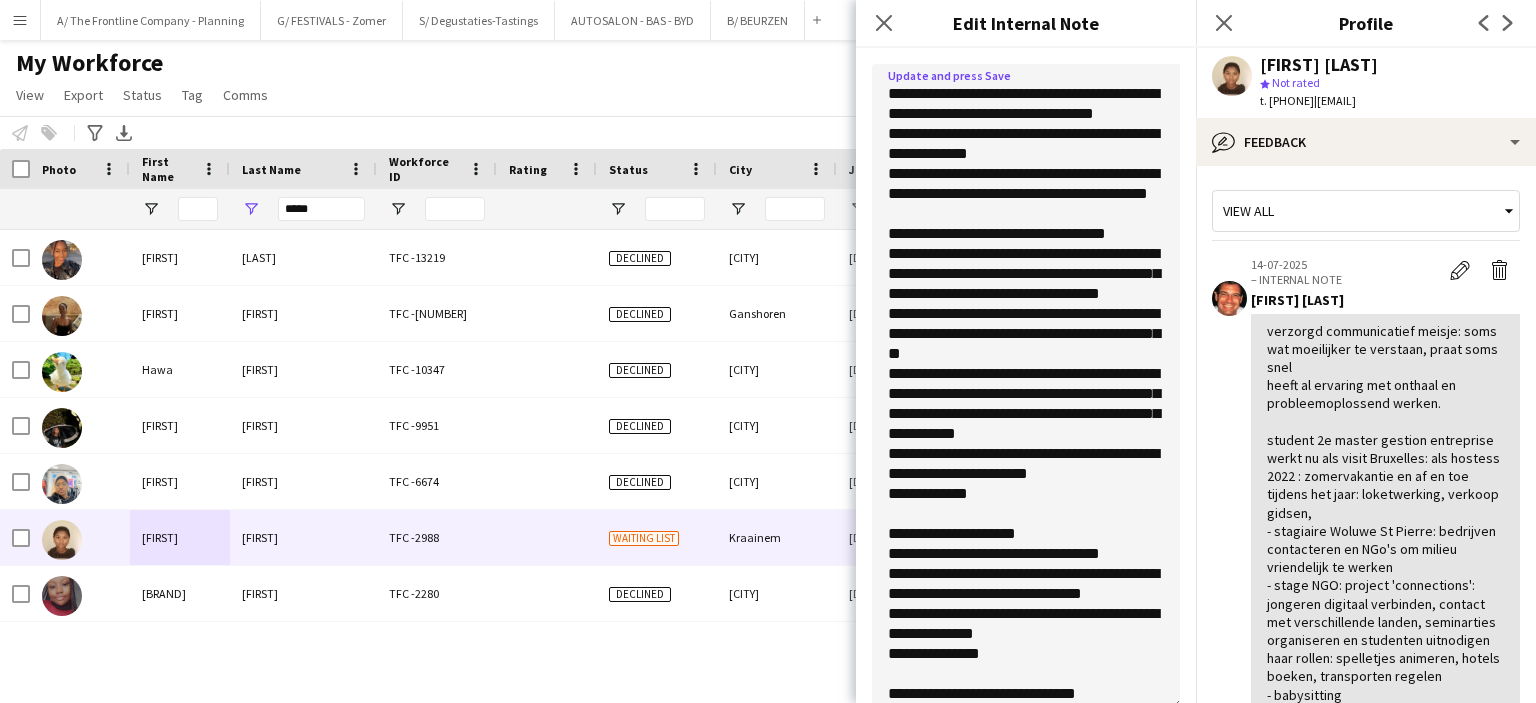 click on "**********" 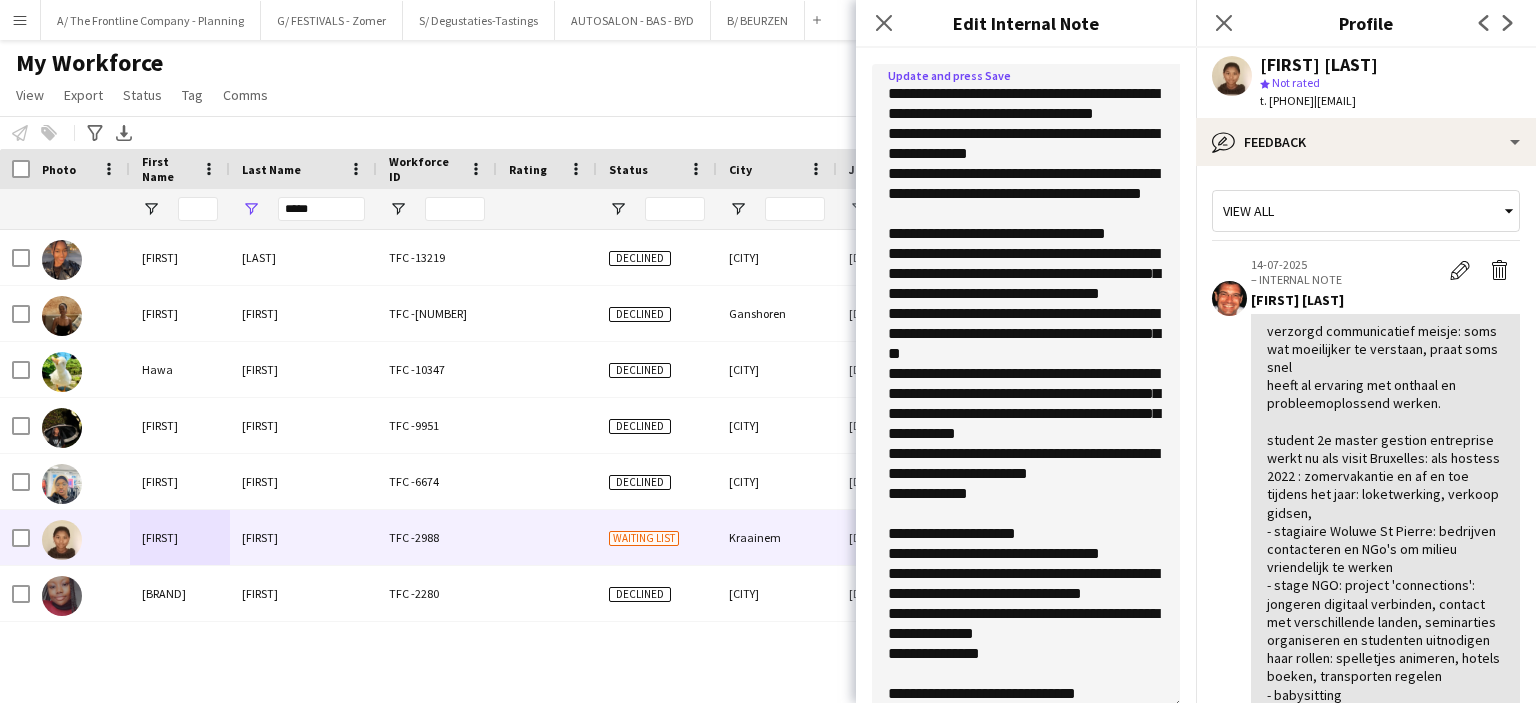 click on "**********" 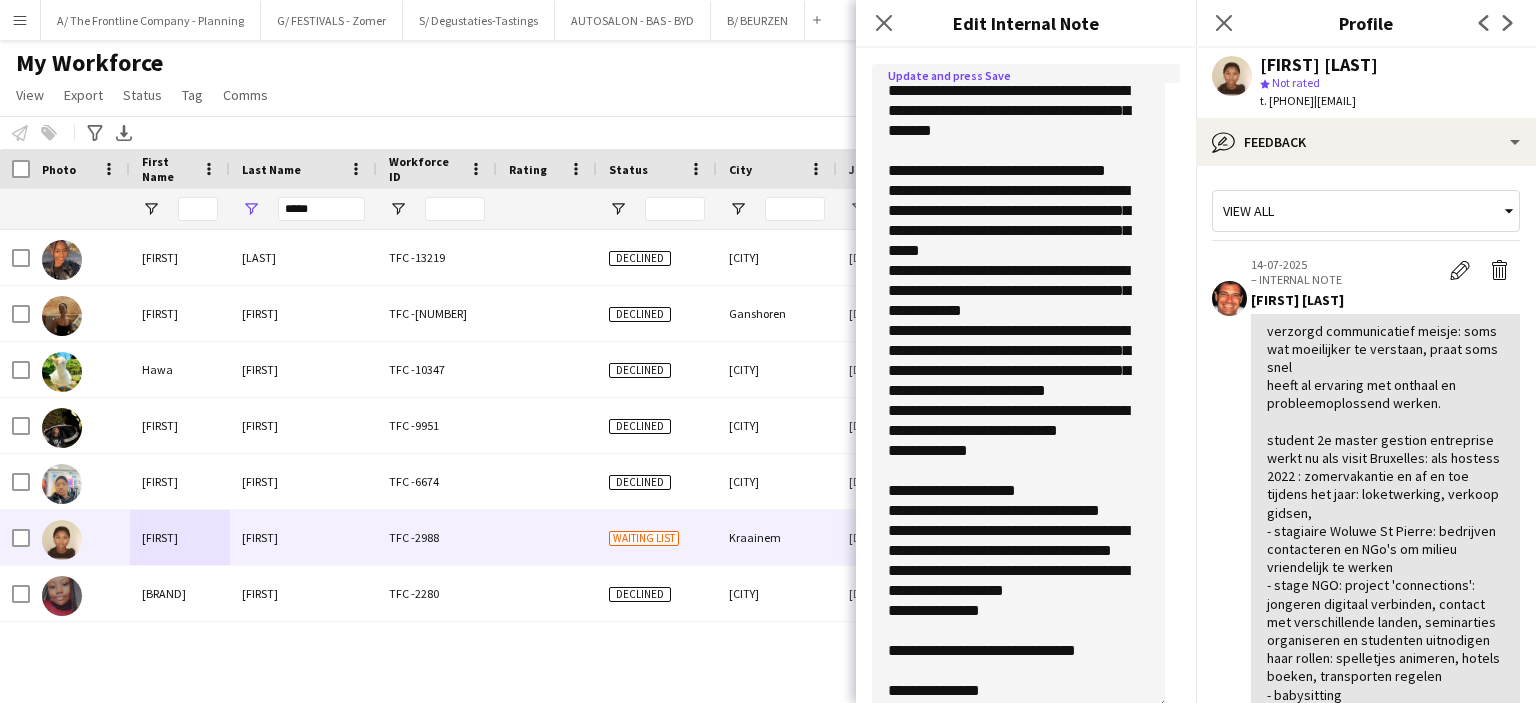 scroll, scrollTop: 0, scrollLeft: 0, axis: both 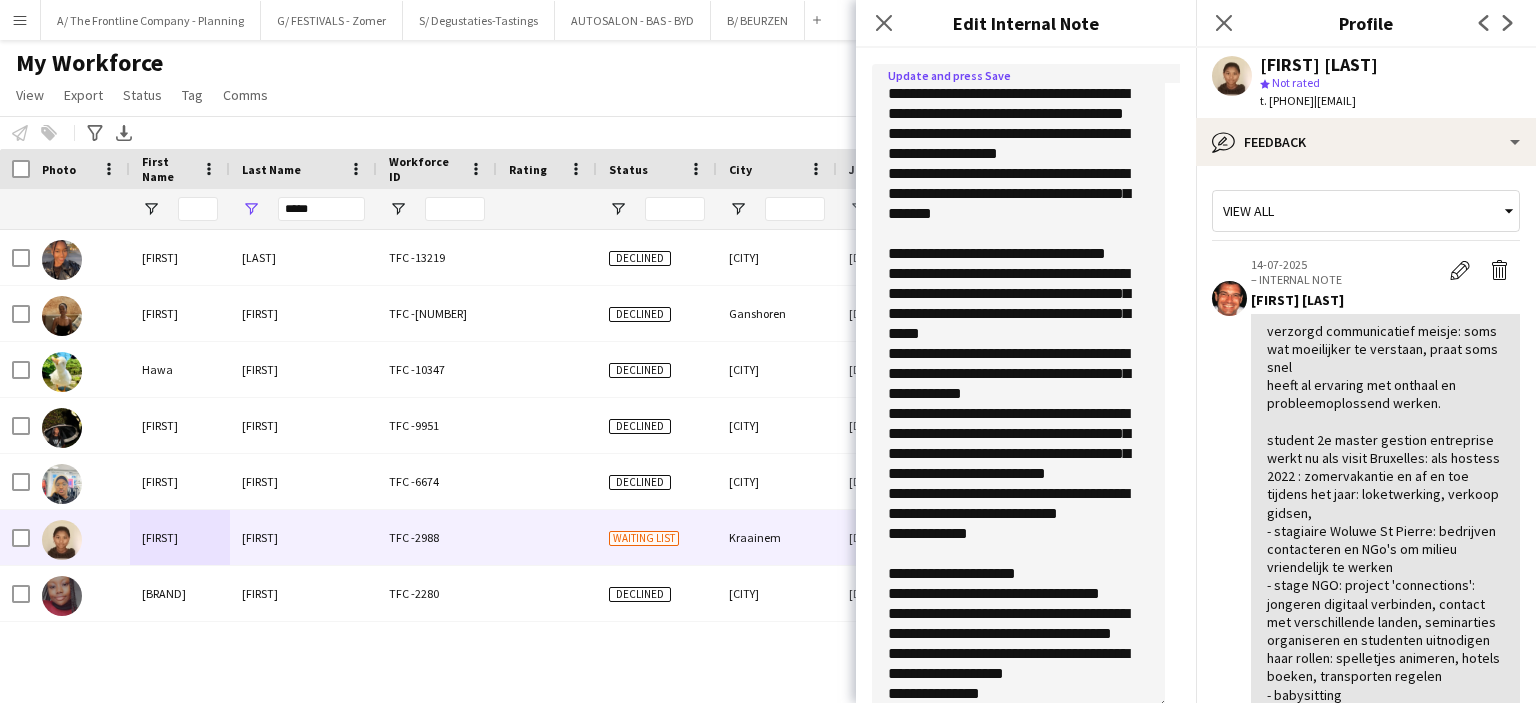 click on "**********" 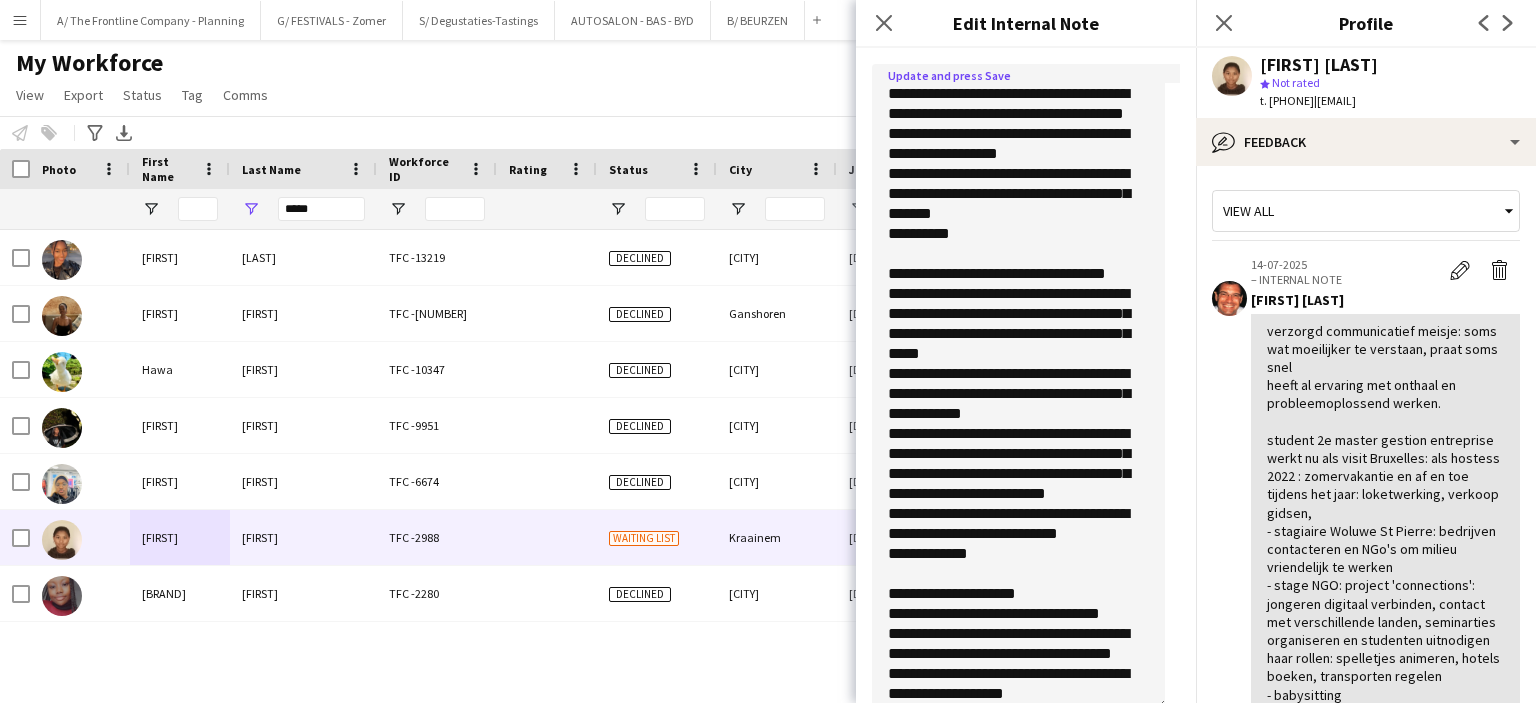 click on "**********" 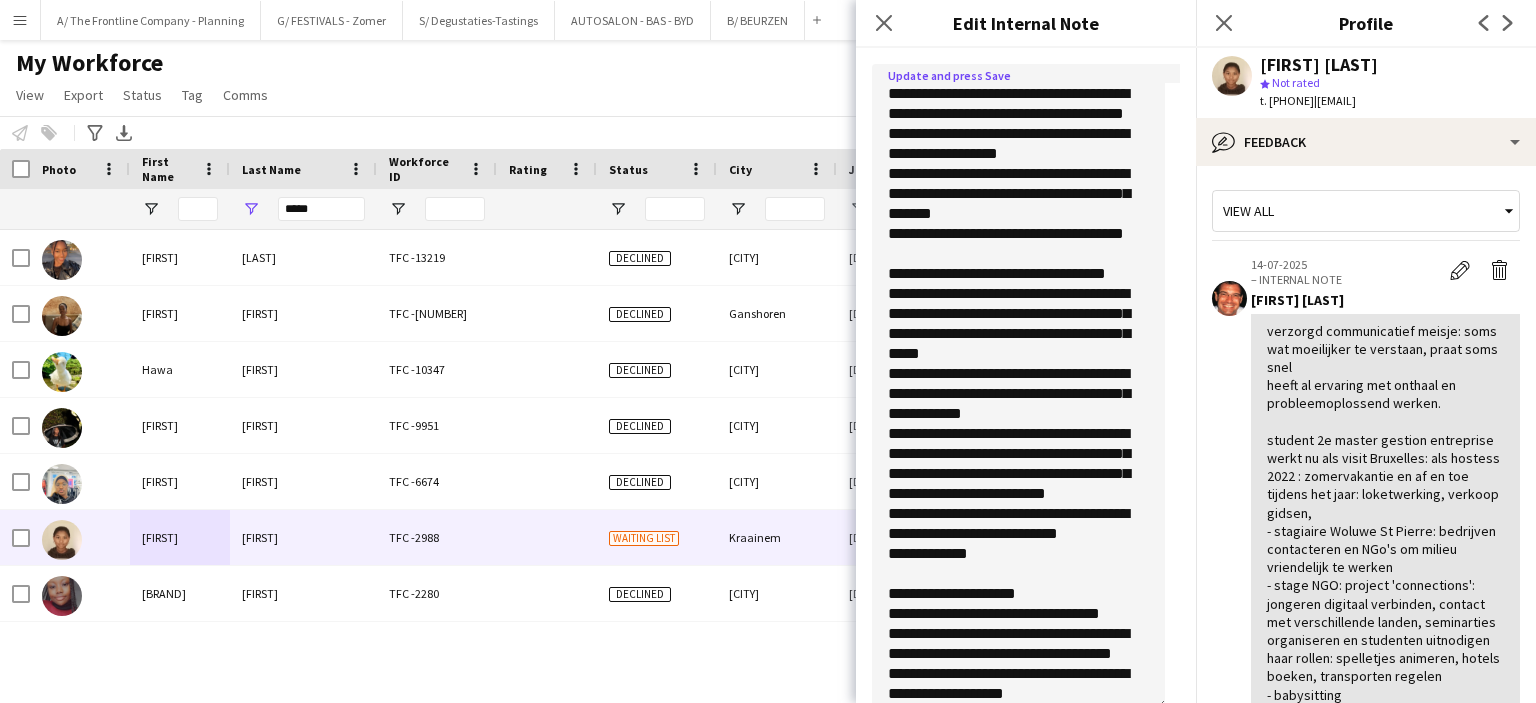 scroll, scrollTop: 182, scrollLeft: 0, axis: vertical 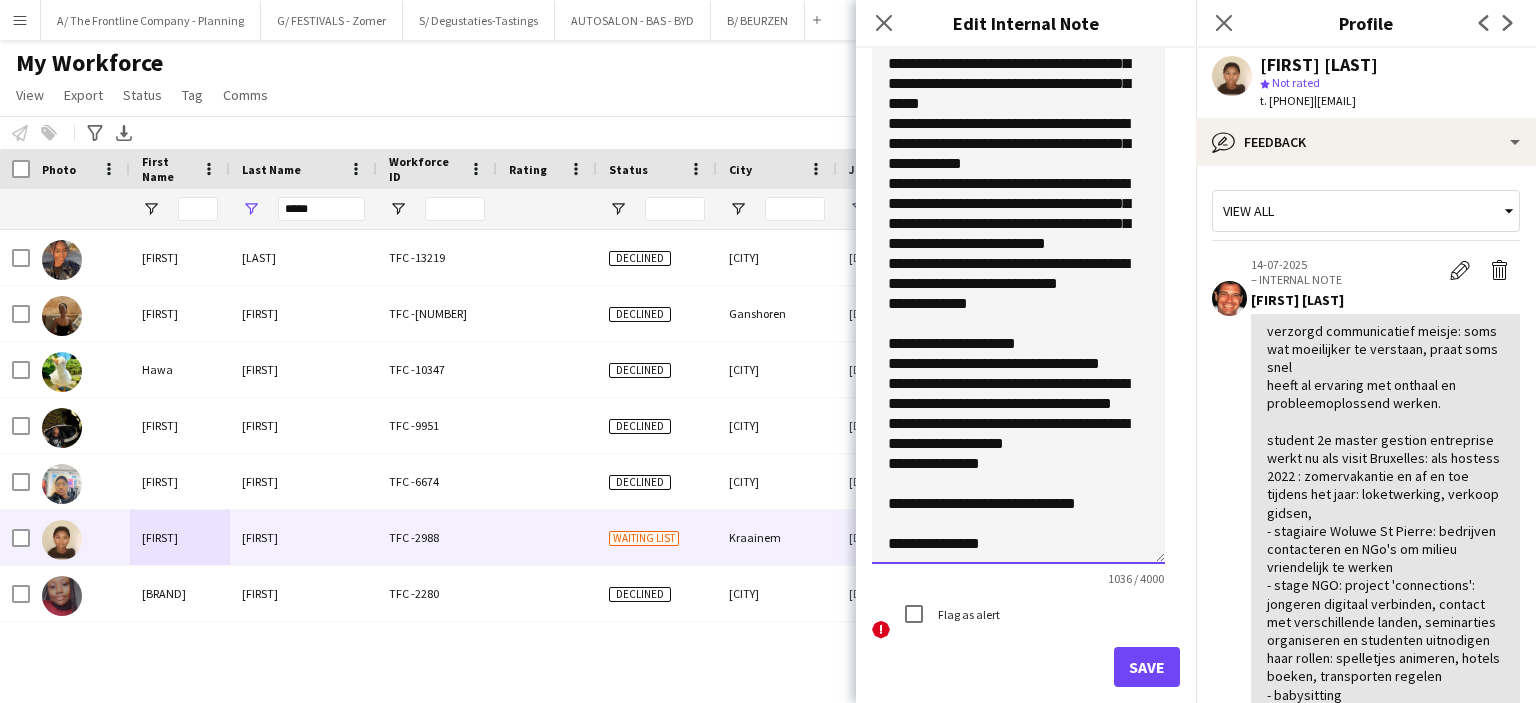 type on "**********" 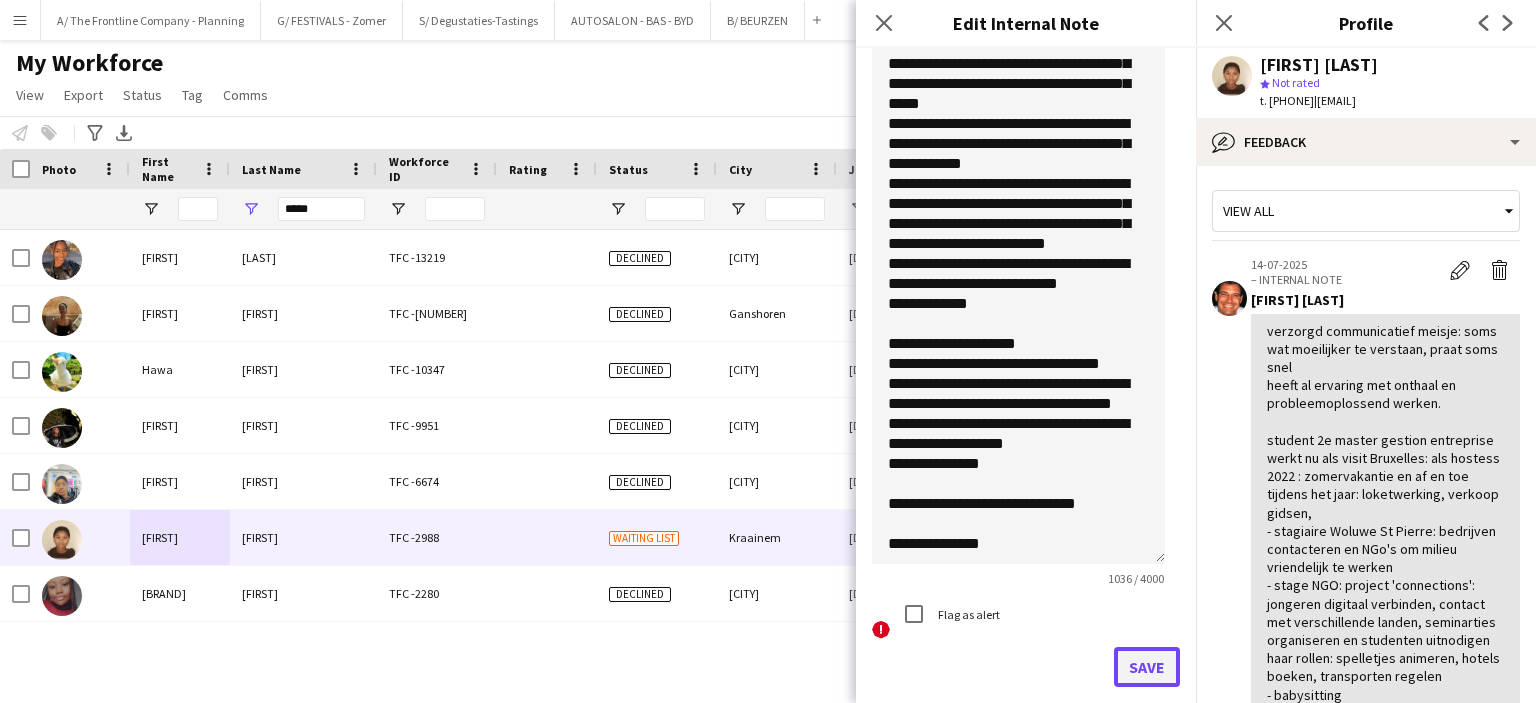 click on "Save" 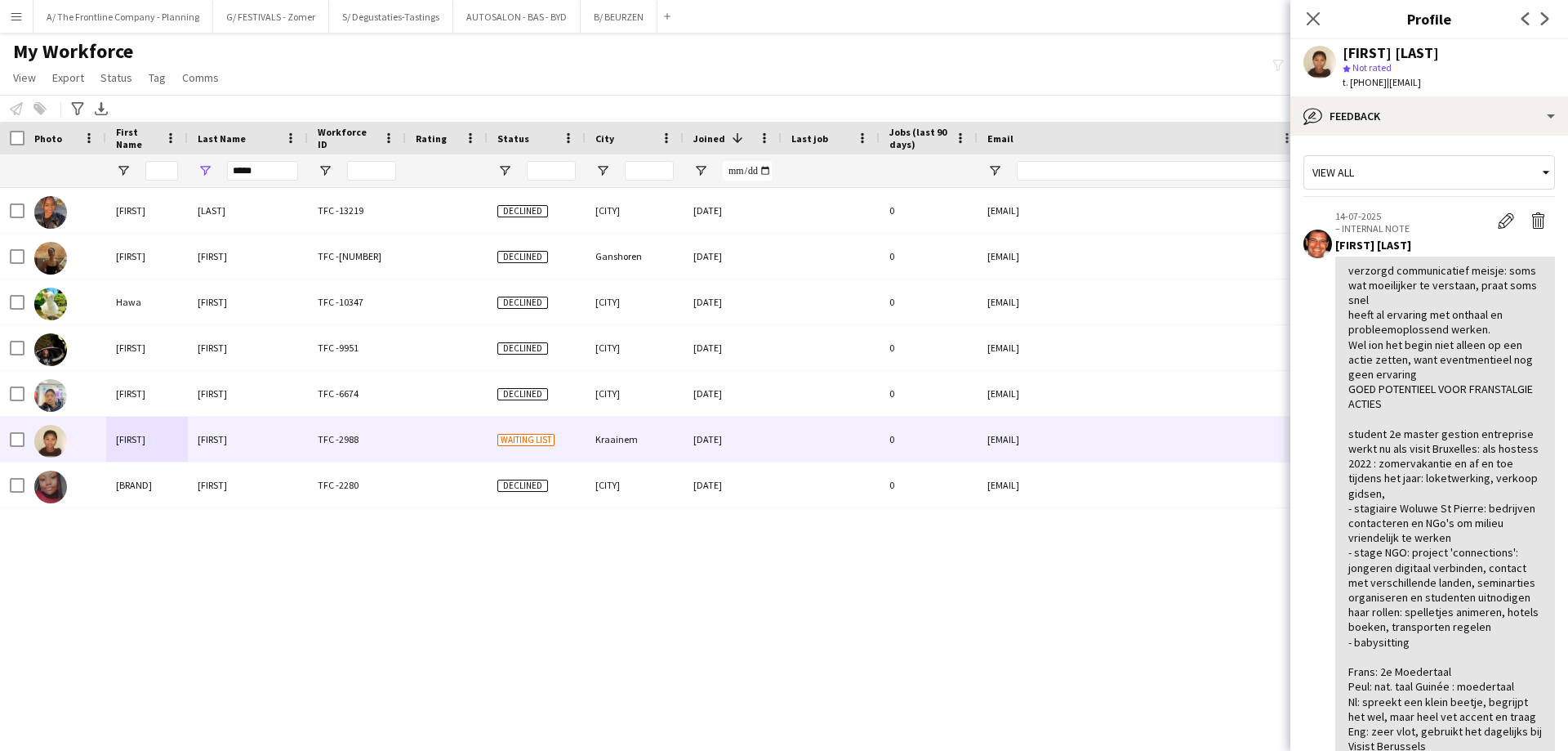 click on "verzorgd communicatief meisje: soms wat moeilijker te verstaan, praat soms snel
heeft al ervaring met onthaal en probleemoplossend werken.
Wel ion het begin niet alleen op een actie zetten, want eventmentieel nog geen ervaring
GOED POTENTIEEL VOOR FRANSTALGIE ACTIES
student 2e master gestion entreprise
werkt nu als visit Bruxelles: als hostess 2022 : zomervakantie en af en toe tijdens het jaar:  loketwerking, verkoop gidsen,
- stagiaire Woluwe St Pierre: bedrijven contacteren en NGo's om milieu vriendelijk te werken
- stage NGO: project 'connections': jongeren digitaal verbinden, contact met verschillende landen, seminarties organiseren en studenten uitnodigen
haar rollen: spelletjes animeren, hotels boeken, transporten regelen
- babysitting
Frans: 2e Moedertaal
Peul: nat. taal Guinée : moedertaal
Nl: spreekt een klein beetje, begrijpt het wel, maar heel vet accent en traag
Eng: zeer vlot, gebruikt het dagelijks bij Visist Berussels
Espagnol: vlot
Hobbies: uitgaan, cinema, lopen
Rijbewijs: Geen" 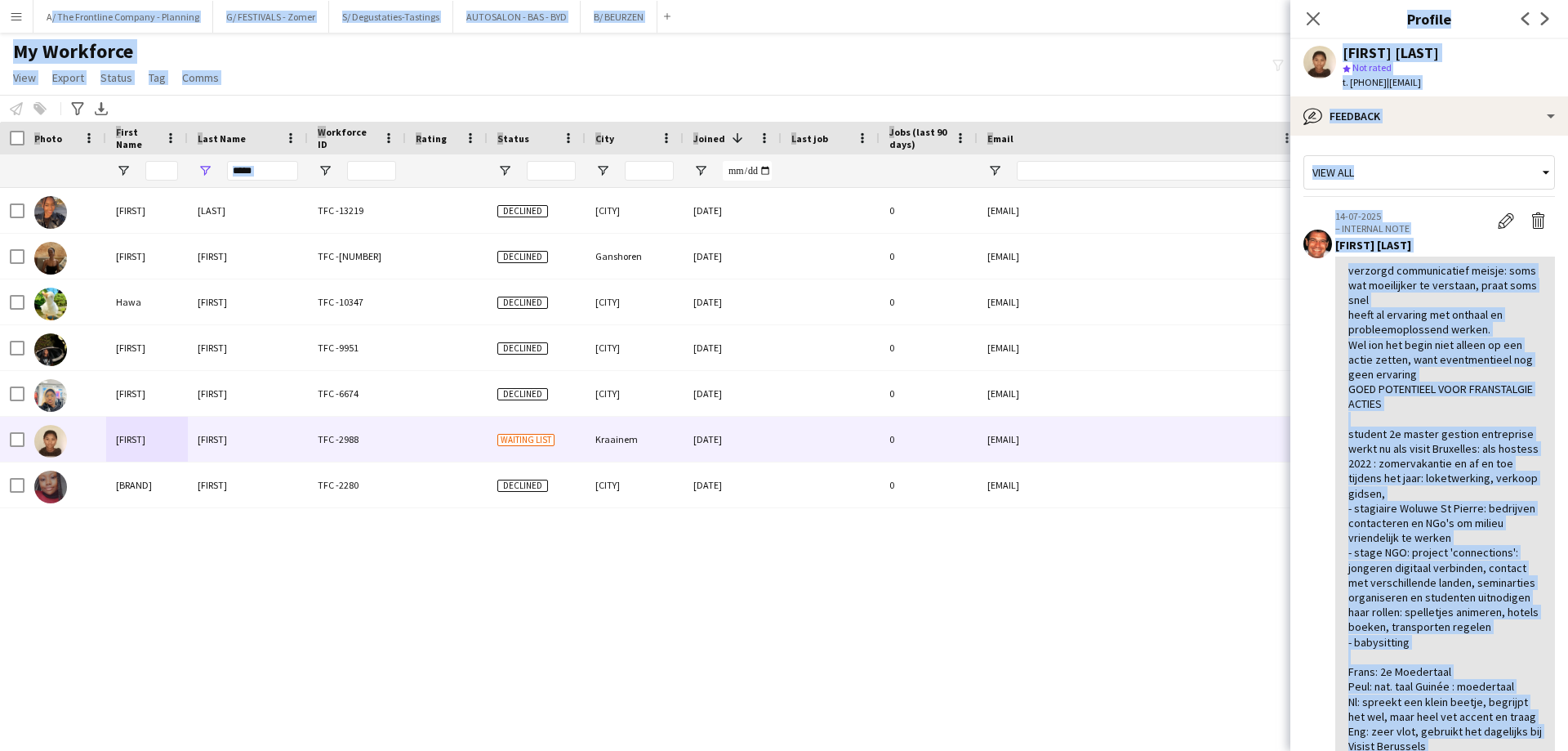 click on "verzorgd communicatief meisje: soms wat moeilijker te verstaan, praat soms snel
heeft al ervaring met onthaal en probleemoplossend werken.
Wel ion het begin niet alleen op een actie zetten, want eventmentieel nog geen ervaring
GOED POTENTIEEL VOOR FRANSTALGIE ACTIES
student 2e master gestion entreprise
werkt nu als visit Bruxelles: als hostess 2022 : zomervakantie en af en toe tijdens het jaar:  loketwerking, verkoop gidsen,
- stagiaire Woluwe St Pierre: bedrijven contacteren en NGo's om milieu vriendelijk te werken
- stage NGO: project 'connections': jongeren digitaal verbinden, contact met verschillende landen, seminarties organiseren en studenten uitnodigen
haar rollen: spelletjes animeren, hotels boeken, transporten regelen
- babysitting
Frans: 2e Moedertaal
Peul: nat. taal Guinée : moedertaal
Nl: spreekt een klein beetje, begrijpt het wel, maar heel vet accent en traag
Eng: zeer vlot, gebruikt het dagelijks bij Visist Berussels
Espagnol: vlot
Hobbies: uitgaan, cinema, lopen
Rijbewijs: Geen" 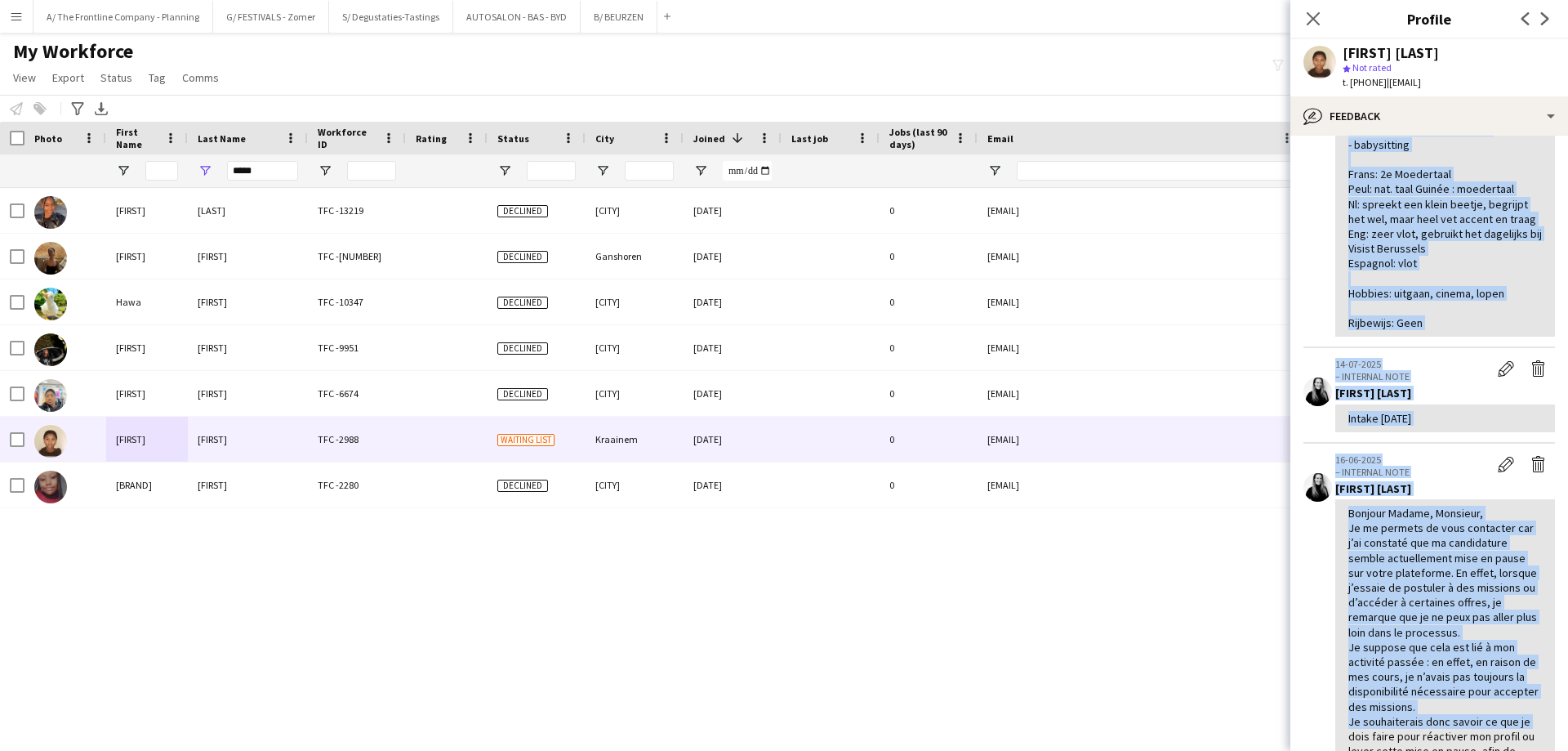scroll, scrollTop: 502, scrollLeft: 0, axis: vertical 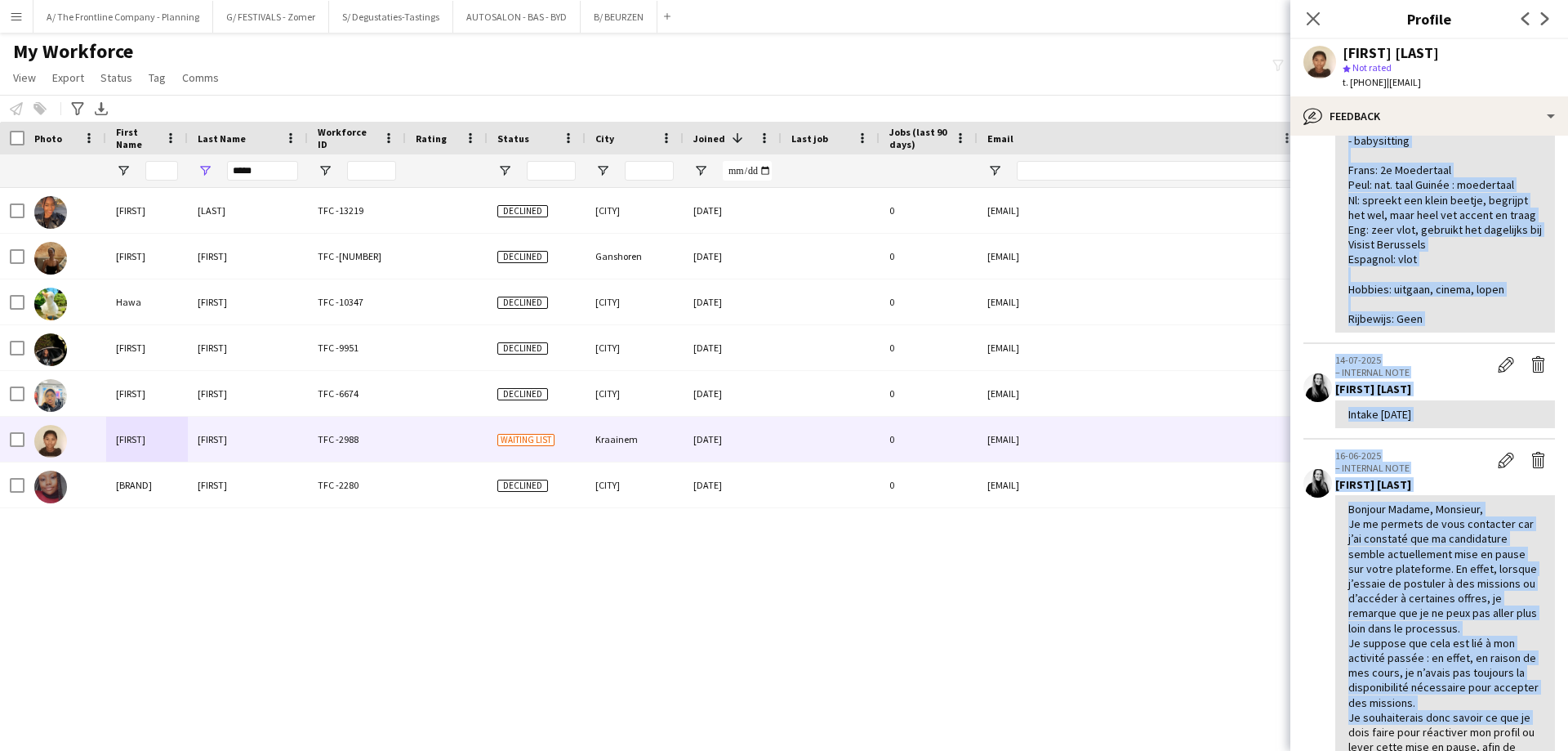 drag, startPoint x: 1351, startPoint y: 272, endPoint x: 1489, endPoint y: 342, distance: 154.73849 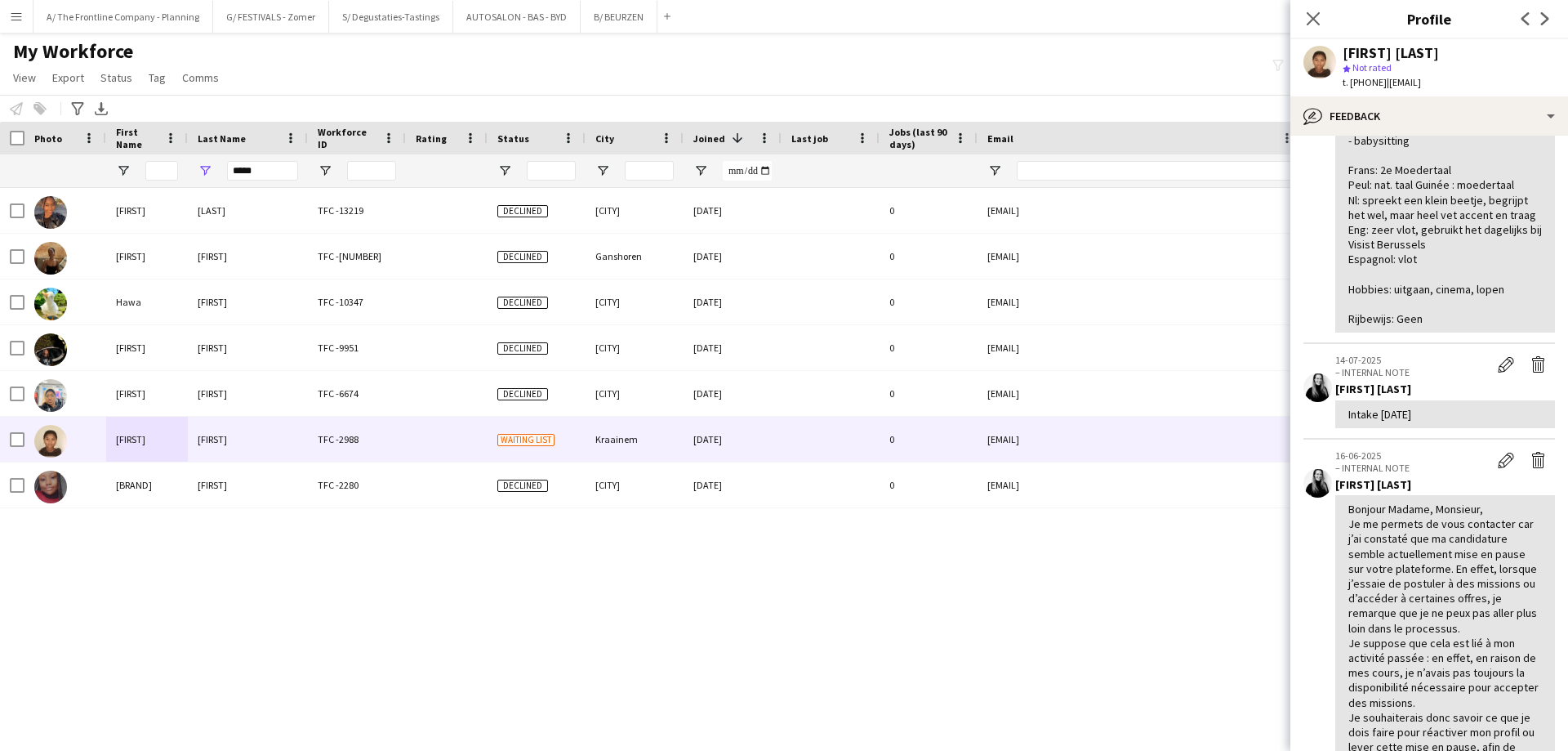 click on "t. [PHONE]" 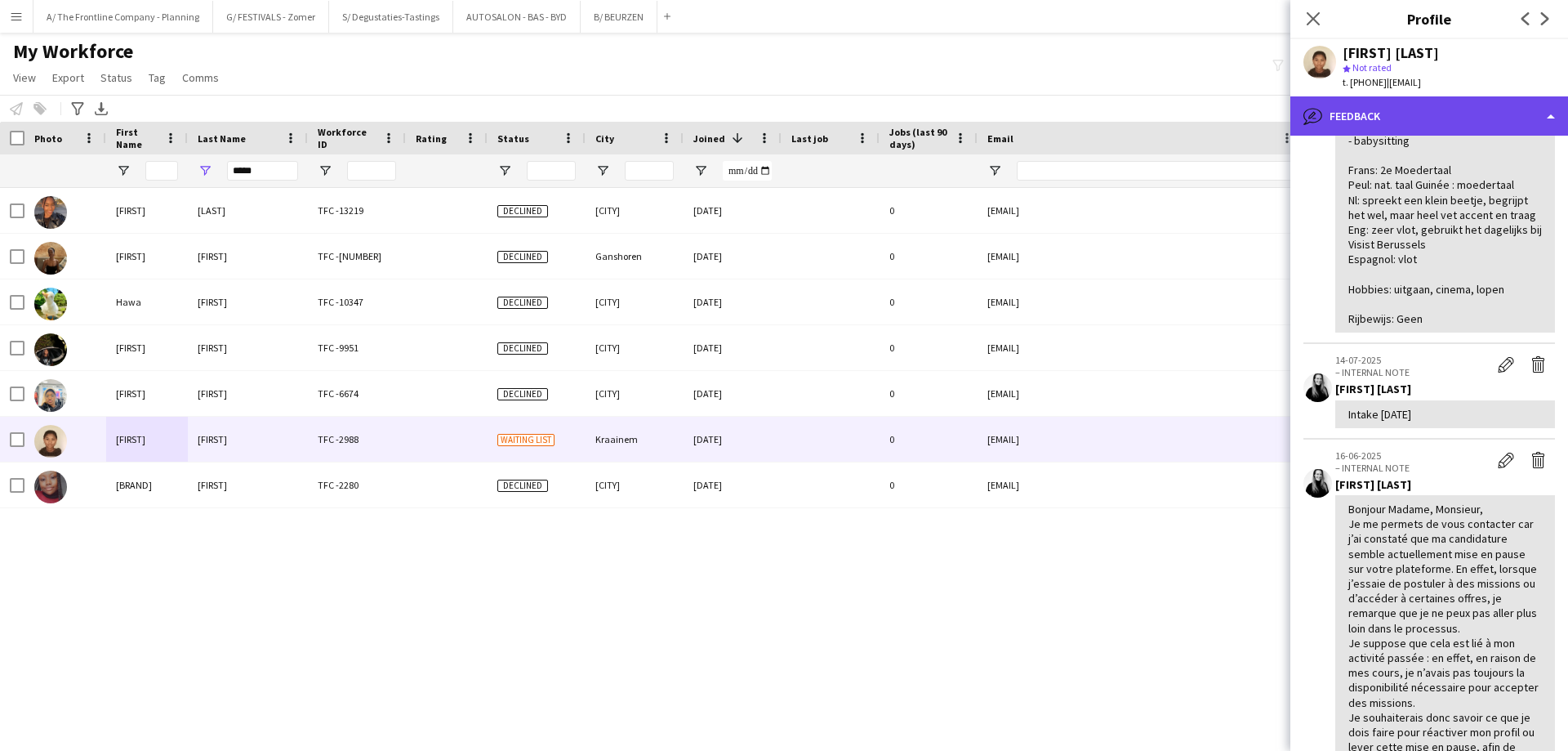 click on "bubble-pencil
Feedback" 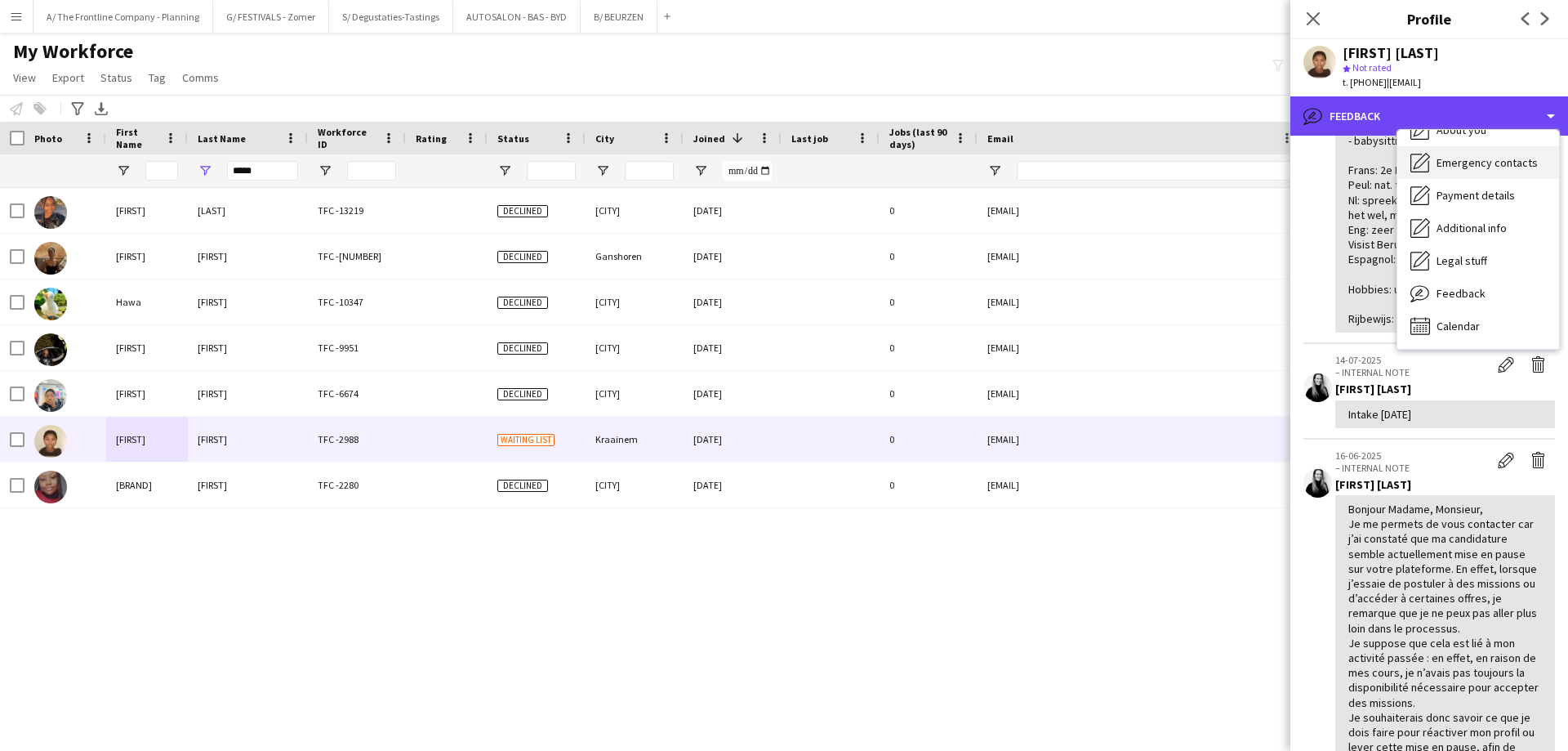 scroll, scrollTop: 0, scrollLeft: 0, axis: both 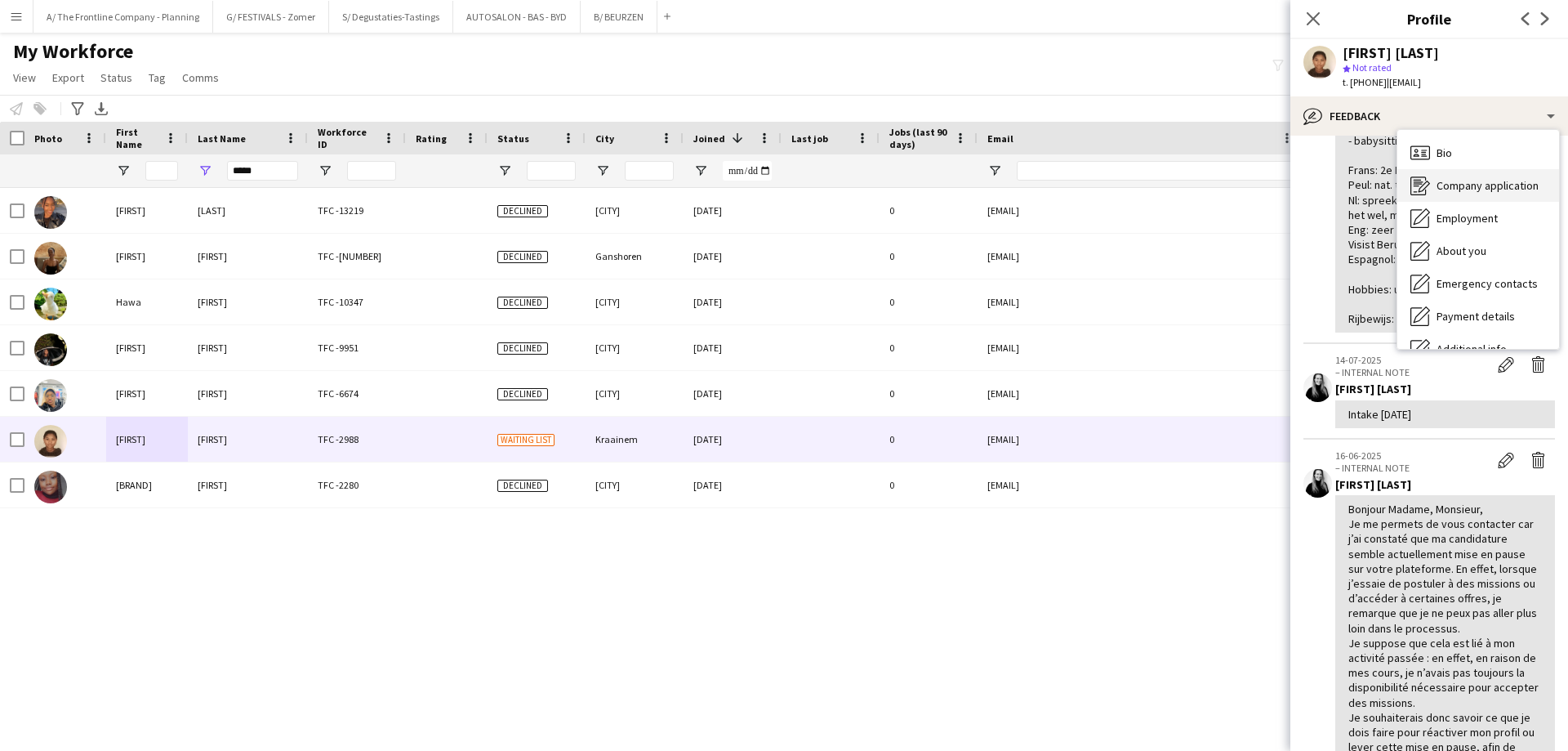 click on "Company application
Company application" at bounding box center (1478, 186) 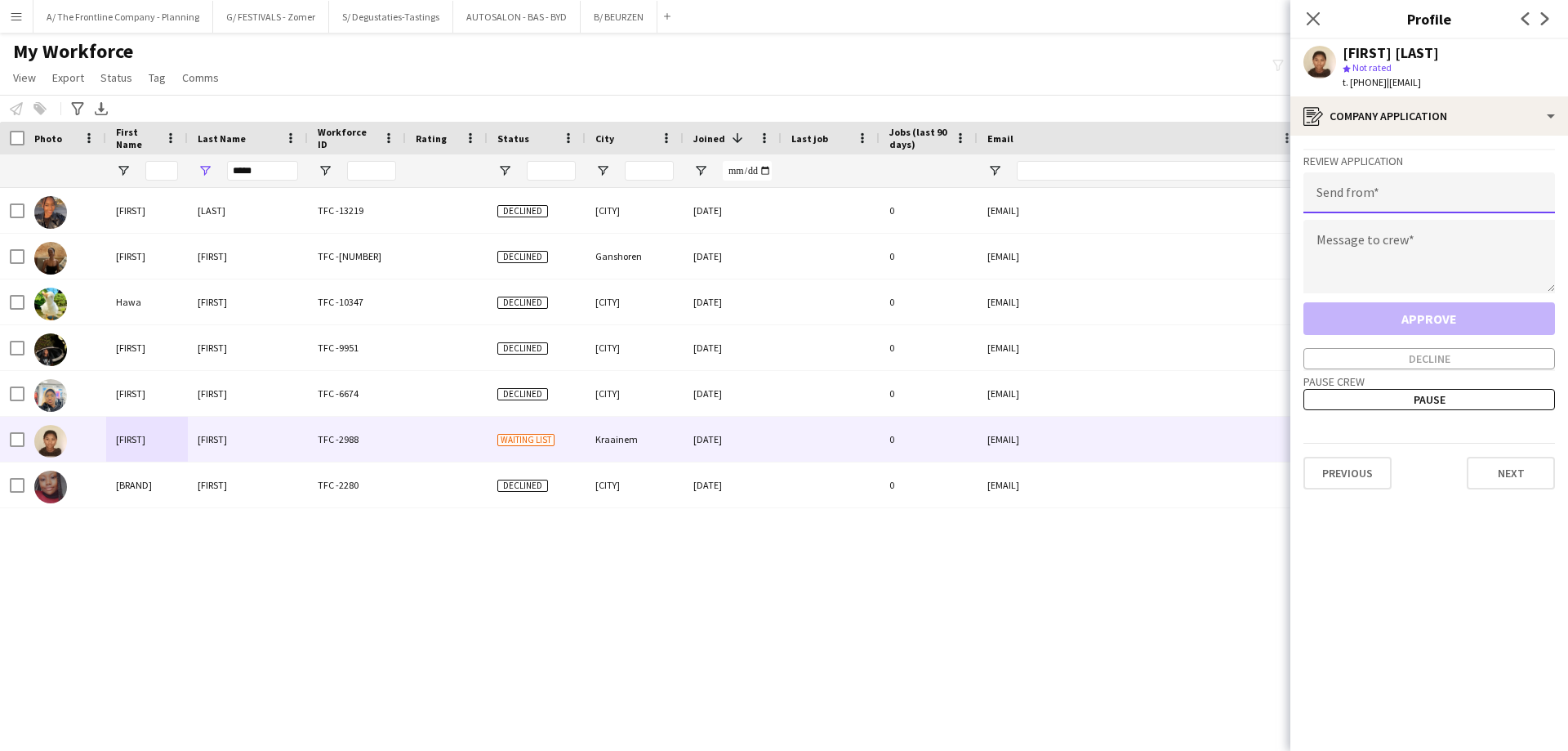 click 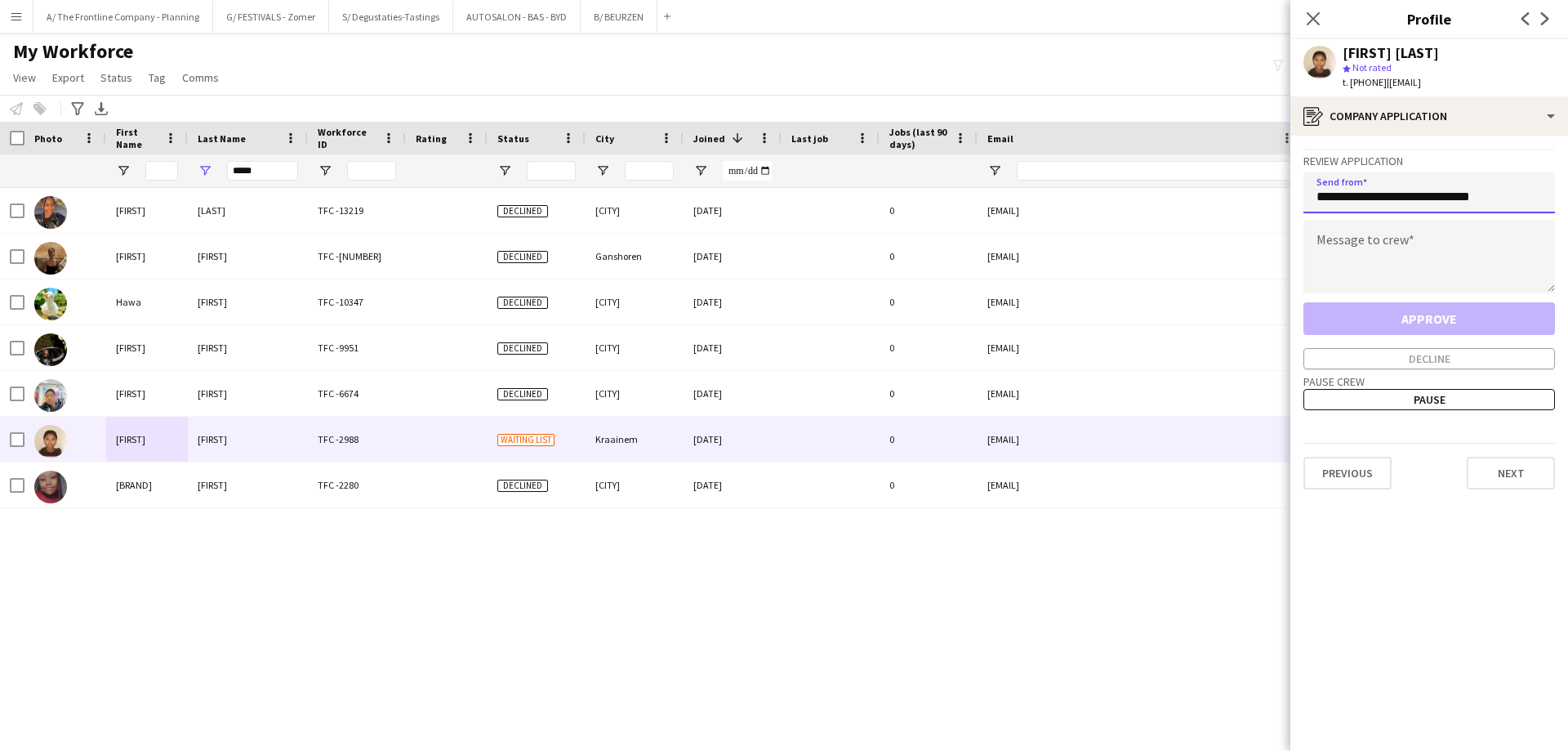 type on "**********" 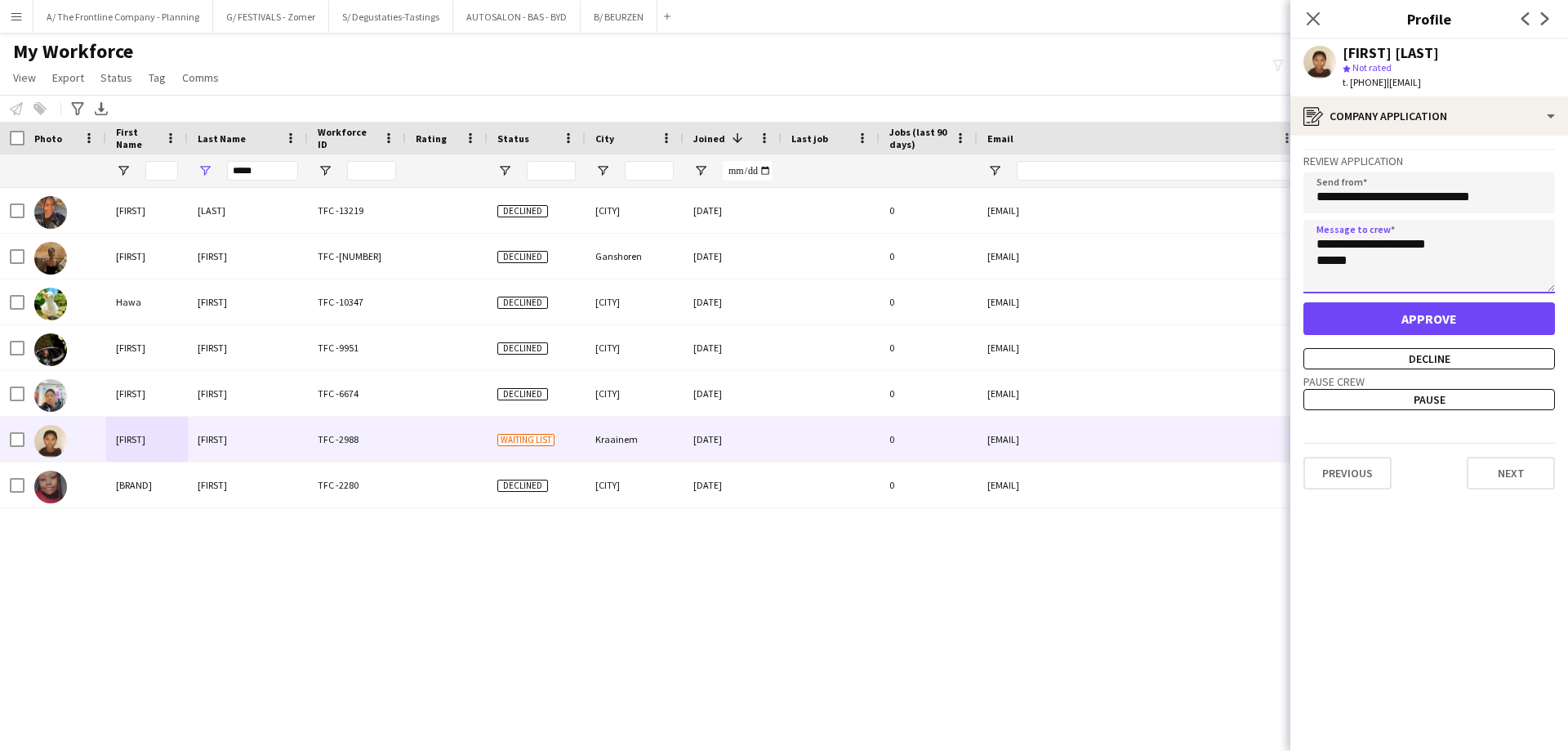 type on "**********" 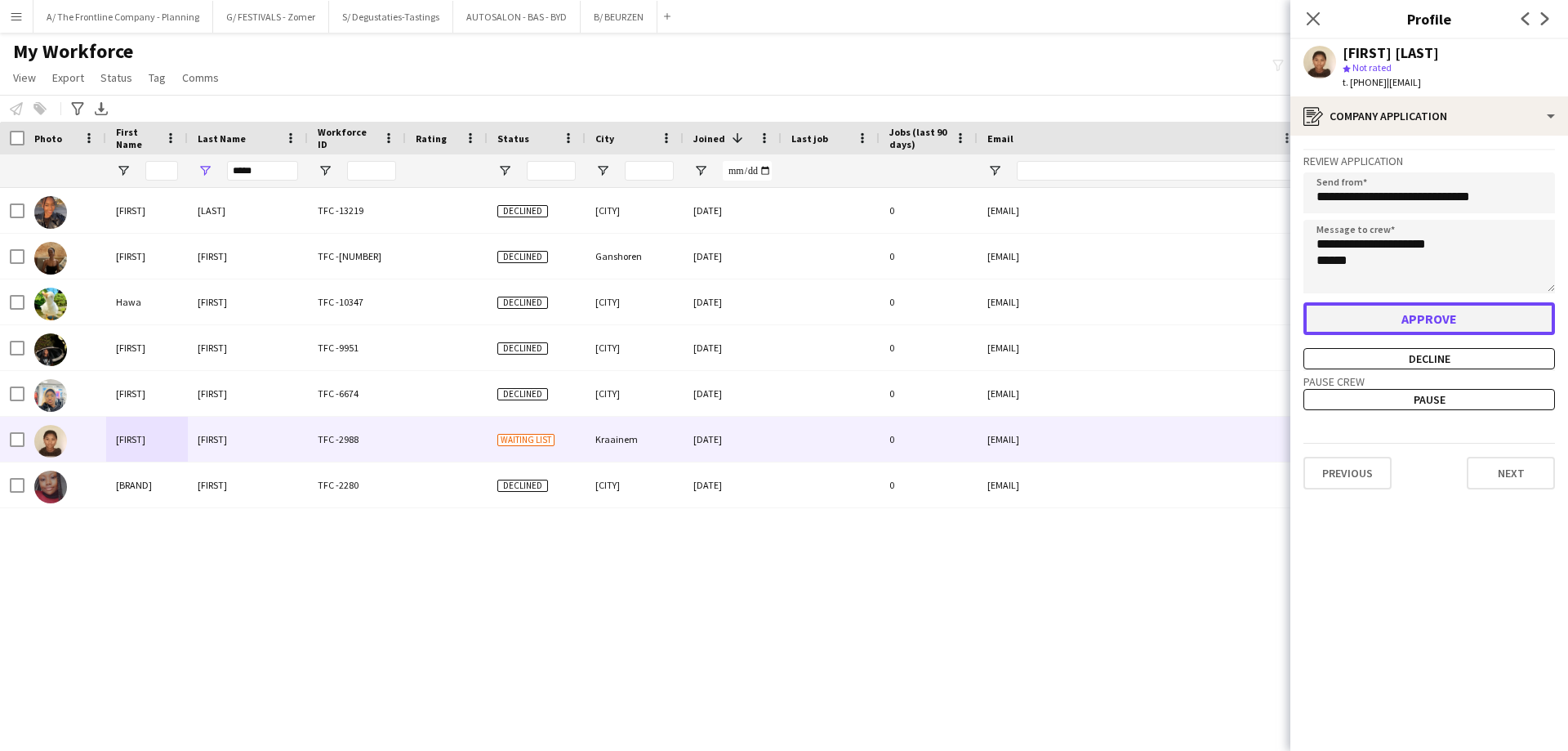 click on "Approve" 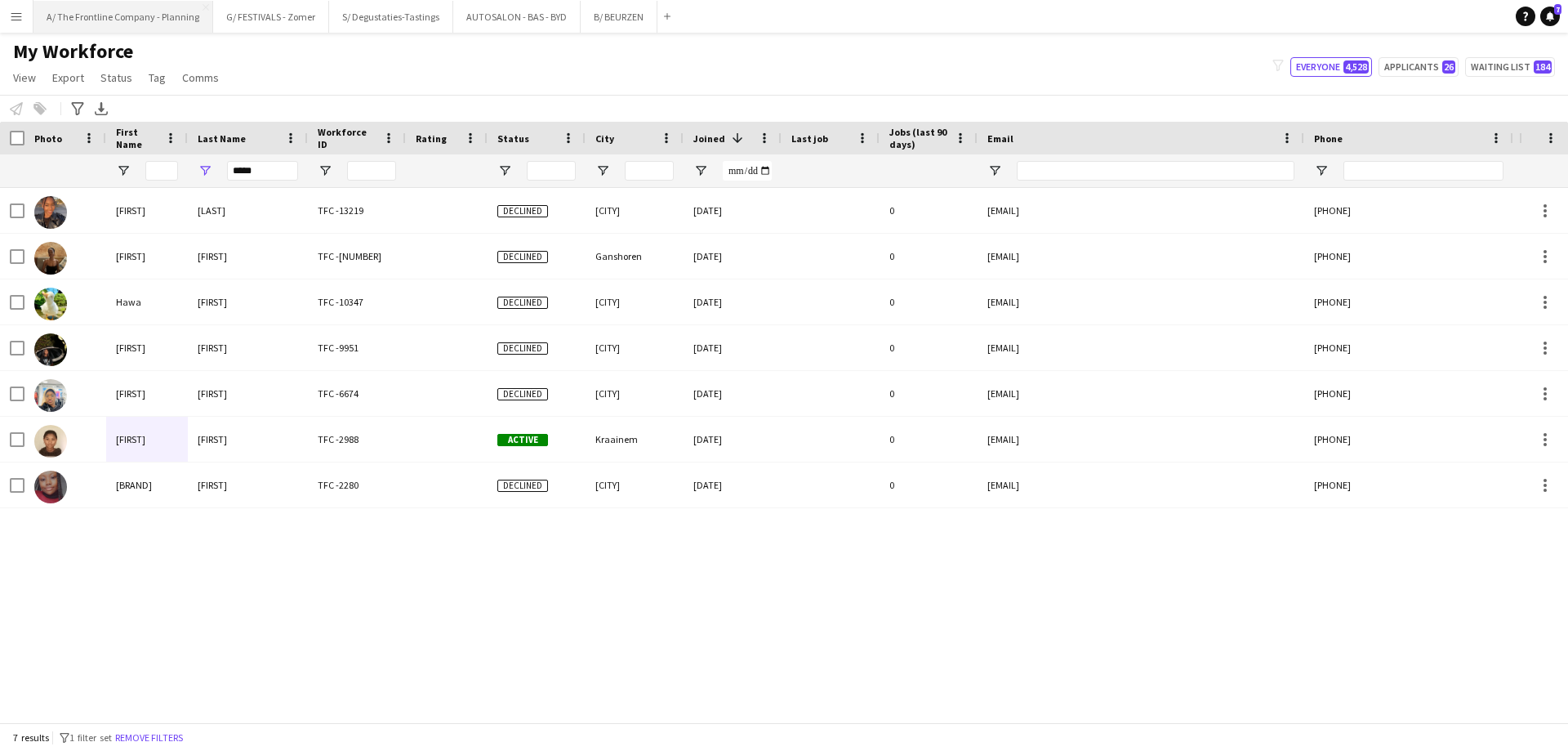 click on "A/ The Frontline Company - Planning
Close" at bounding box center (123, 16) 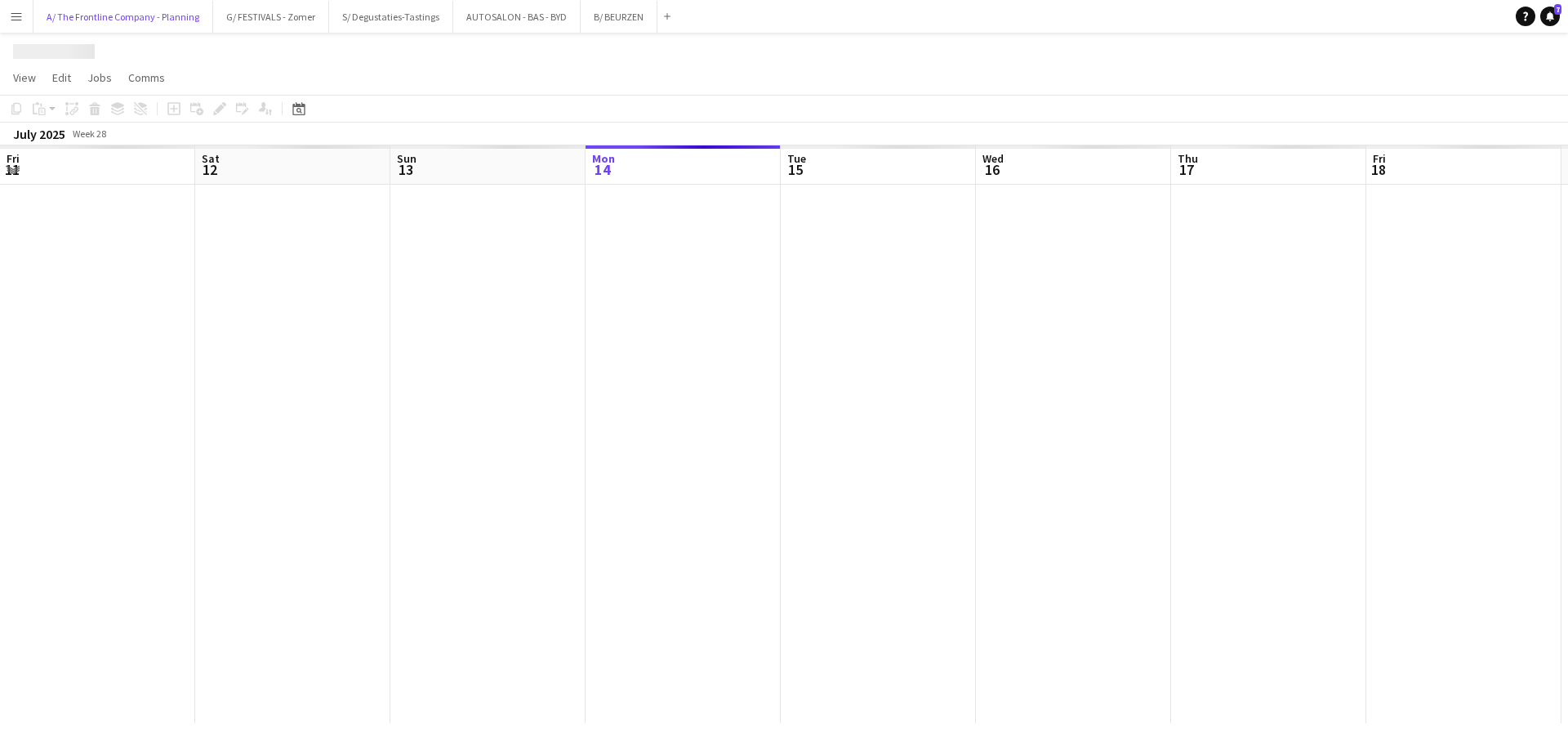scroll, scrollTop: 0, scrollLeft: 390, axis: horizontal 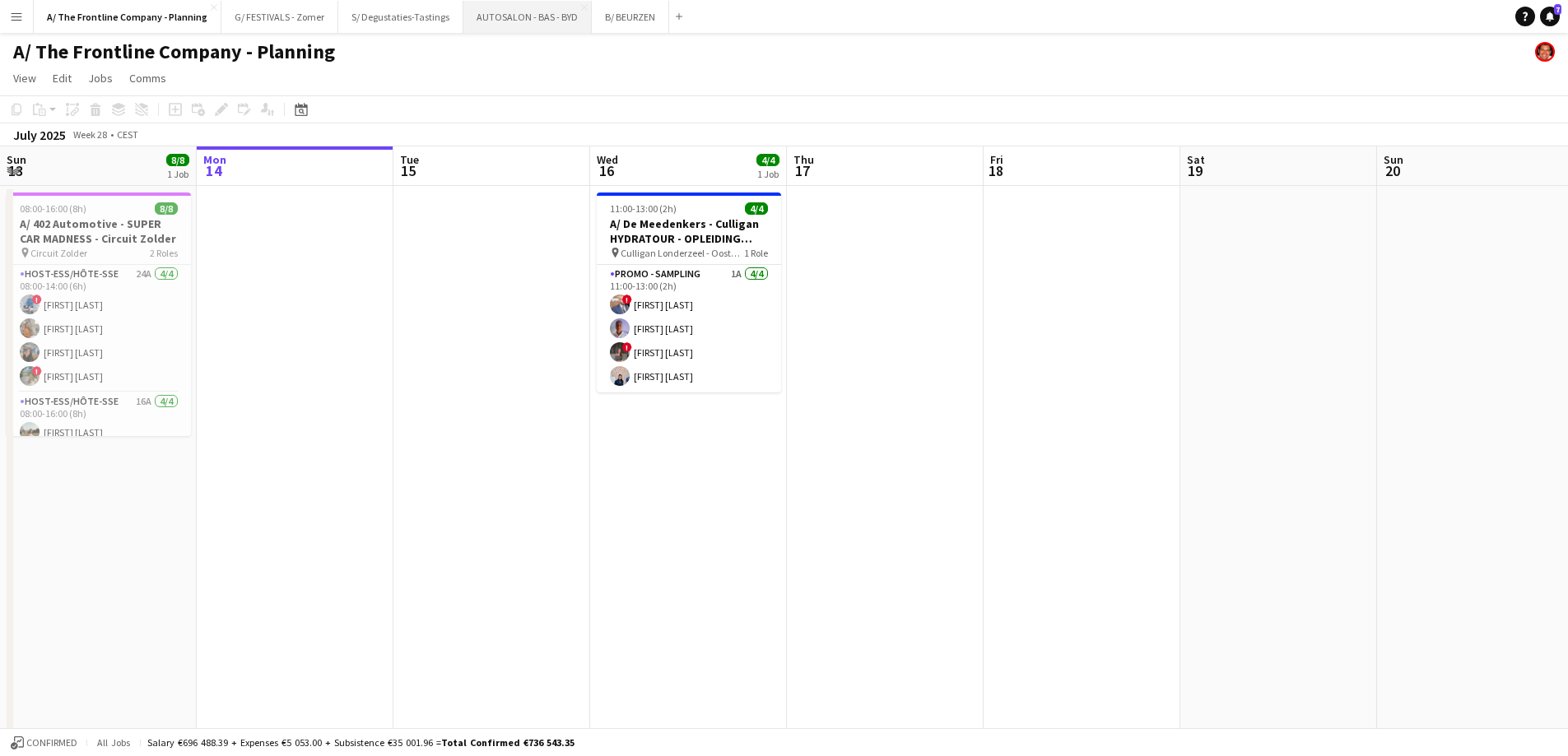 click on "AUTOSALON - BAS  - BYD
Close" at bounding box center (528, 16) 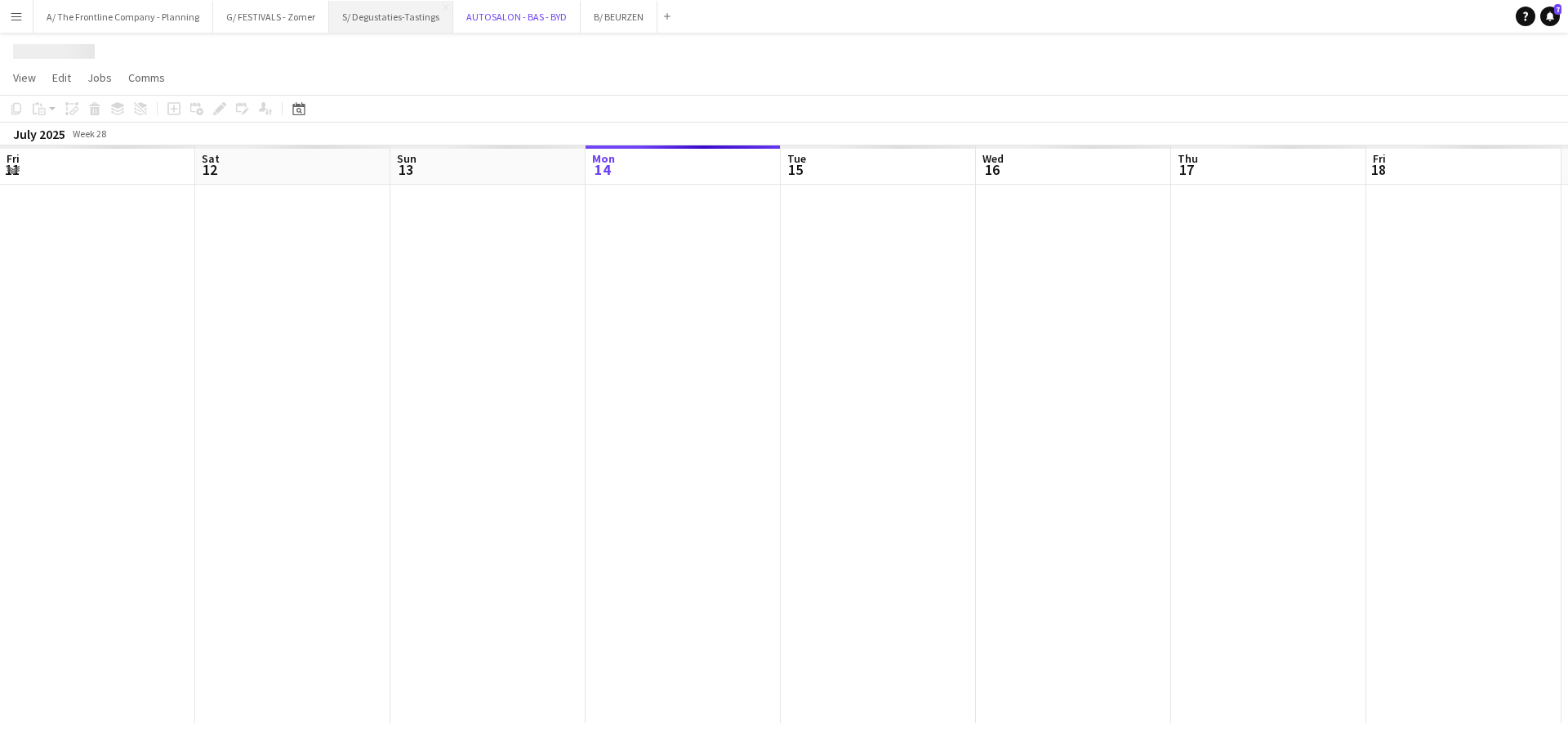 scroll, scrollTop: 0, scrollLeft: 390, axis: horizontal 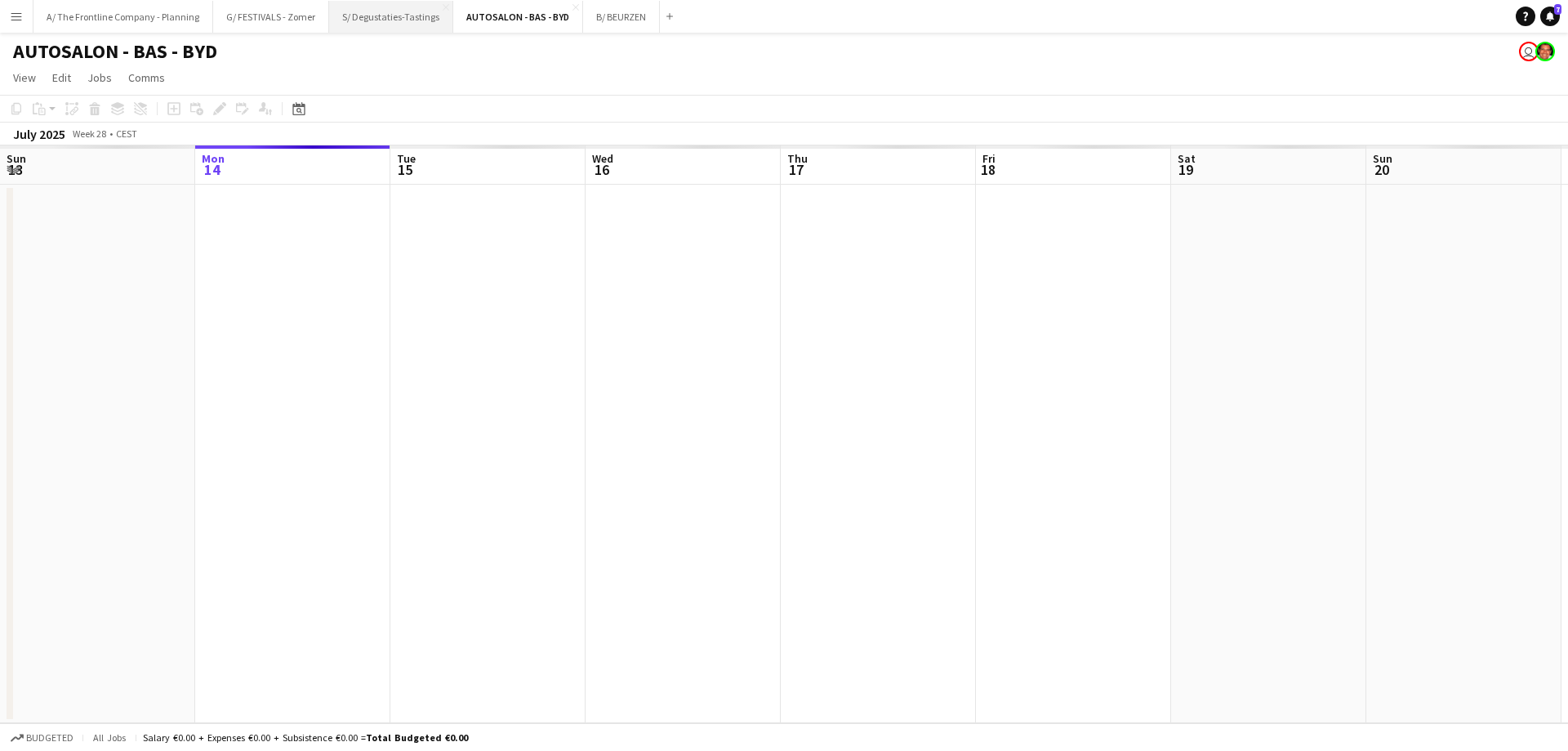 click on "S/ Degustaties-Tastings
Close" at bounding box center (391, 16) 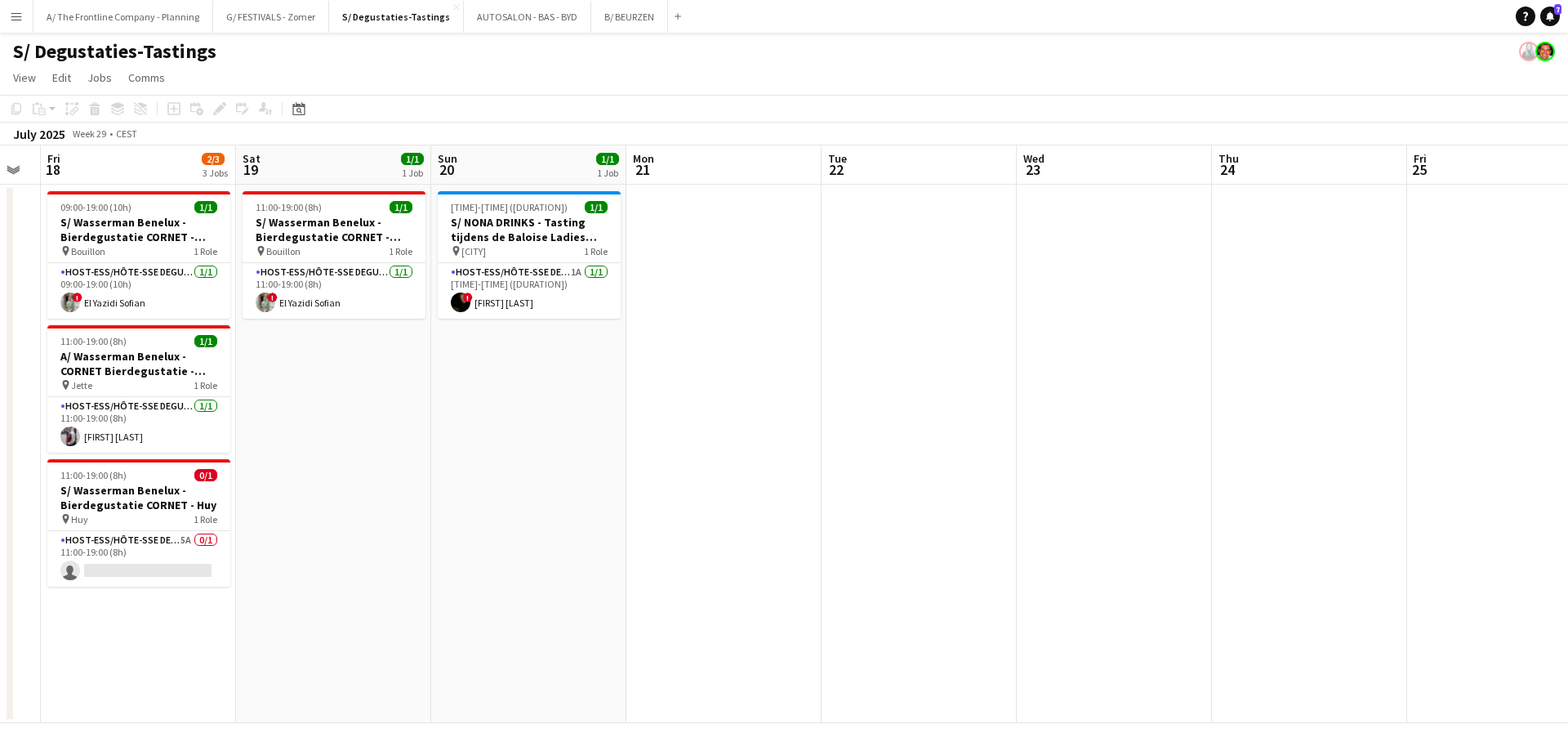 drag, startPoint x: 1299, startPoint y: 461, endPoint x: 381, endPoint y: 396, distance: 920.2983 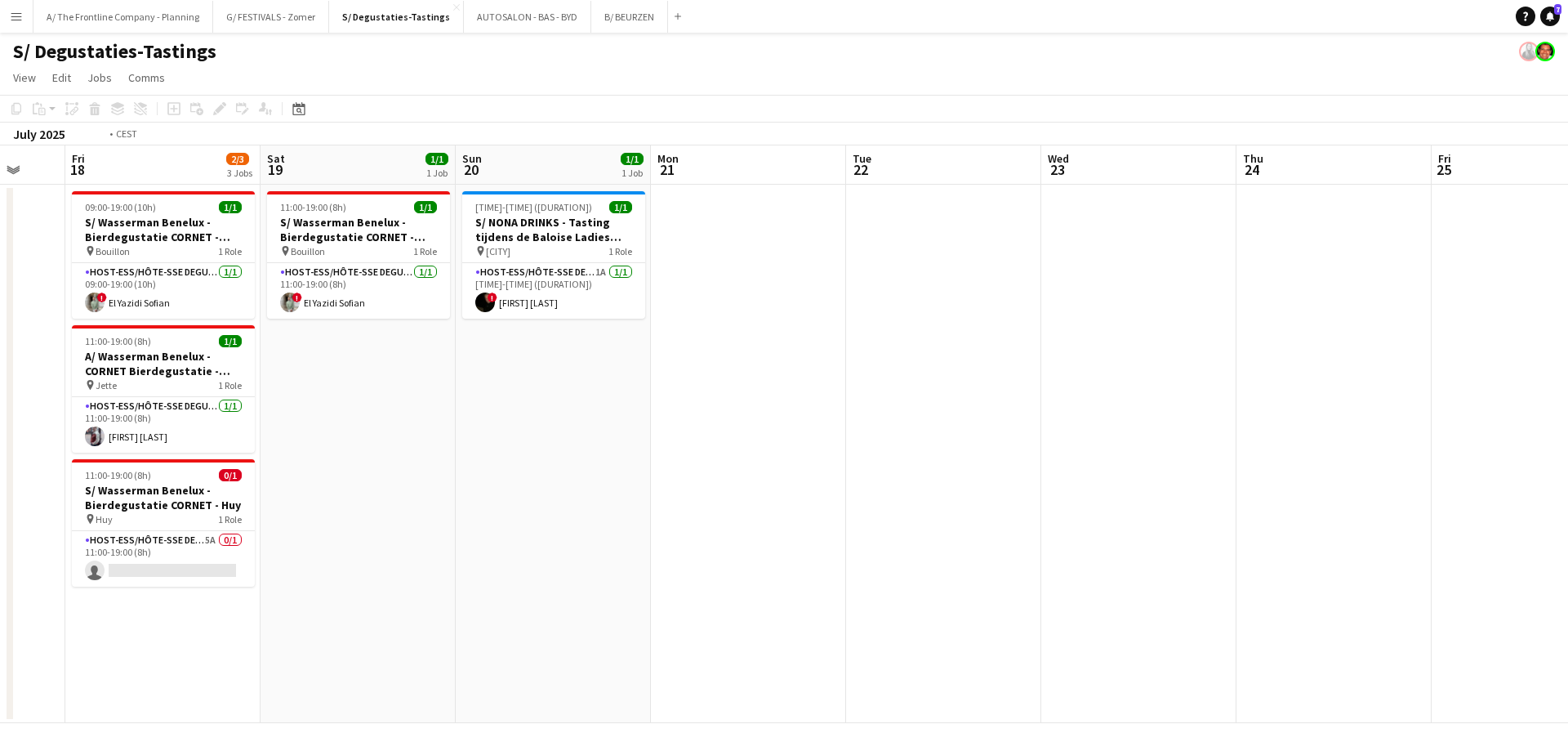 drag, startPoint x: 963, startPoint y: 413, endPoint x: 208, endPoint y: 378, distance: 755.811 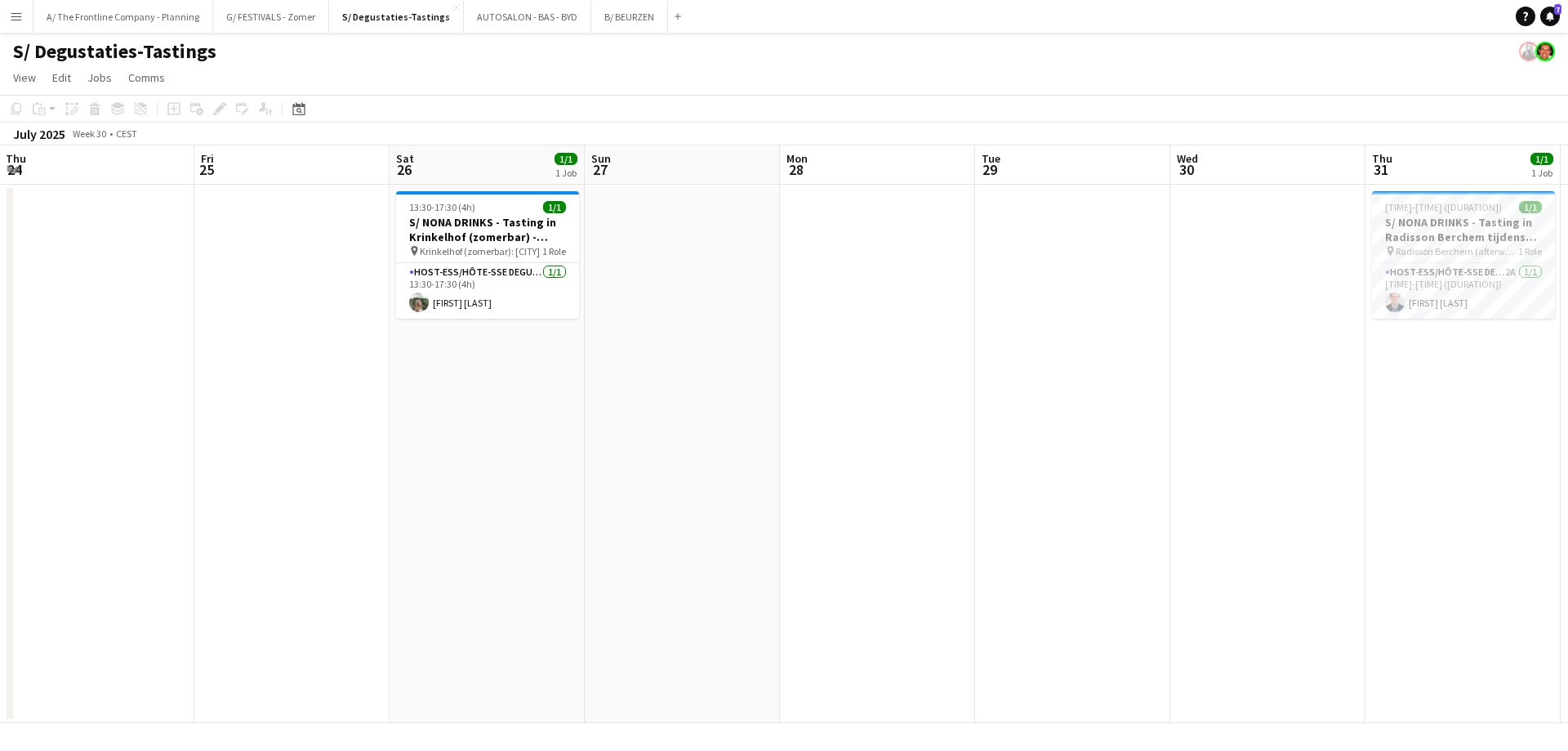 drag, startPoint x: 699, startPoint y: 407, endPoint x: 385, endPoint y: 414, distance: 314.07802 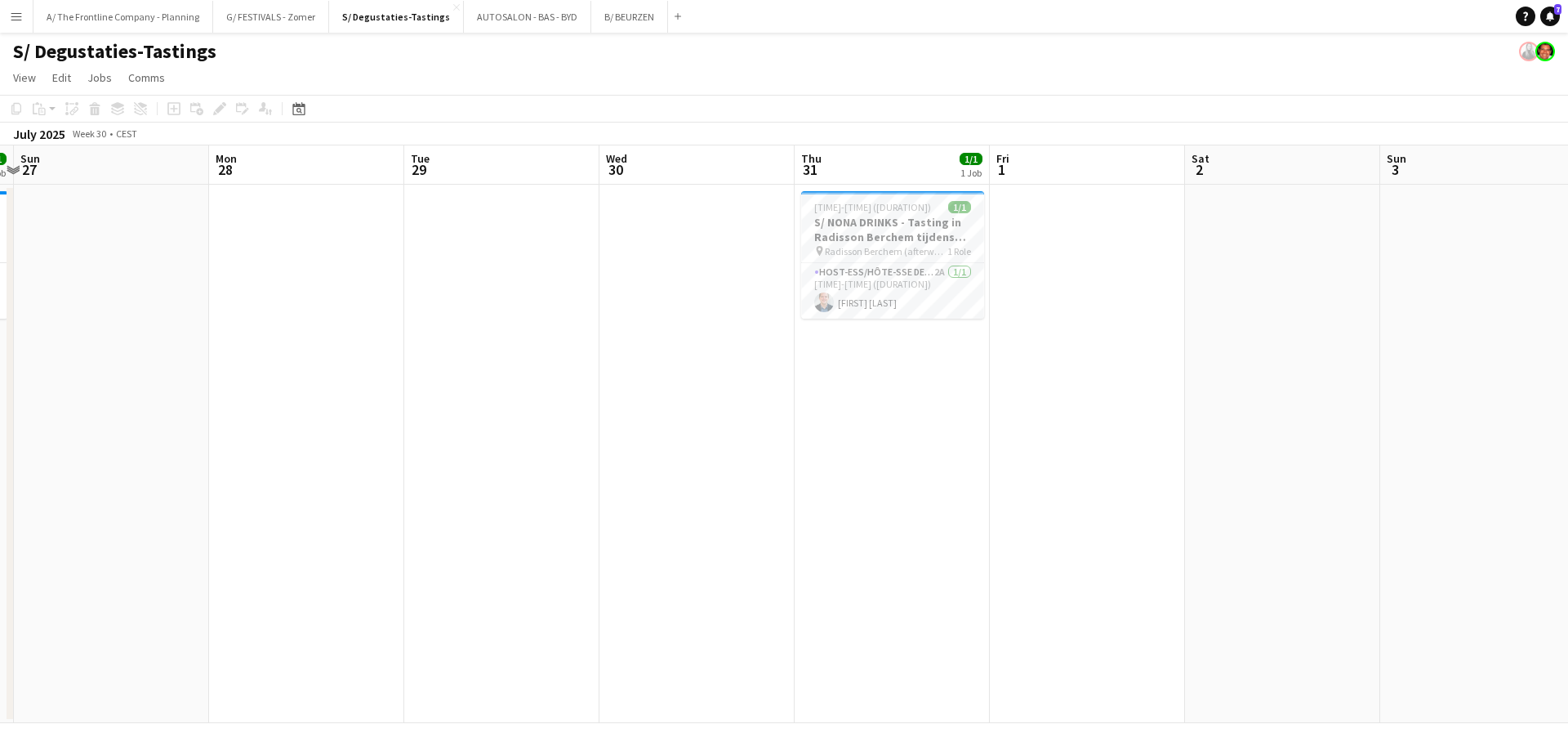 drag, startPoint x: 552, startPoint y: 437, endPoint x: 283, endPoint y: 421, distance: 269.4754 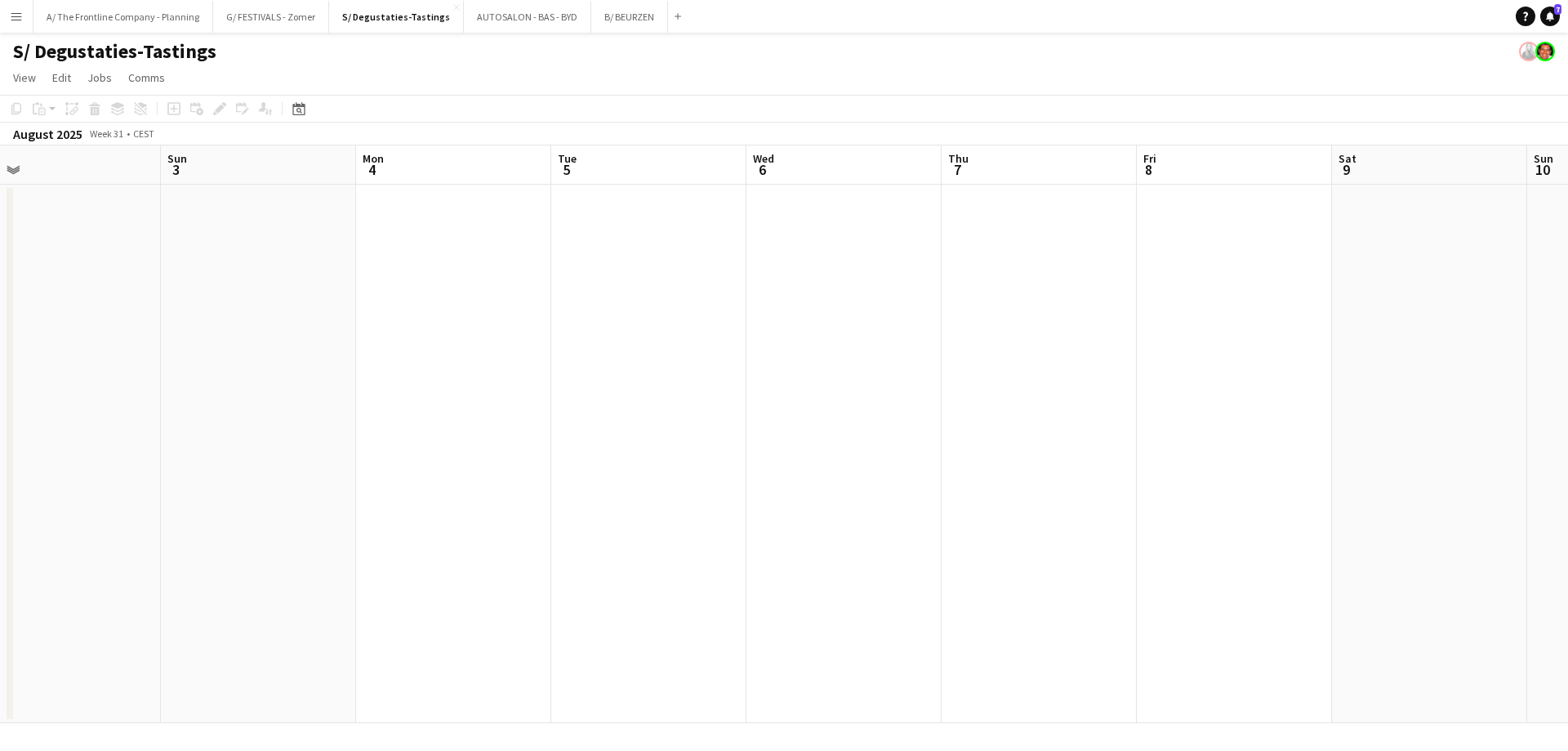 drag, startPoint x: 1040, startPoint y: 454, endPoint x: 357, endPoint y: 442, distance: 683.1054 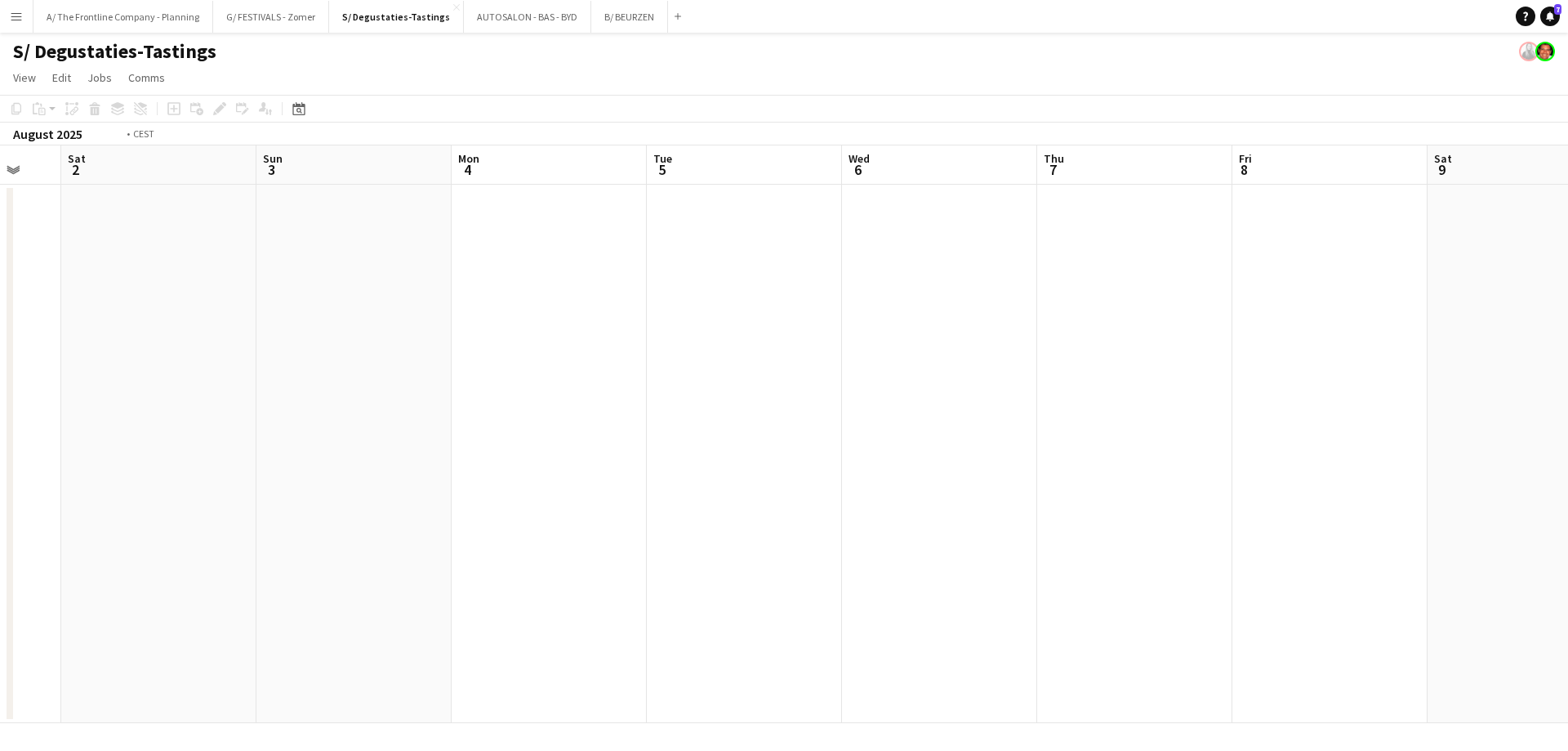 drag, startPoint x: 1119, startPoint y: 440, endPoint x: 536, endPoint y: 432, distance: 583.0549 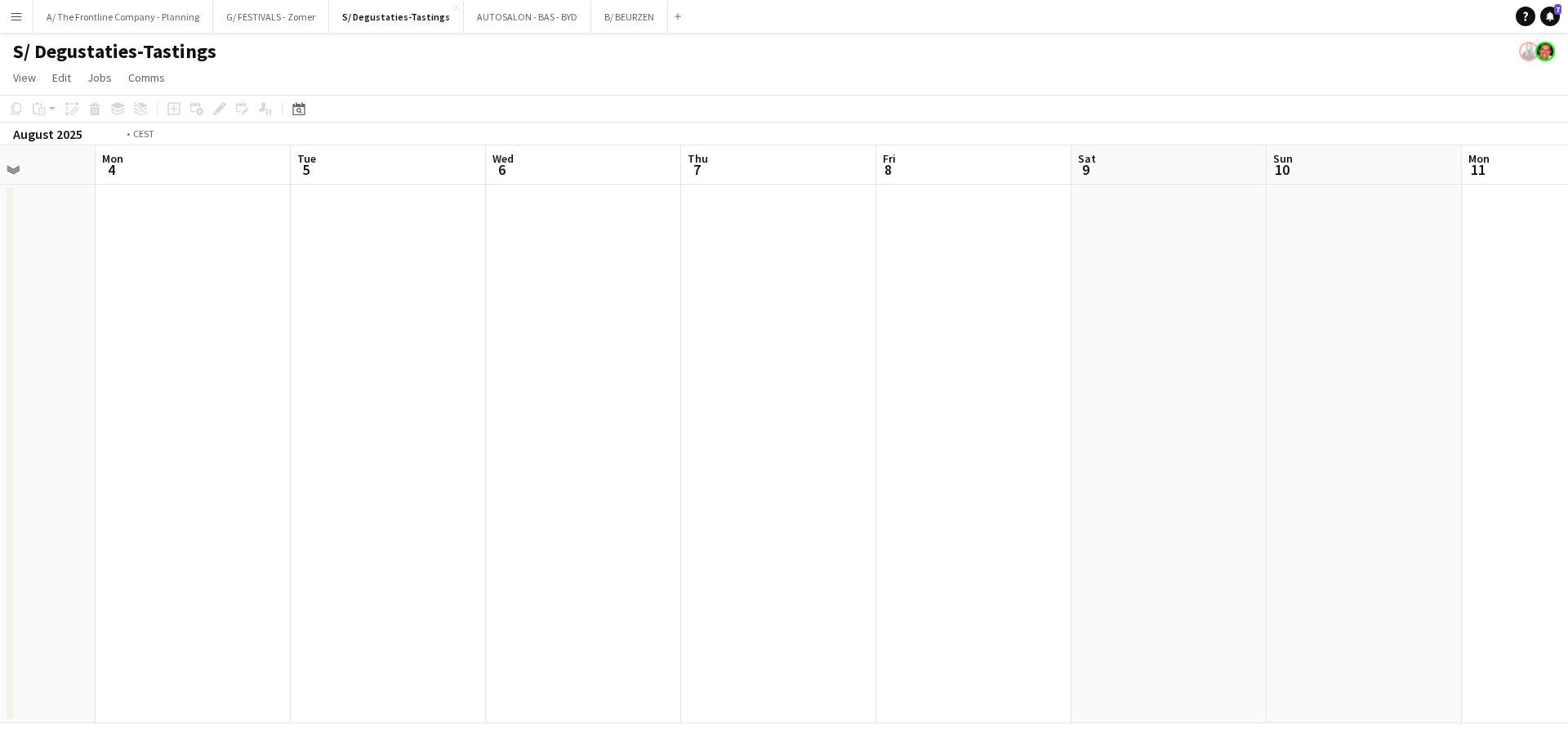 drag, startPoint x: 519, startPoint y: 410, endPoint x: 1423, endPoint y: 393, distance: 904.1598 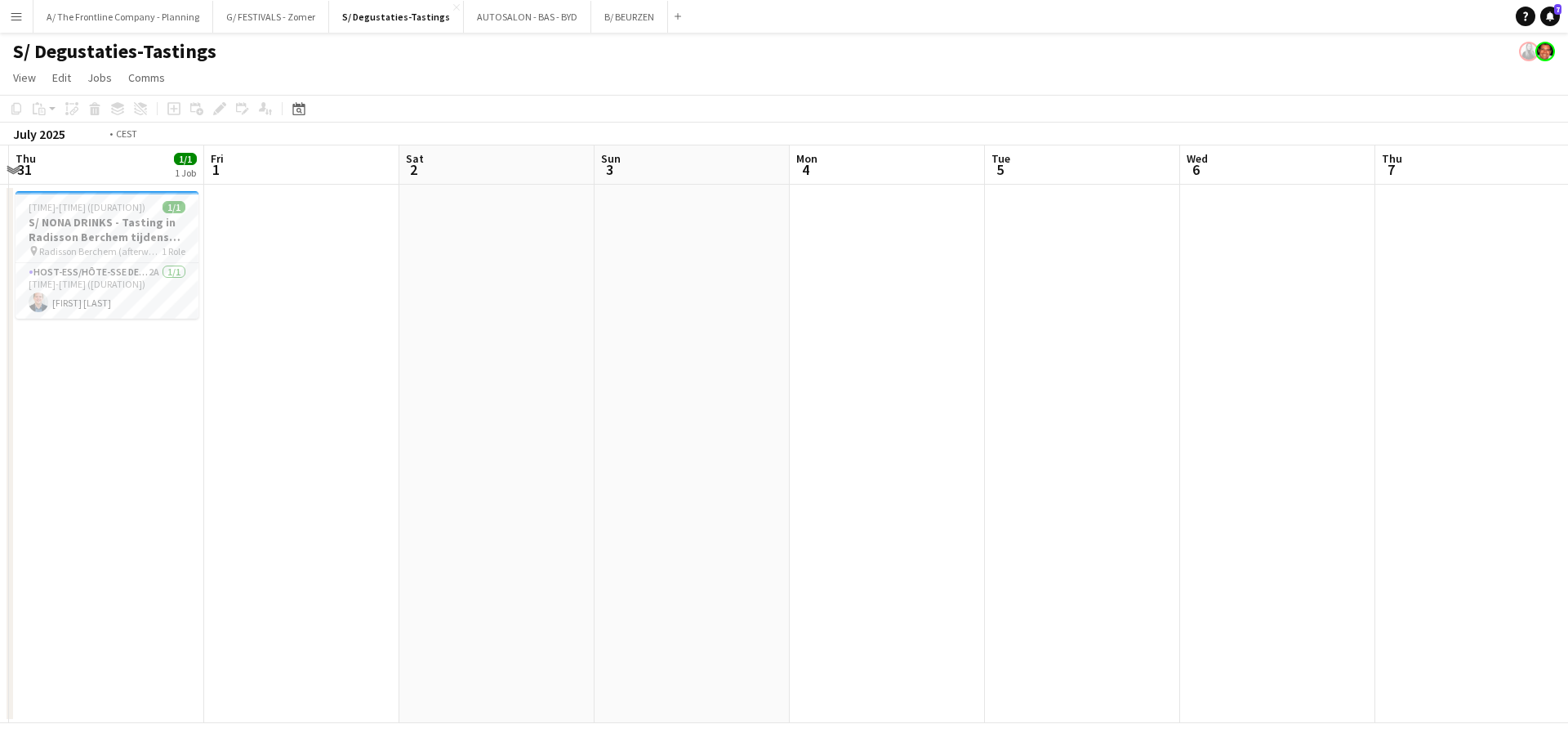 drag, startPoint x: 756, startPoint y: 387, endPoint x: 1401, endPoint y: 374, distance: 645.13099 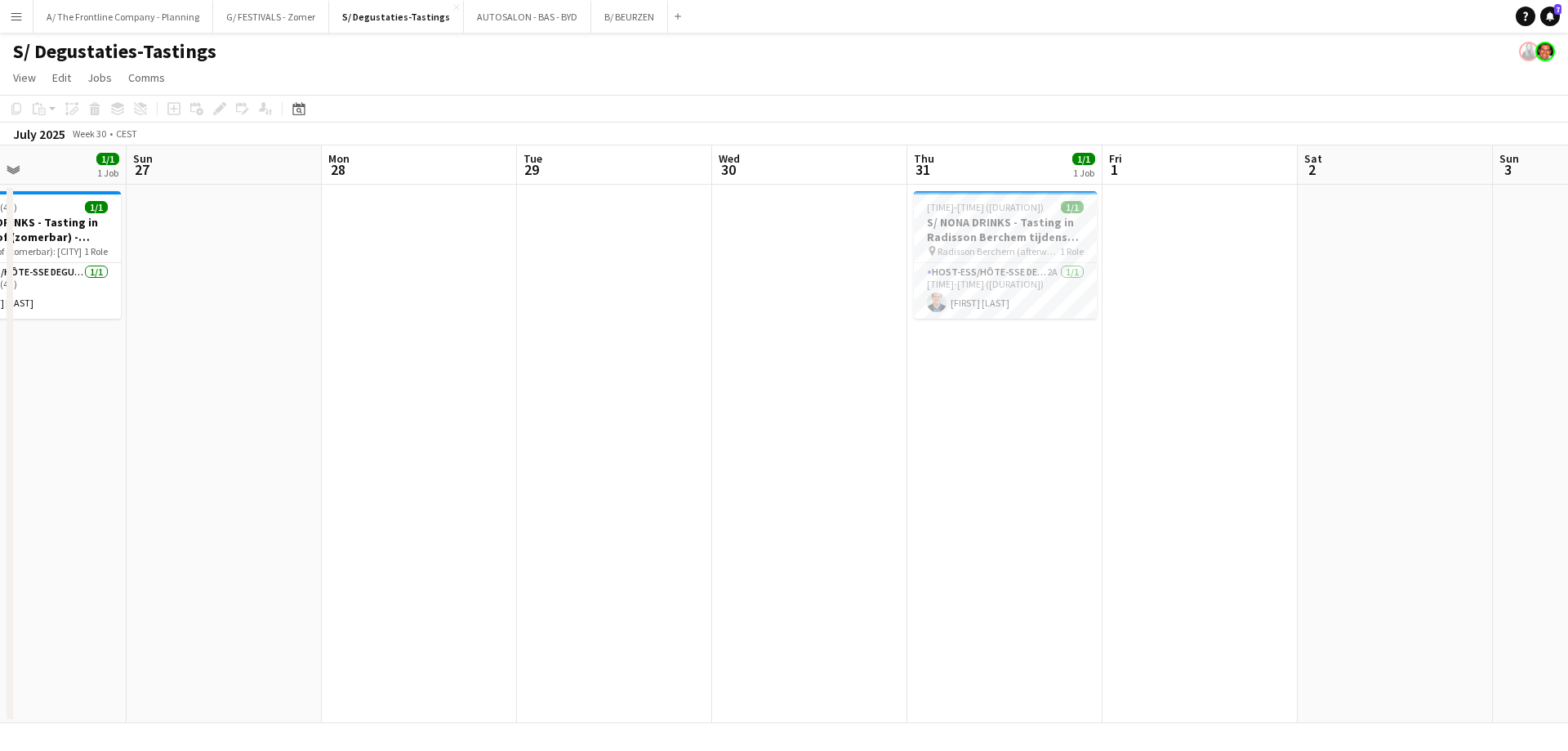 drag, startPoint x: 800, startPoint y: 368, endPoint x: 1394, endPoint y: 357, distance: 594.1018 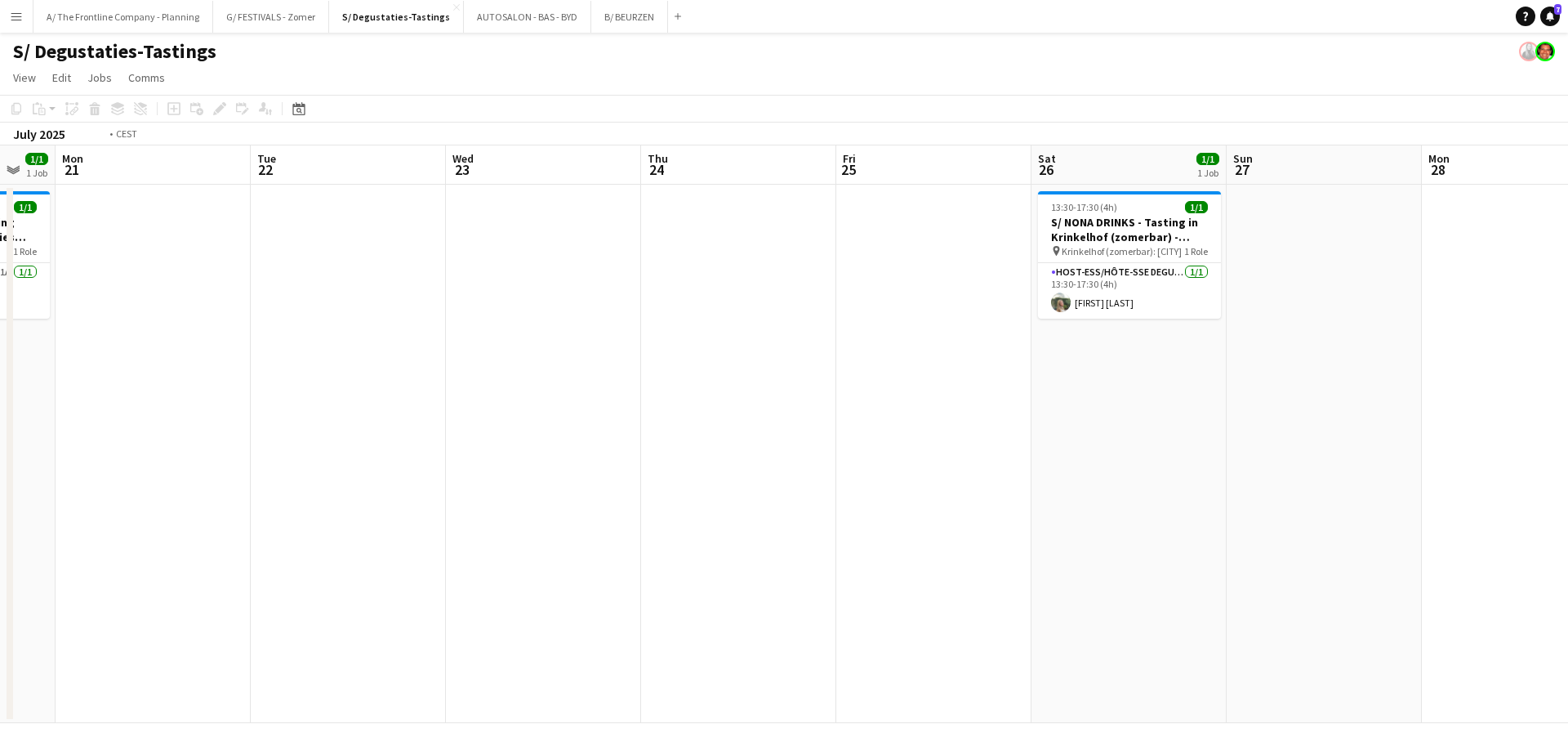 drag, startPoint x: 800, startPoint y: 404, endPoint x: 1276, endPoint y: 378, distance: 476.7096 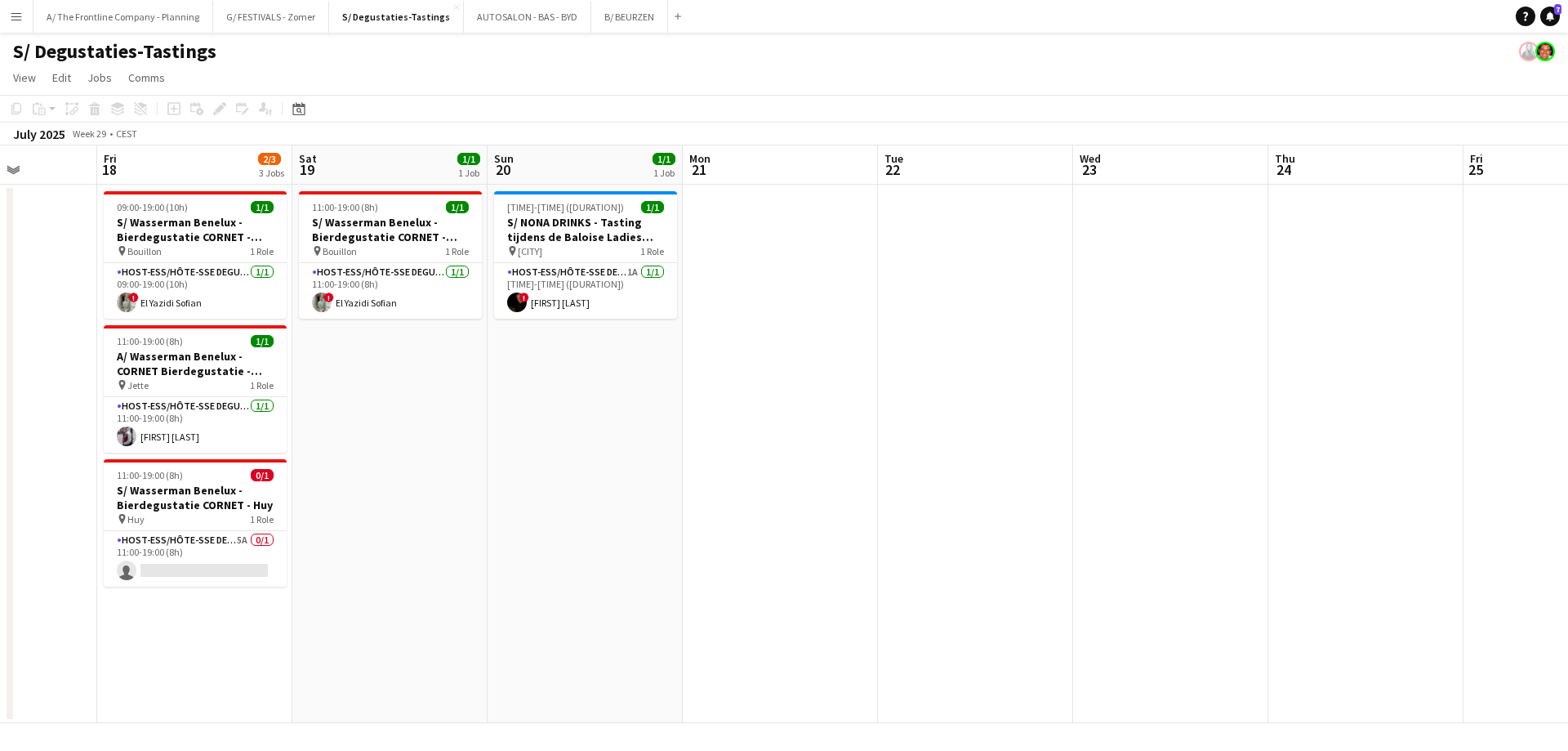 drag, startPoint x: 524, startPoint y: 368, endPoint x: 1139, endPoint y: 358, distance: 615.0813 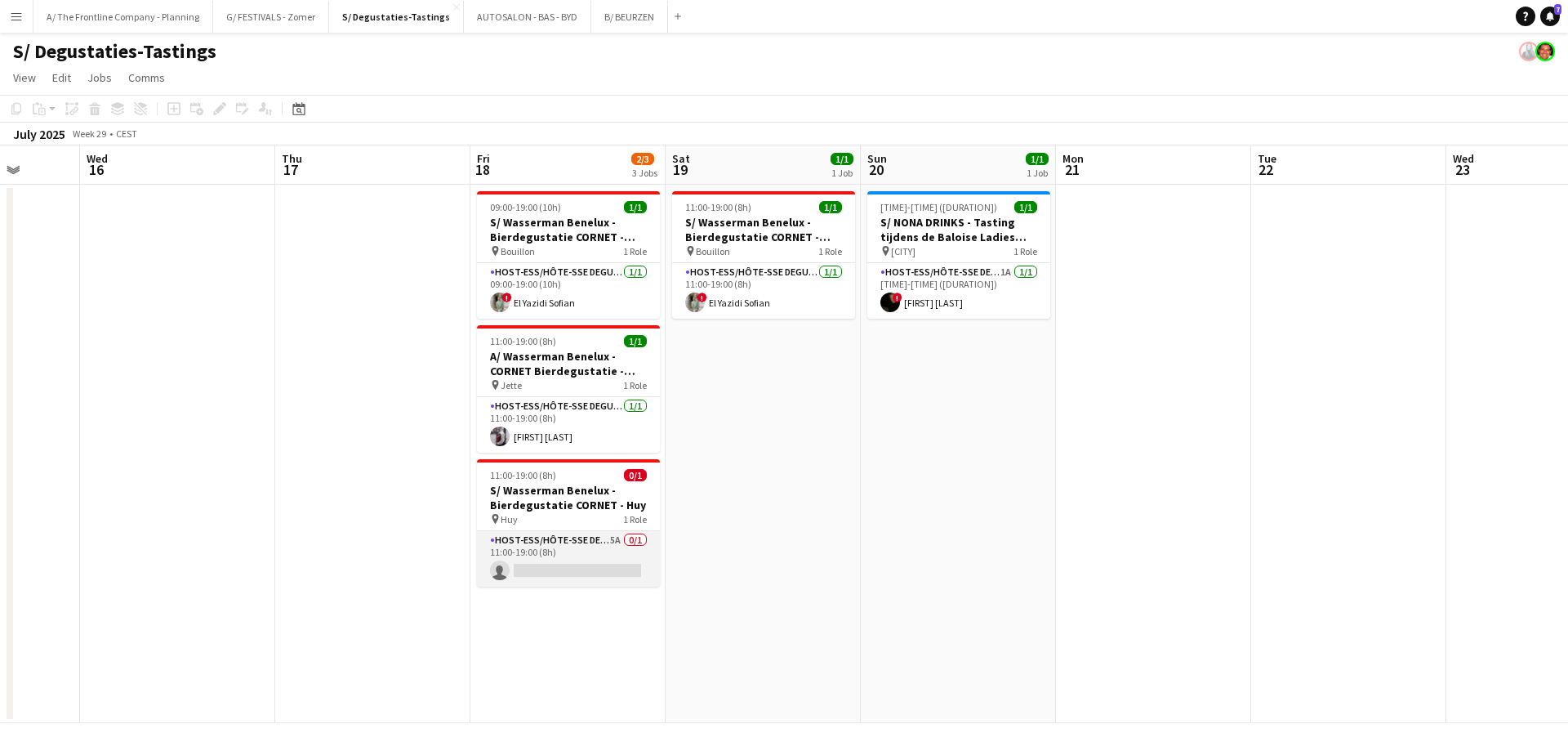 click on "Host-ess/Hôte-sse  Degustatie-Dégustation   5A   0/1   11:00-19:00 (8h)
single-neutral-actions" at bounding box center (568, 559) 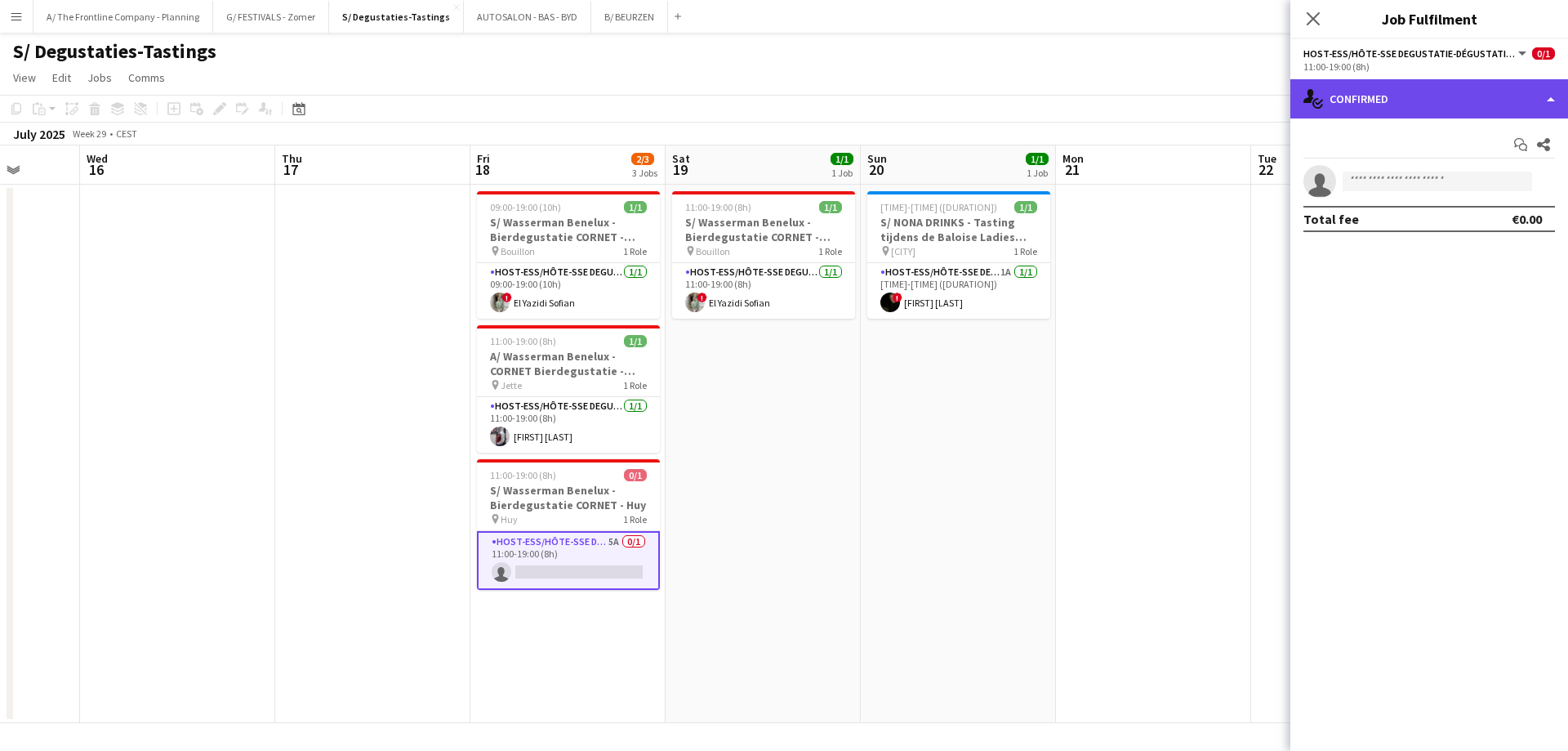 click on "single-neutral-actions-check-2
Confirmed" 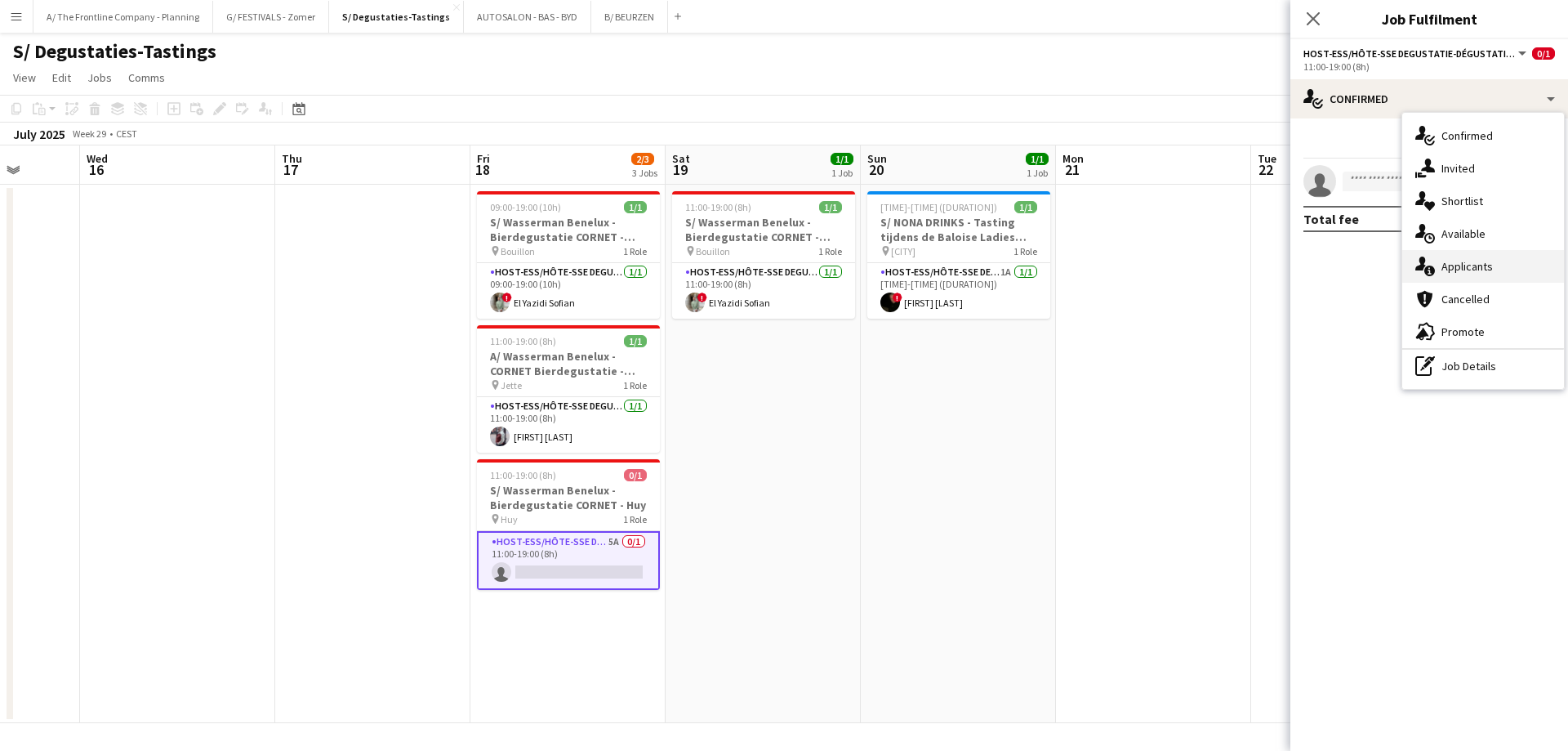 click on "single-neutral-actions-information" 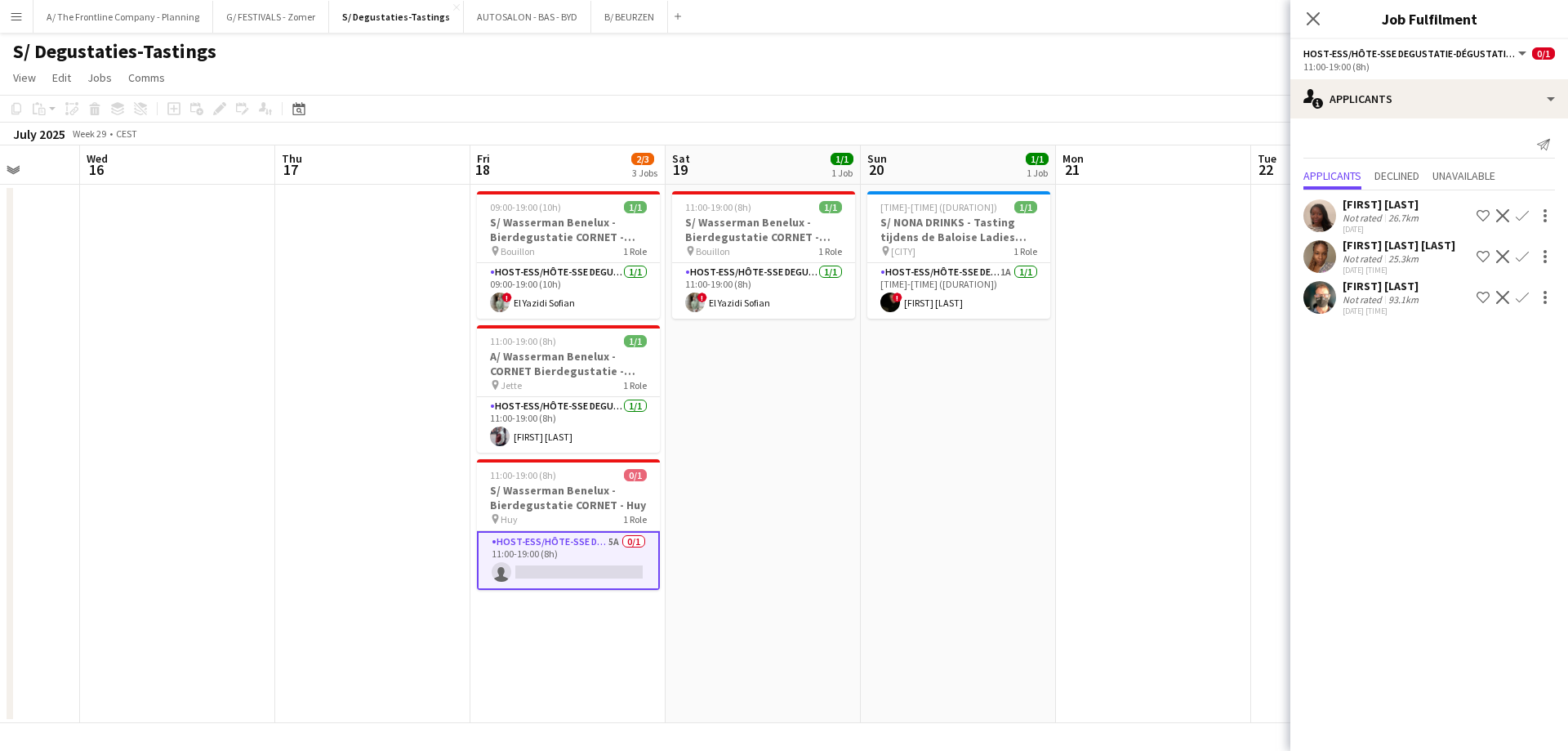 click on "[FIRST] [LAST] [LAST]" at bounding box center (1382, 286) 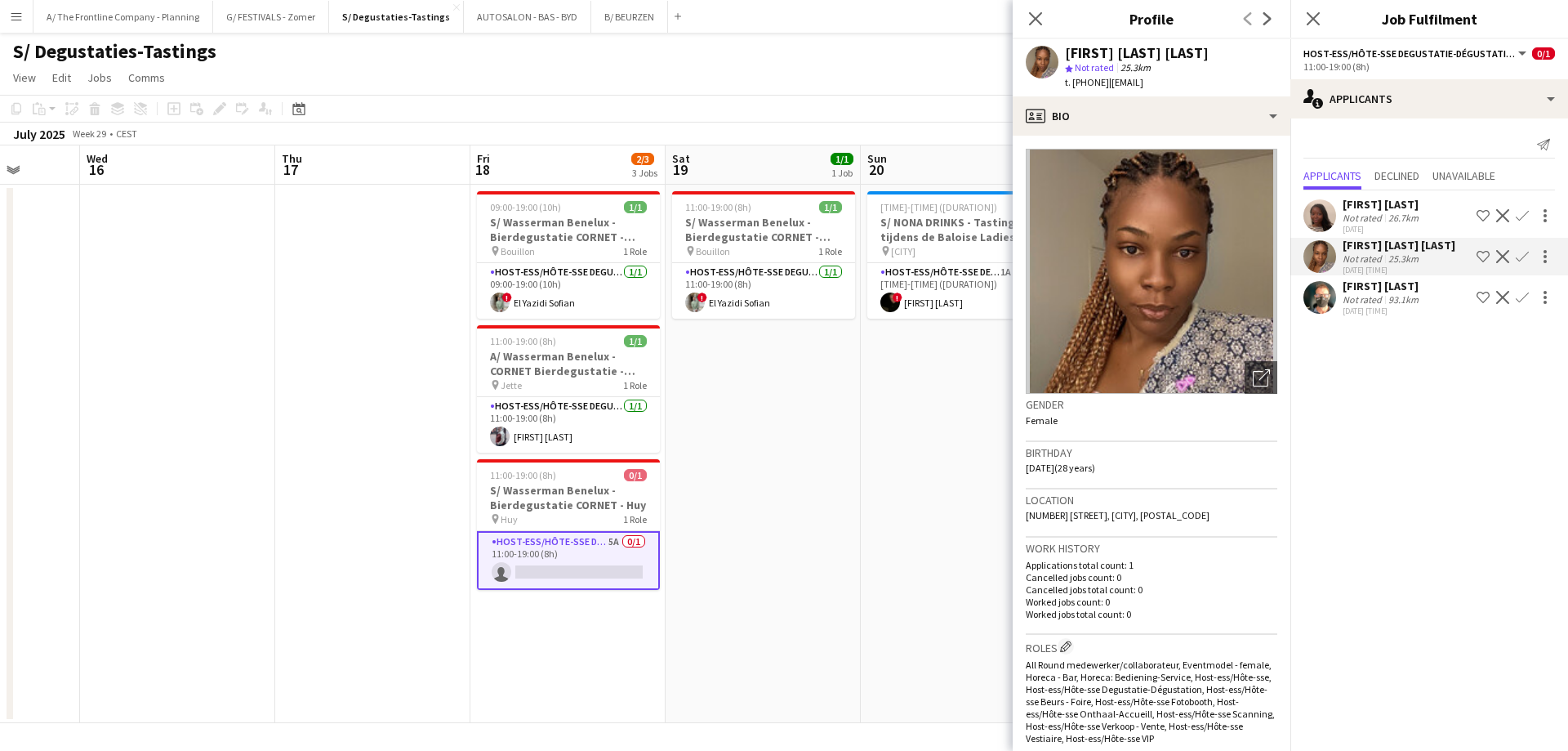 click on "26.7km" at bounding box center [1403, 258] 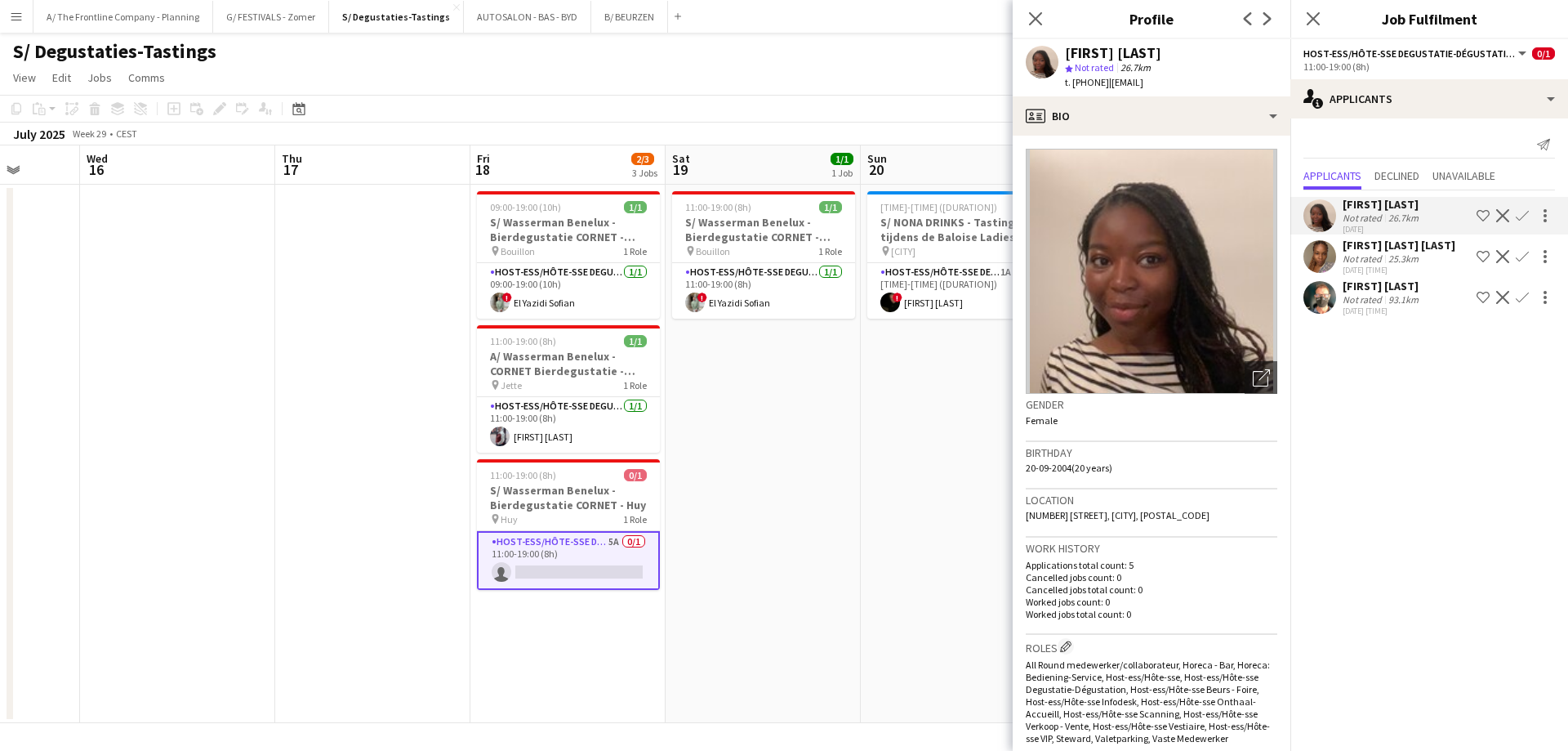 click on "[FIRST] [LAST] [LAST]" at bounding box center [1382, 286] 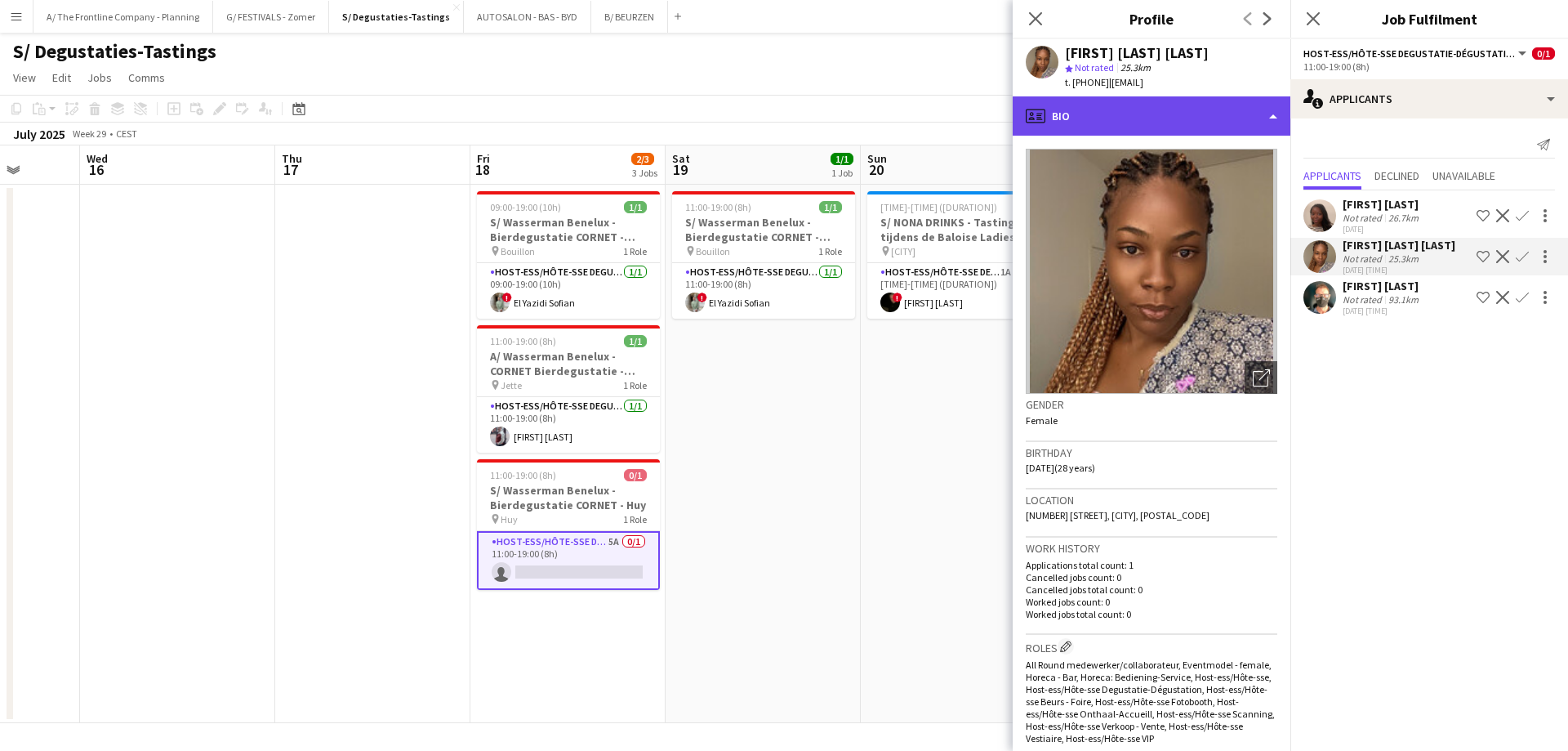 click on "profile
Bio" 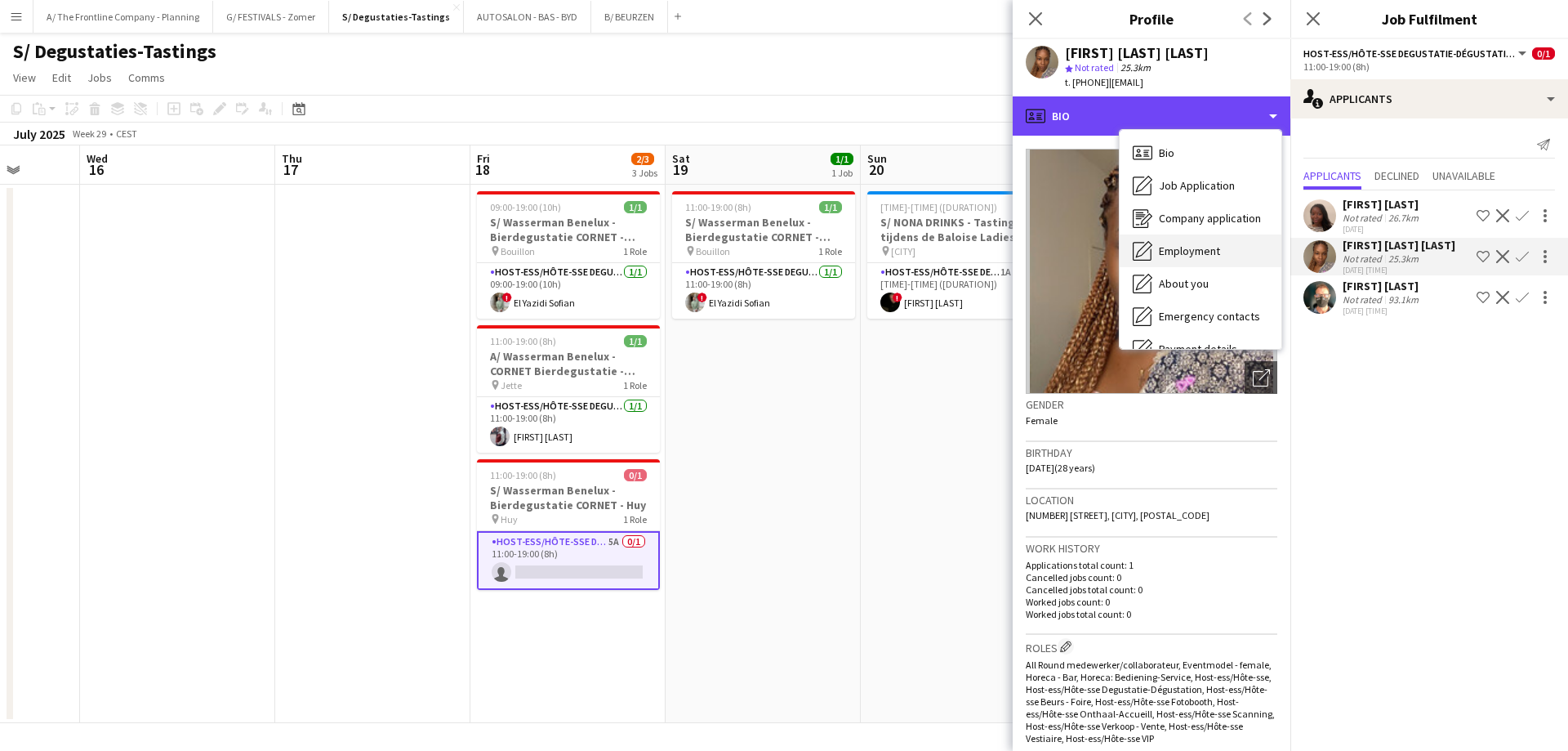 scroll, scrollTop: 154, scrollLeft: 0, axis: vertical 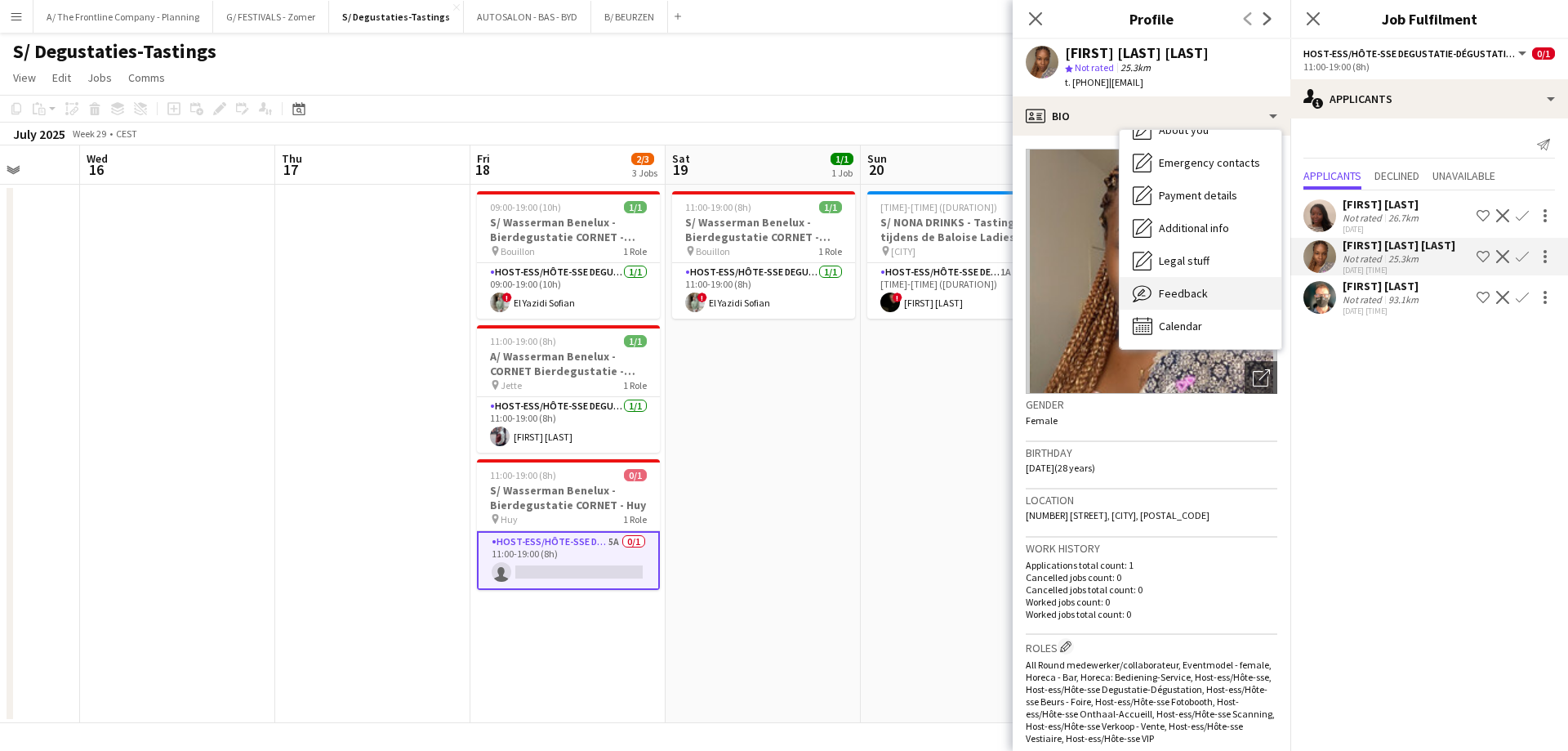 click on "Feedback" at bounding box center (1183, 293) 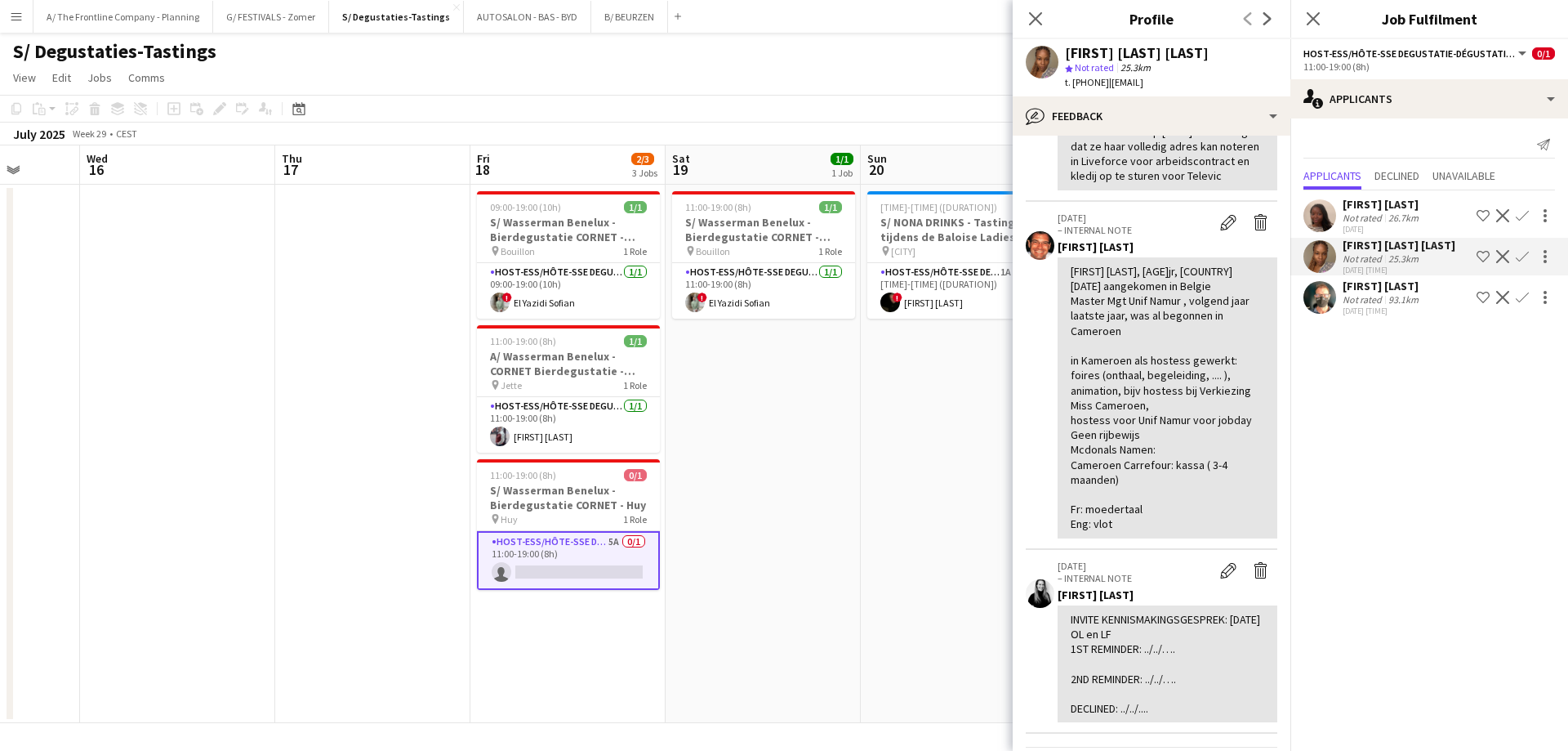 scroll, scrollTop: 572, scrollLeft: 0, axis: vertical 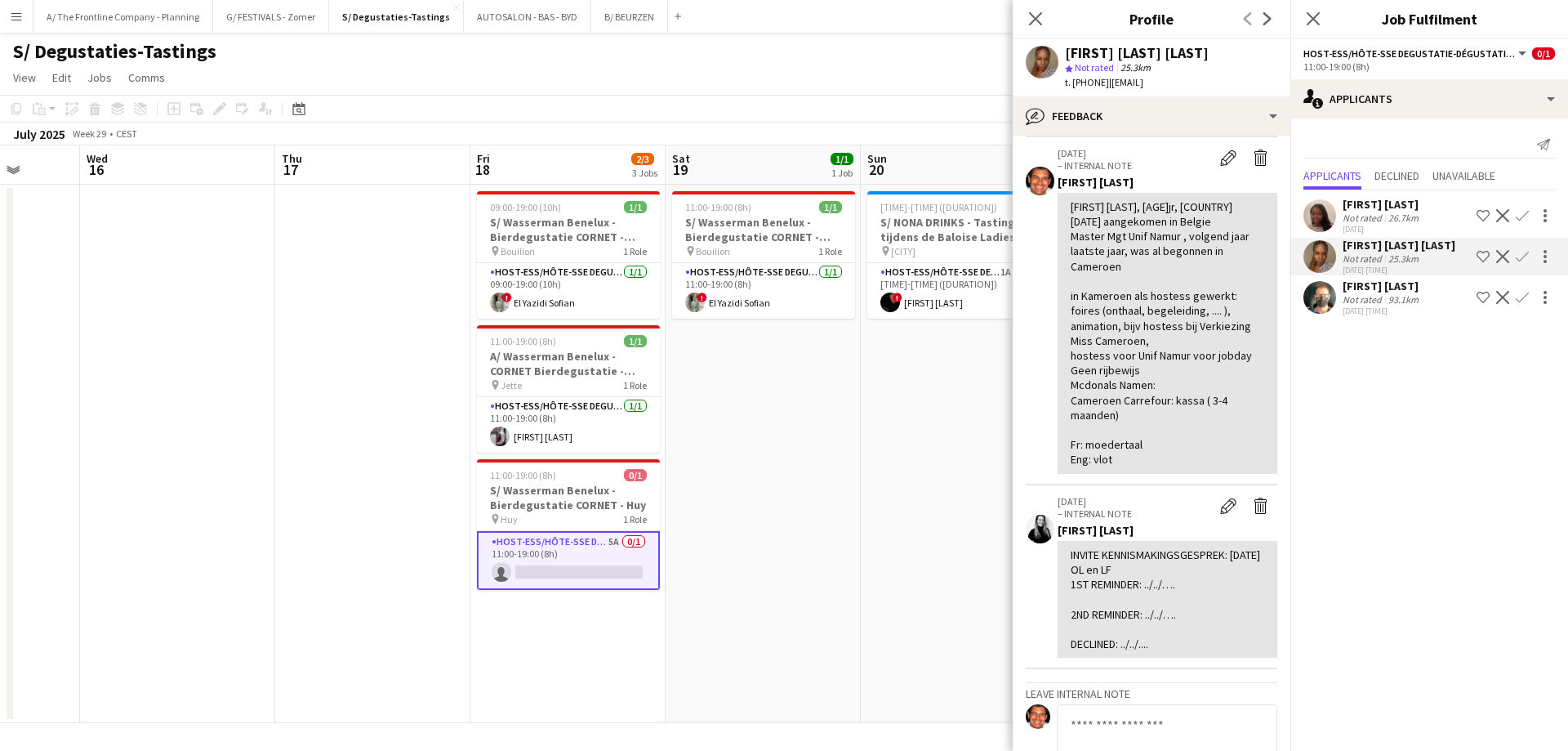 click on "Decline" 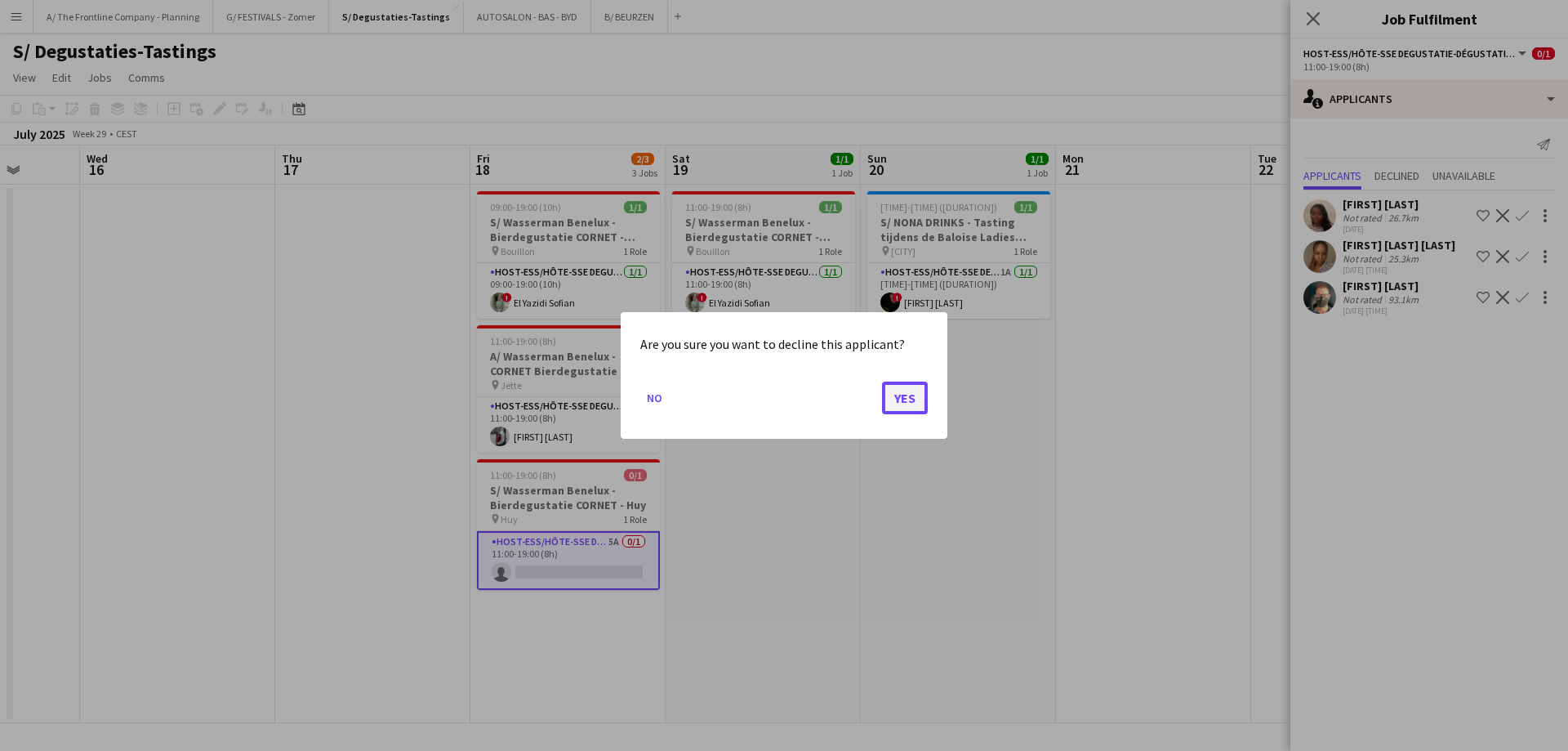 click on "Yes" 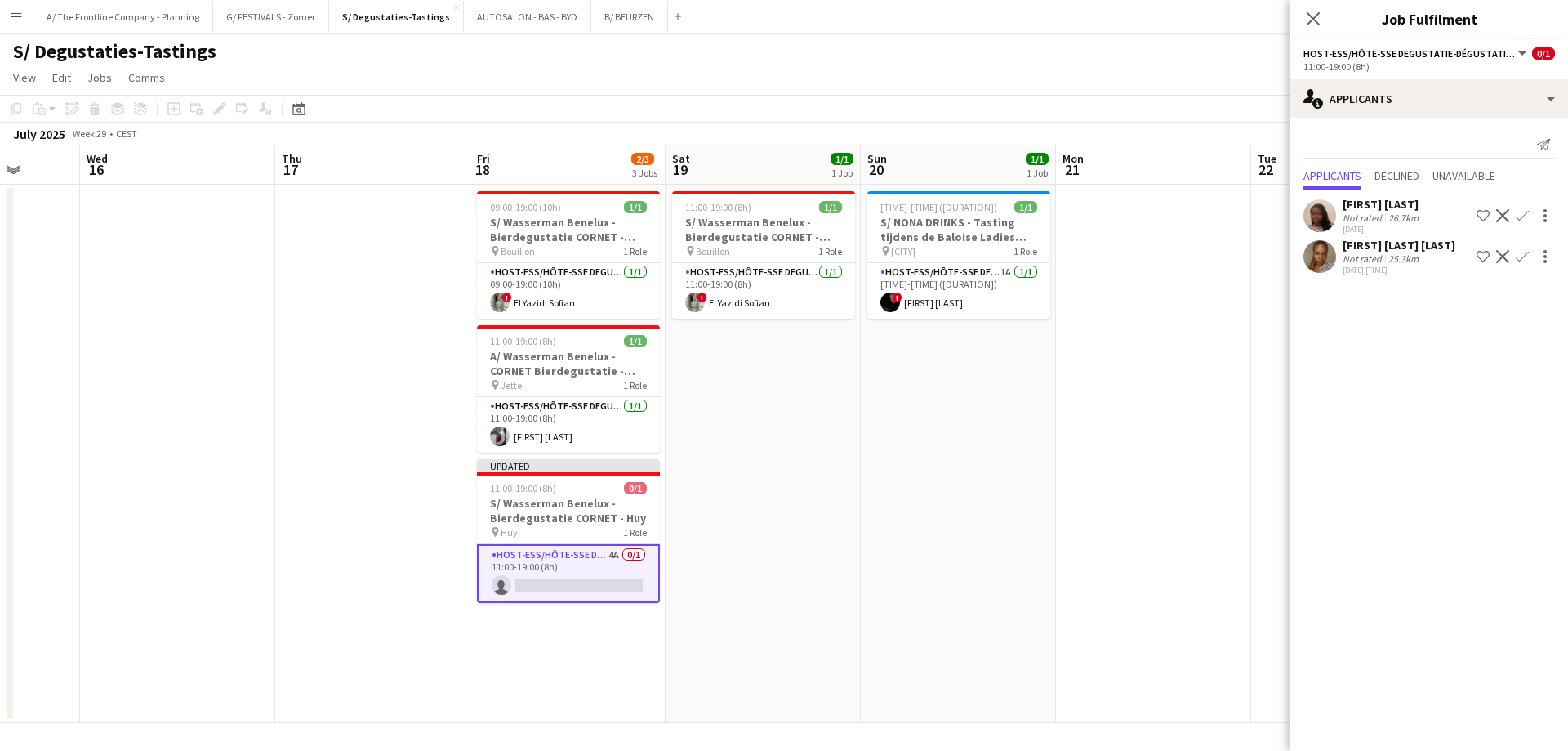 click at bounding box center (1153, 454) 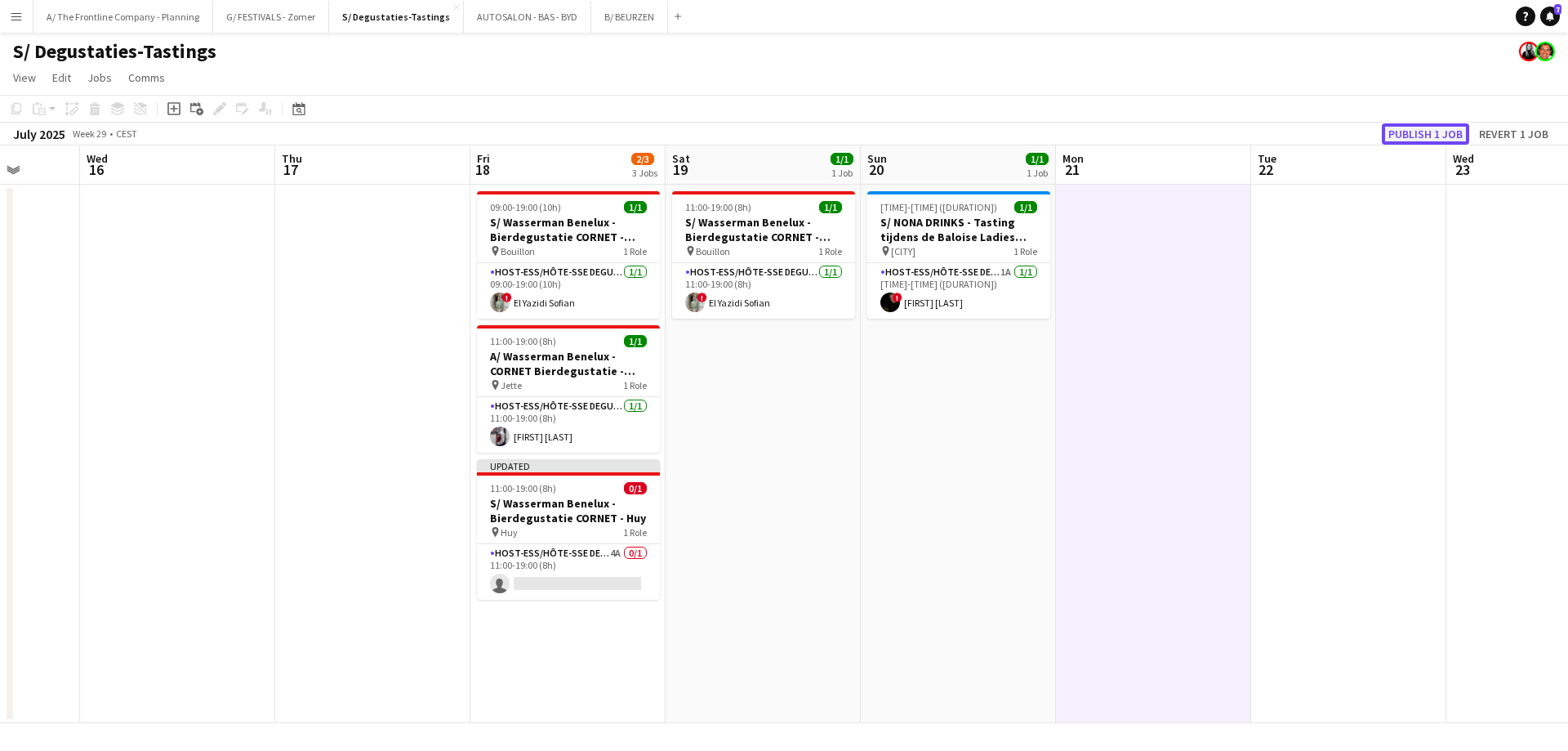 click on "Publish 1 job" 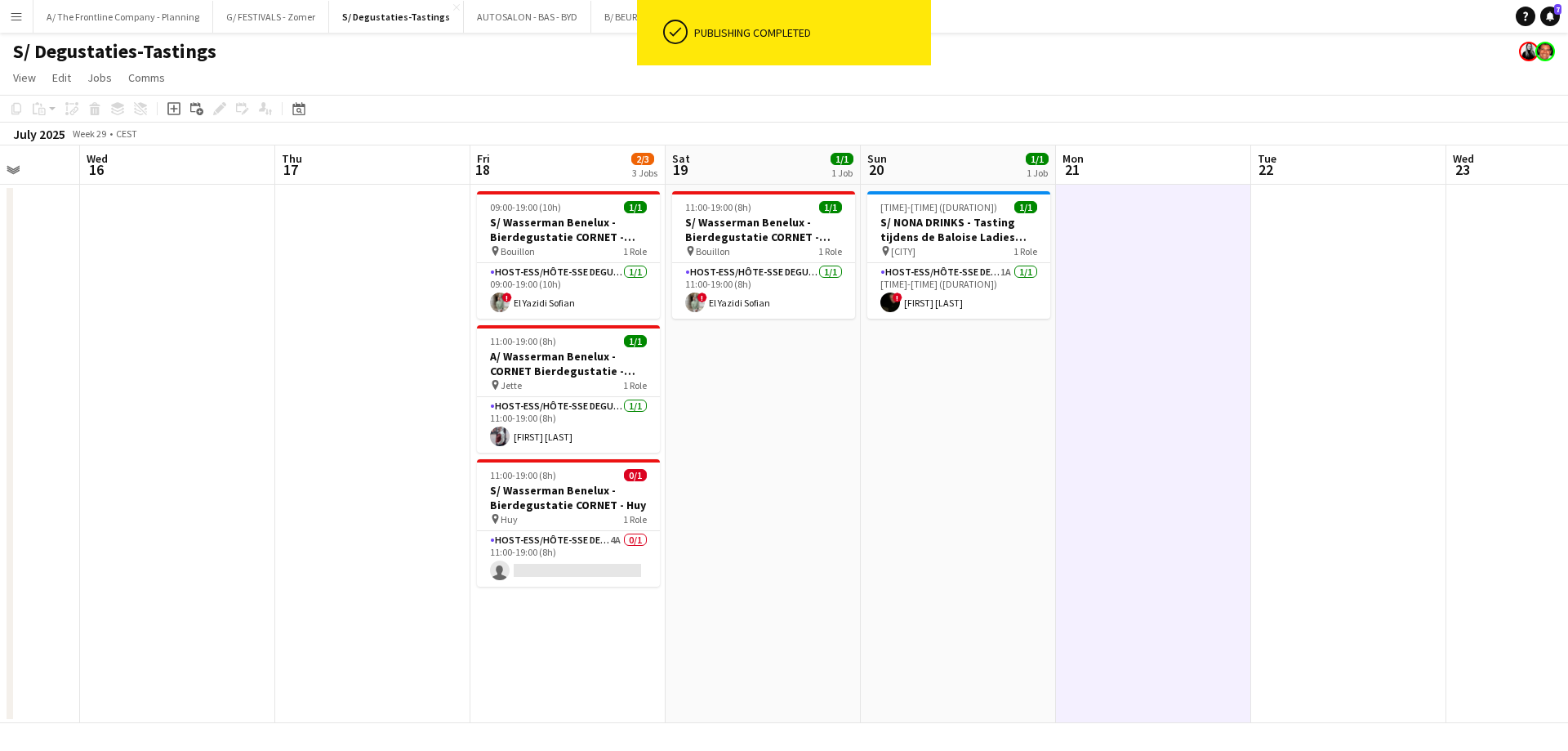 click on "[TIME]-[TIME] ([DURATION]) [NUM]/[NUM] S/ NONA DRINKS - Tasting tijdens de Baloise Ladies Tour (VIP)
pin
Zwevegem 1 Role Host-ess/Hôte-sse Degustatie-Dégustation 1A [NUM]/[NUM] [TIME]-[TIME] ([DURATION])
! [PERSON_NAME]" at bounding box center [958, 454] 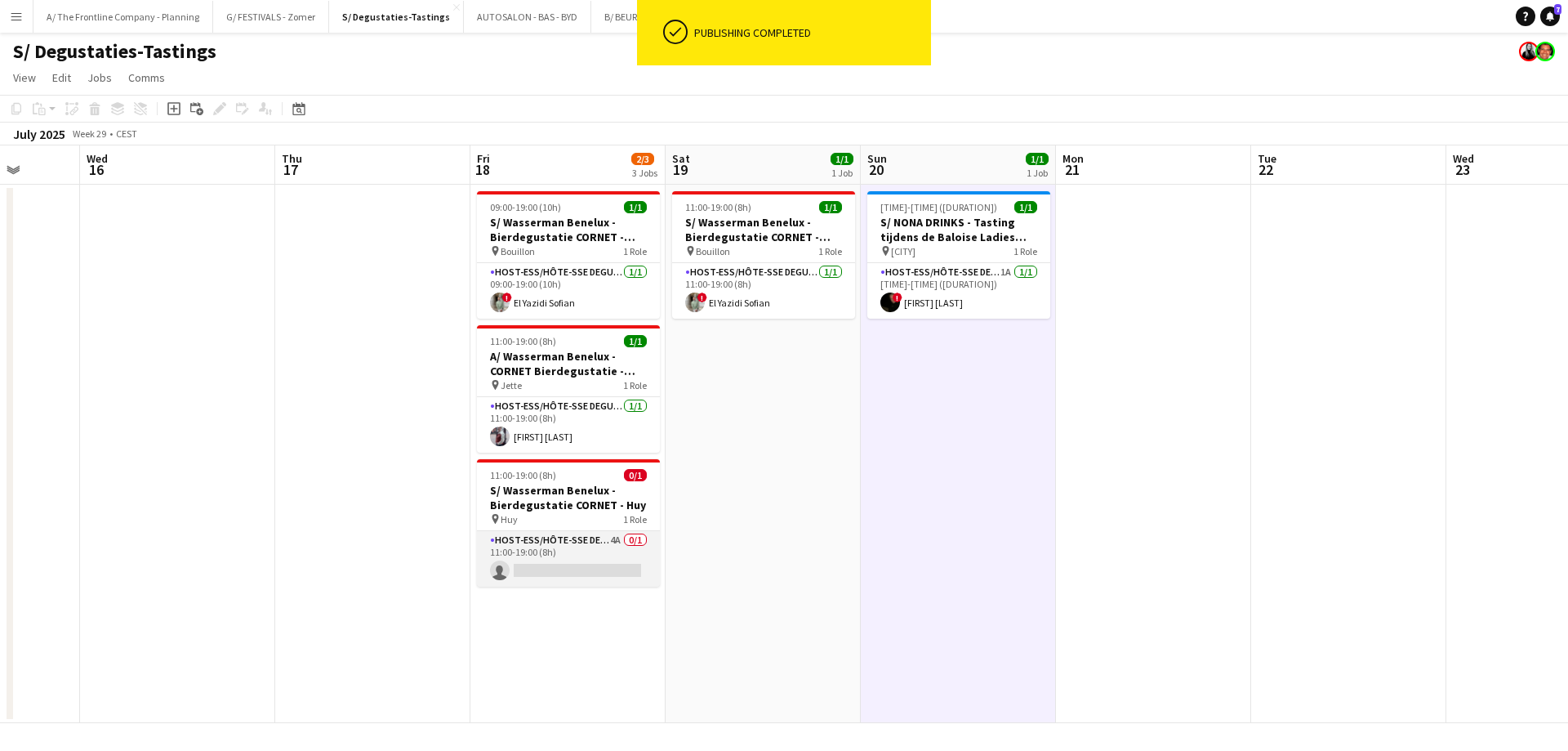 click on "Host-ess/Hôte-sse Degustatie-Dégustation 4A [NUM]/[NUM] [TIME]-[TIME] ([DURATION])
single-neutral-actions" at bounding box center (568, 559) 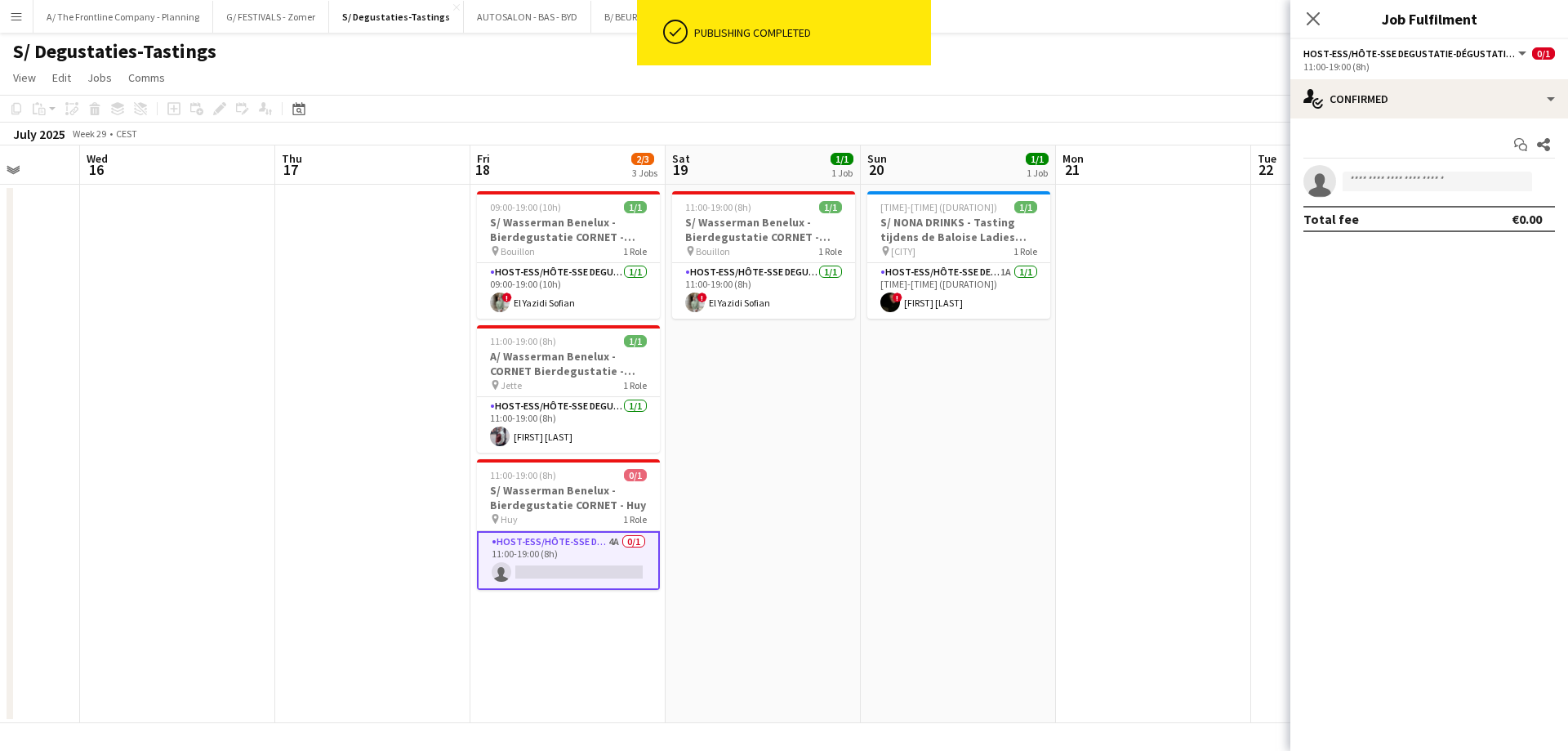 click at bounding box center [1153, 454] 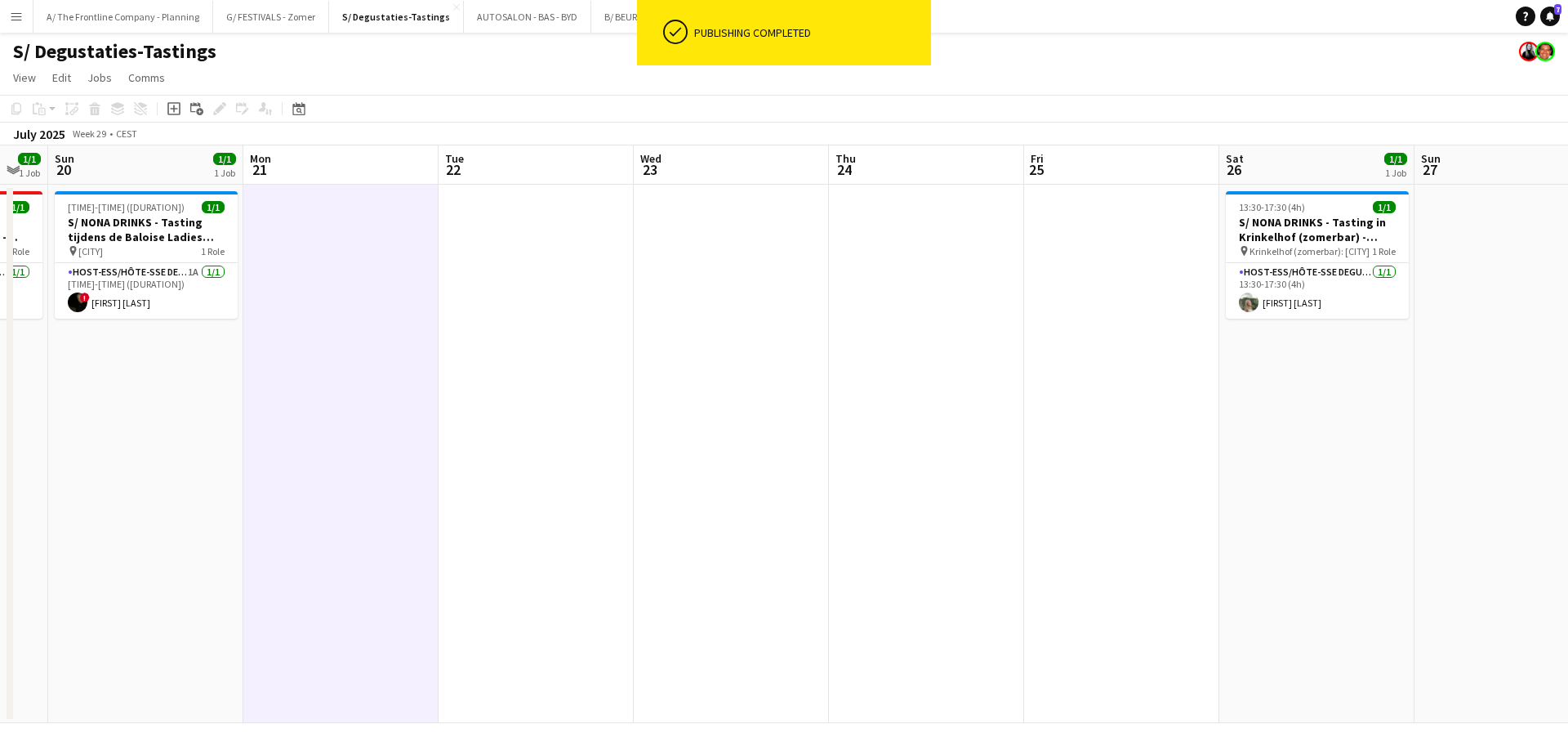 drag, startPoint x: 1027, startPoint y: 398, endPoint x: 572, endPoint y: 362, distance: 456.42195 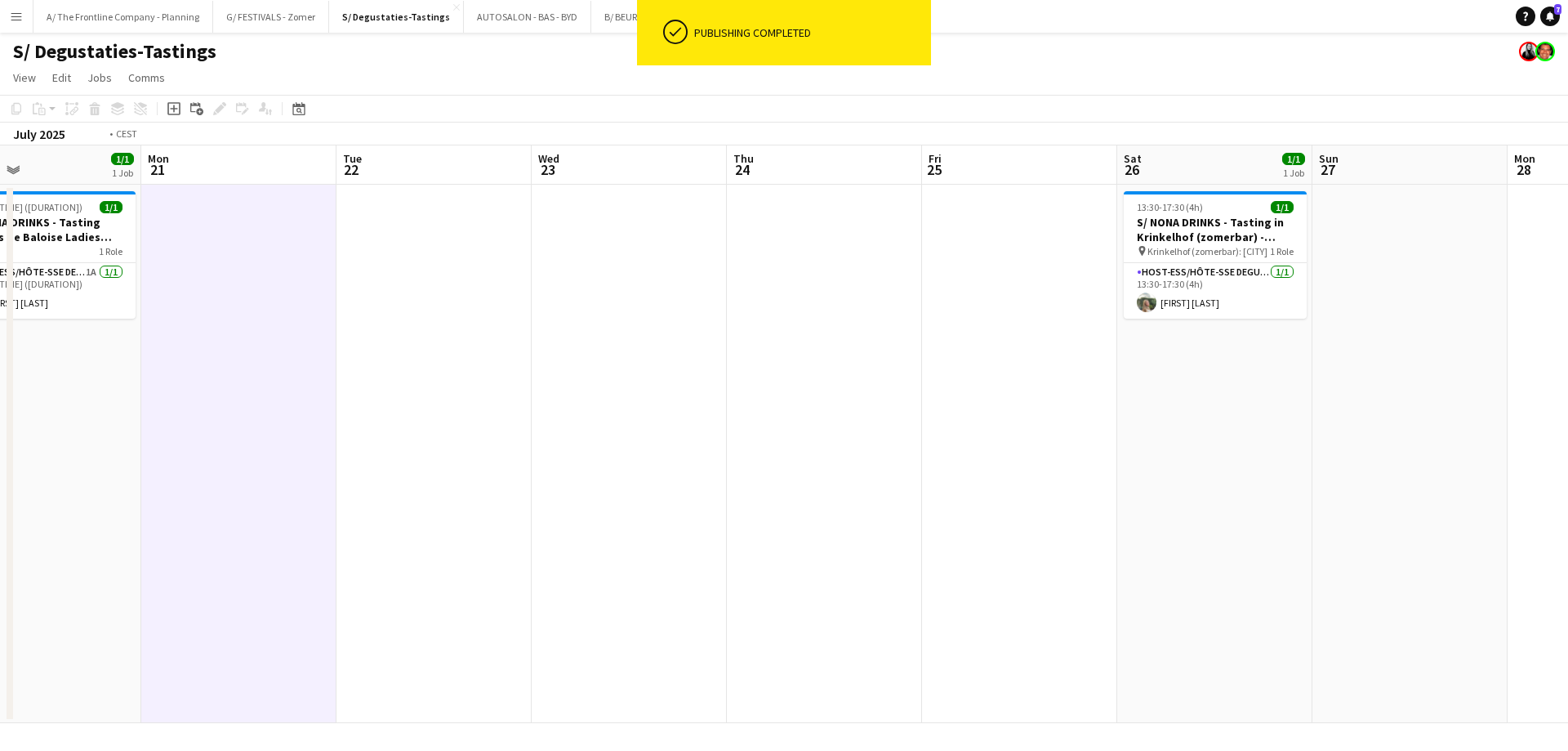 drag, startPoint x: 906, startPoint y: 400, endPoint x: 398, endPoint y: 376, distance: 508.5666 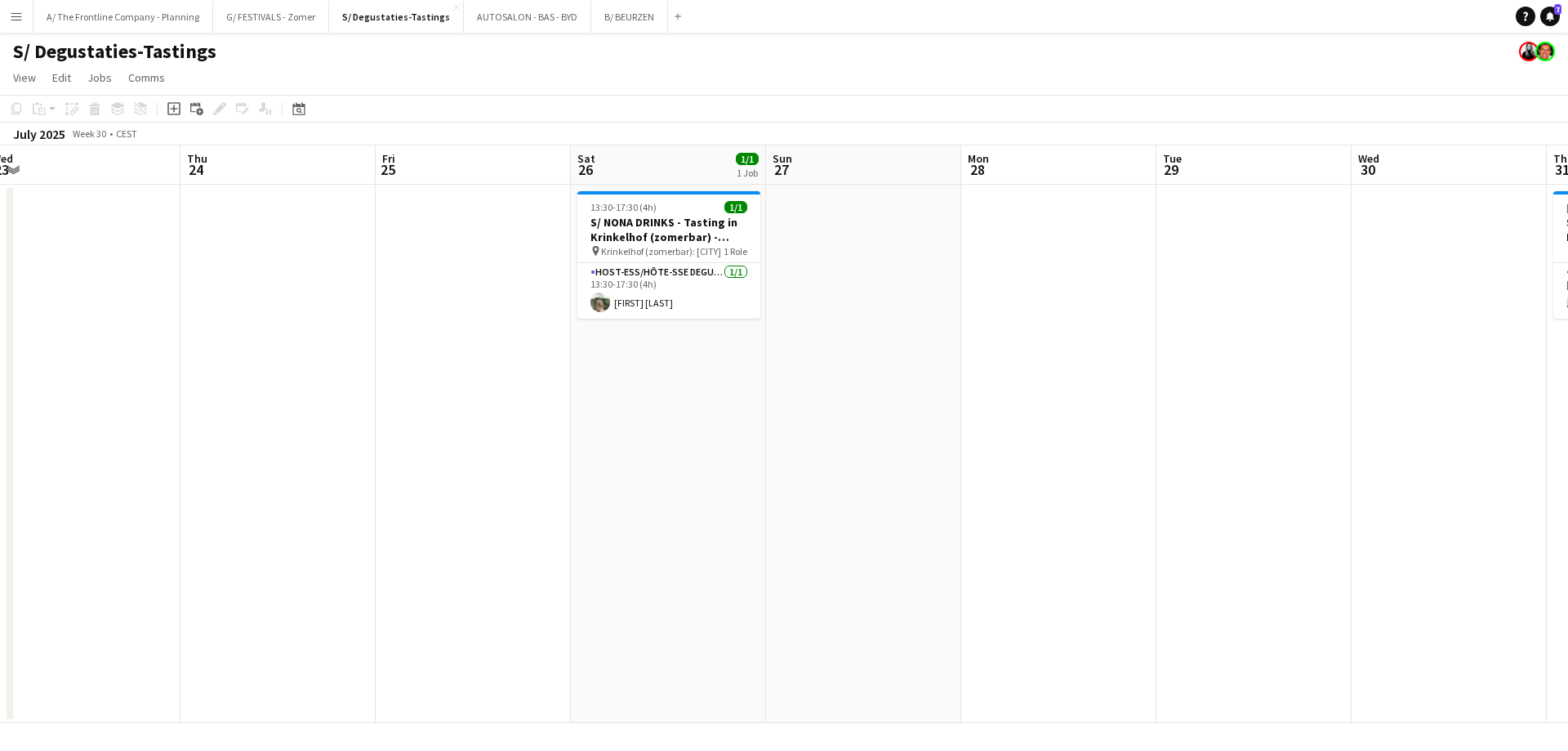 drag, startPoint x: 1207, startPoint y: 431, endPoint x: 474, endPoint y: 388, distance: 734.2602 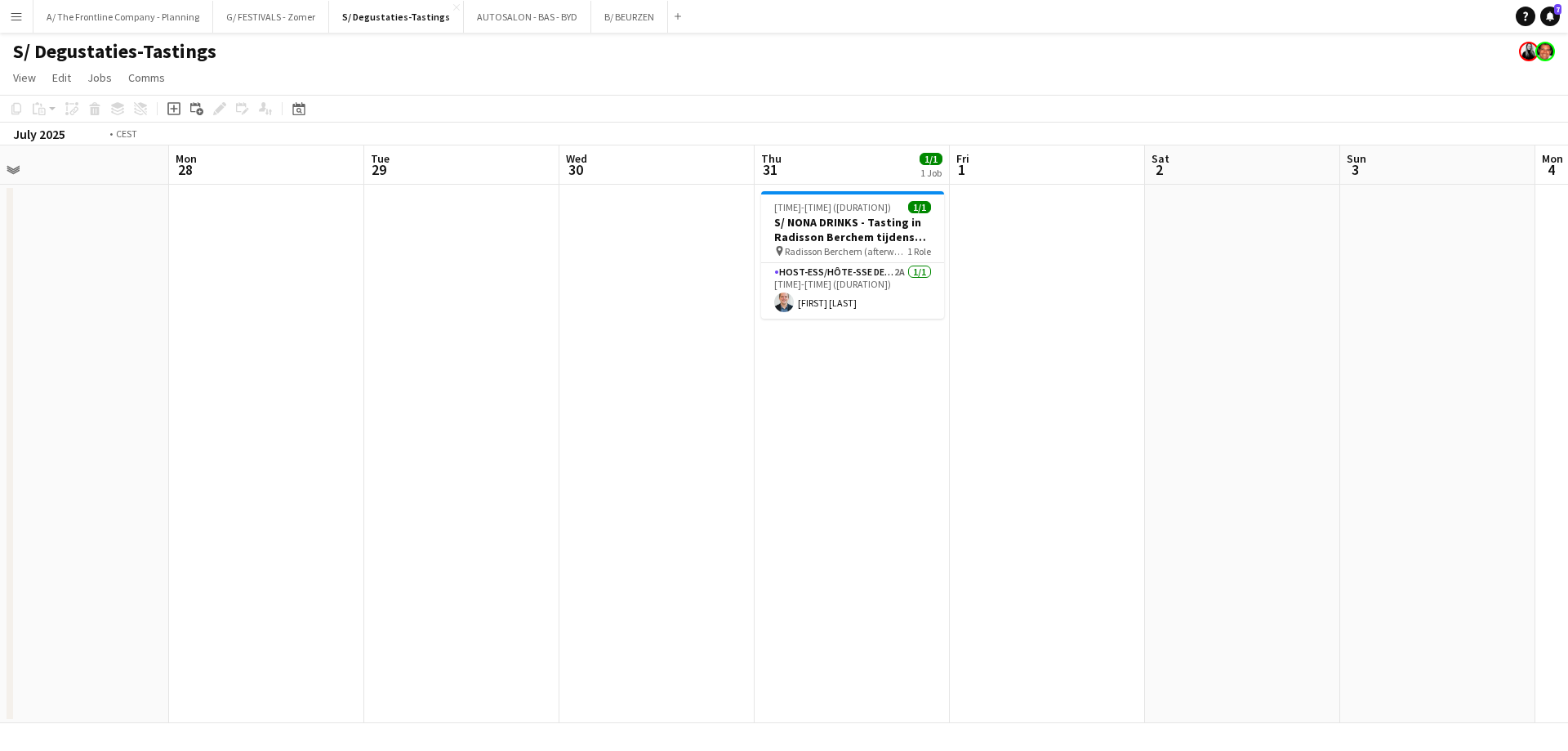 drag, startPoint x: 1428, startPoint y: 436, endPoint x: 646, endPoint y: 398, distance: 782.92273 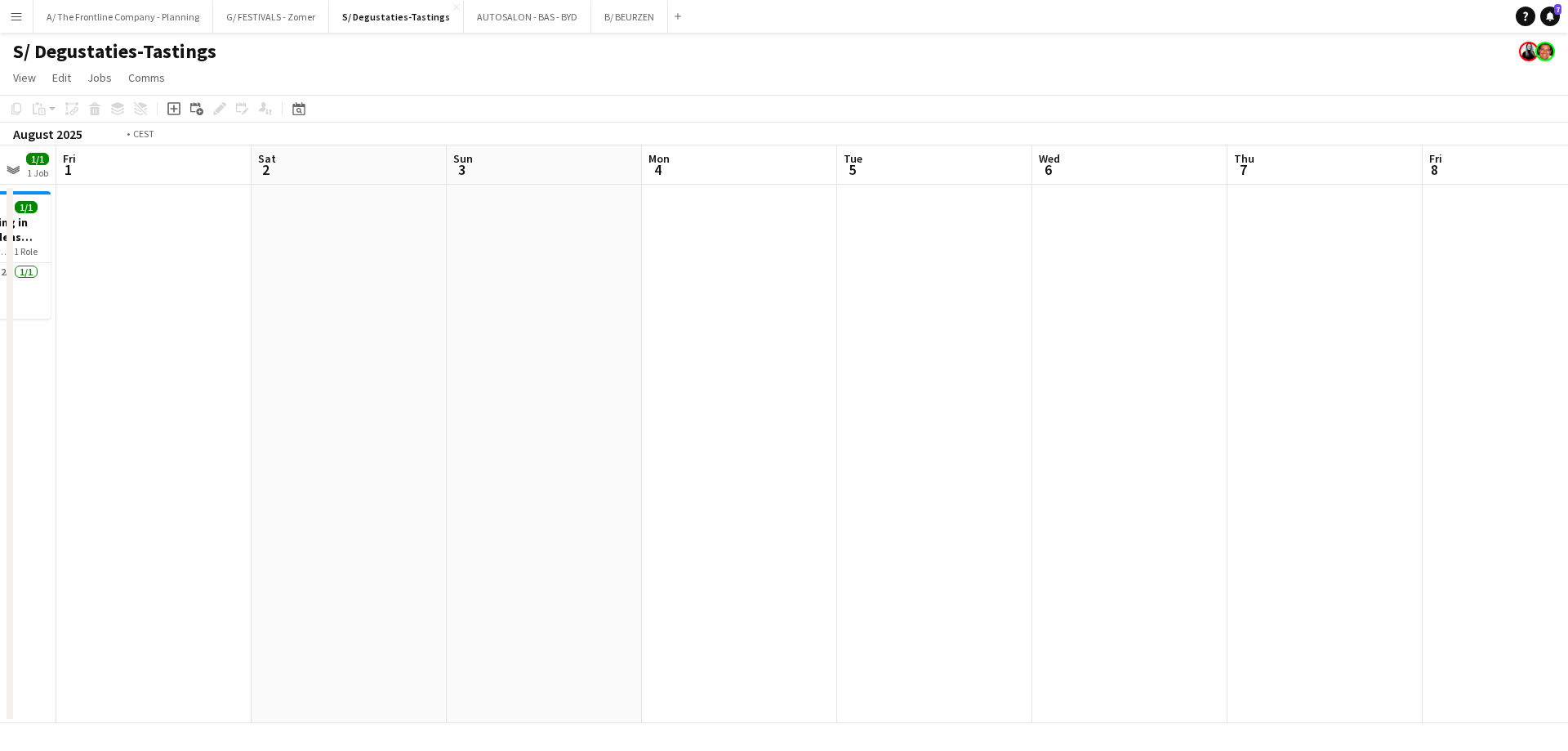 scroll, scrollTop: 0, scrollLeft: 545, axis: horizontal 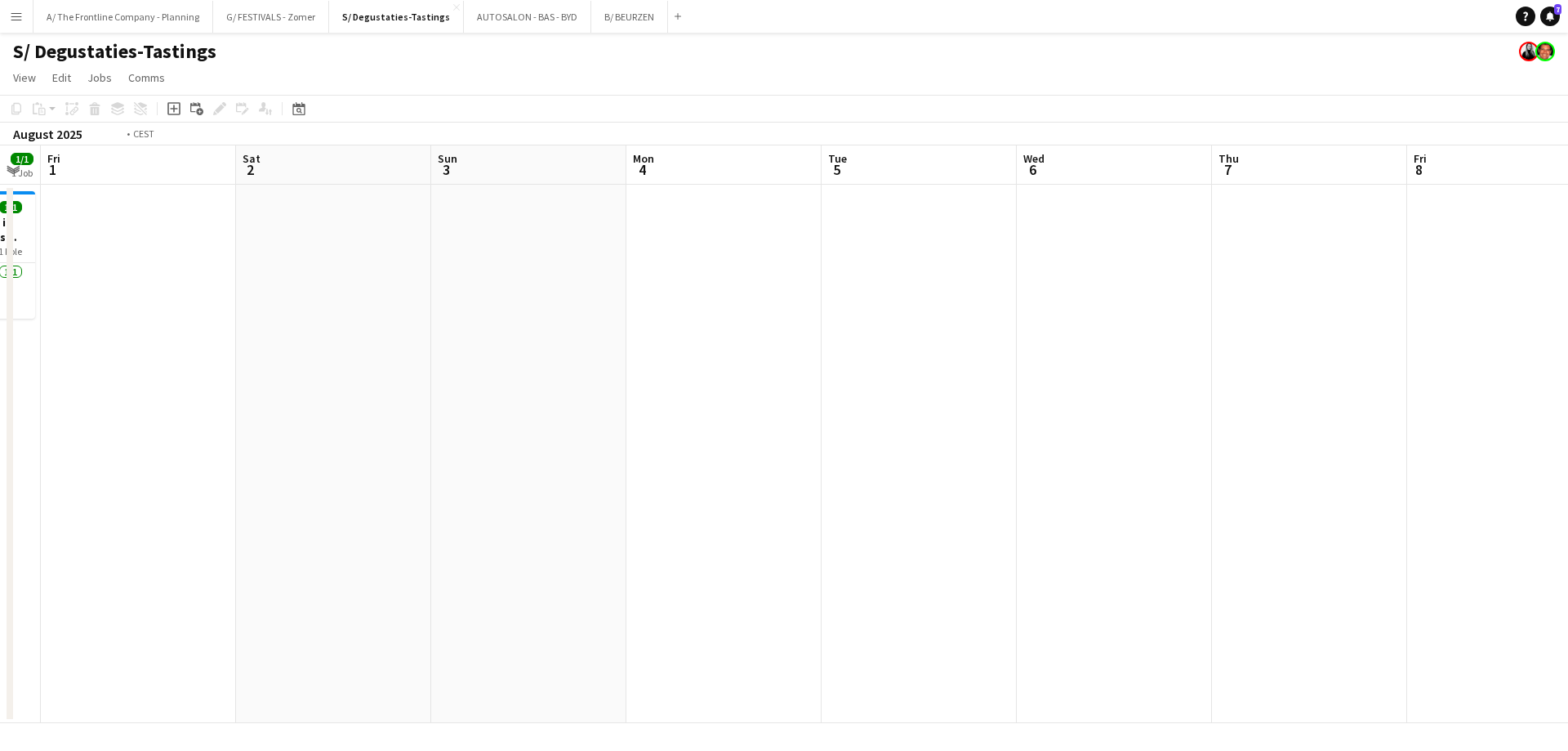 drag, startPoint x: 1041, startPoint y: 245, endPoint x: 318, endPoint y: 243, distance: 723.00277 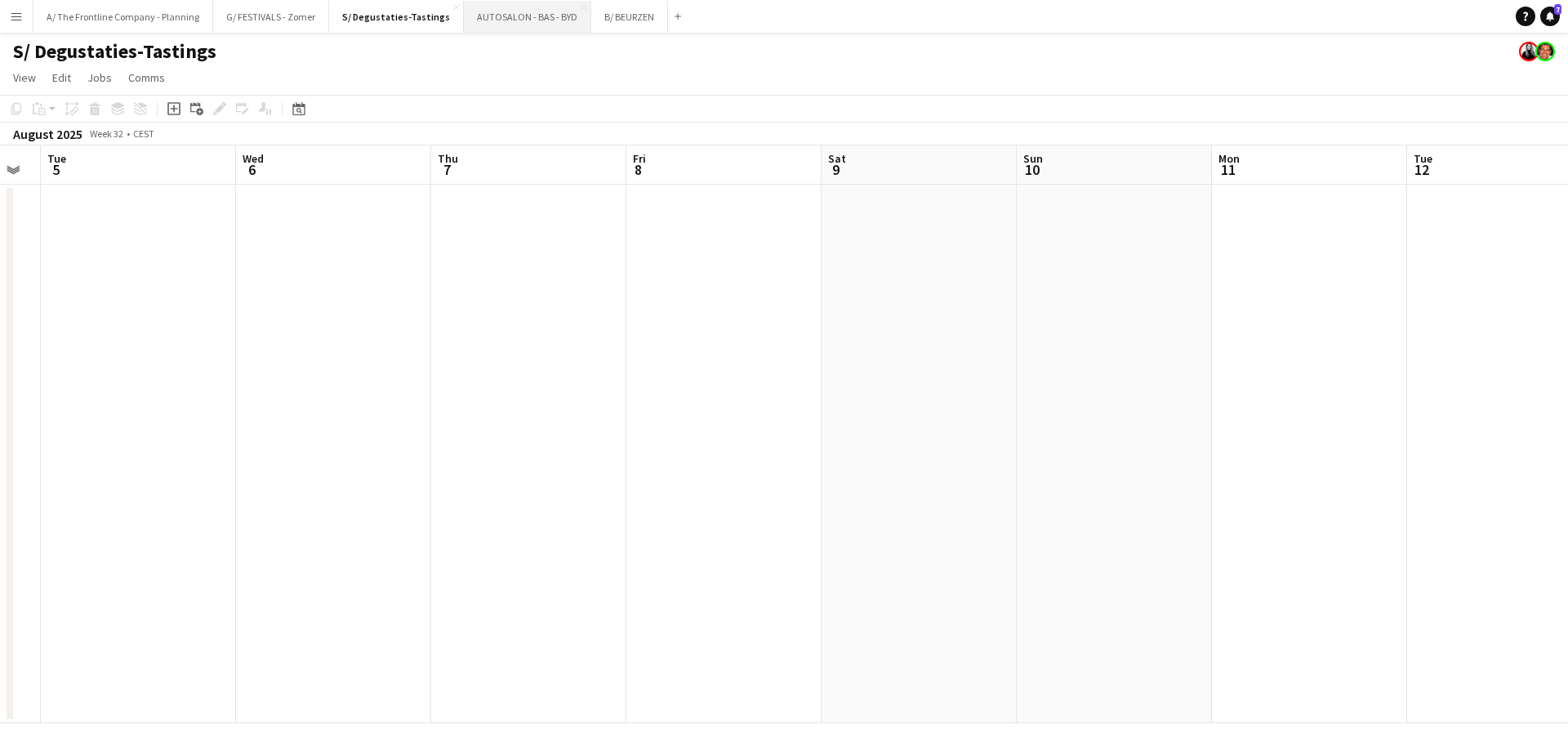 click on "AUTOSALON - BAS  - BYD
Close" at bounding box center (528, 16) 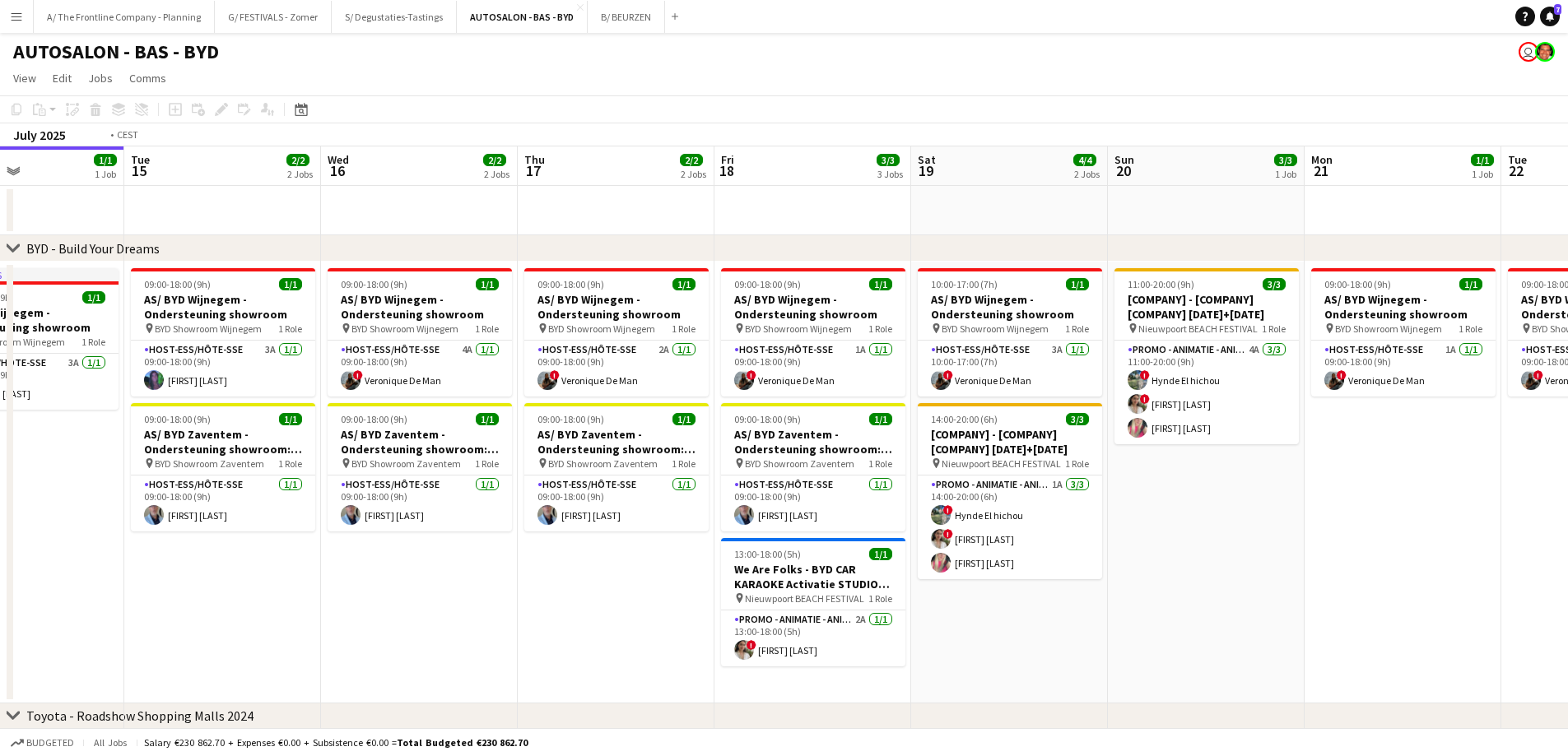 drag, startPoint x: 1370, startPoint y: 417, endPoint x: 370, endPoint y: 361, distance: 1001.5668 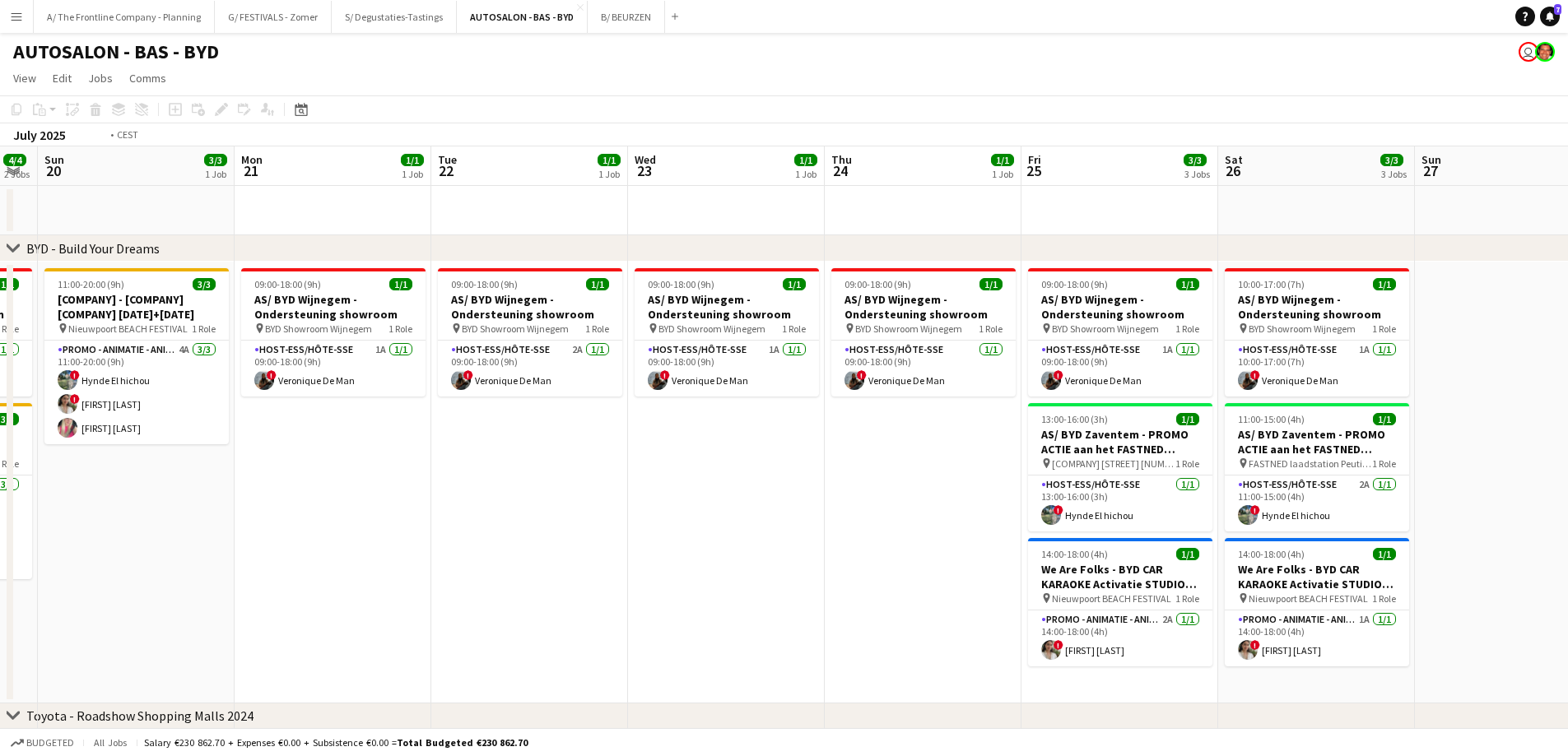 drag, startPoint x: 1185, startPoint y: 489, endPoint x: 321, endPoint y: 386, distance: 870.118 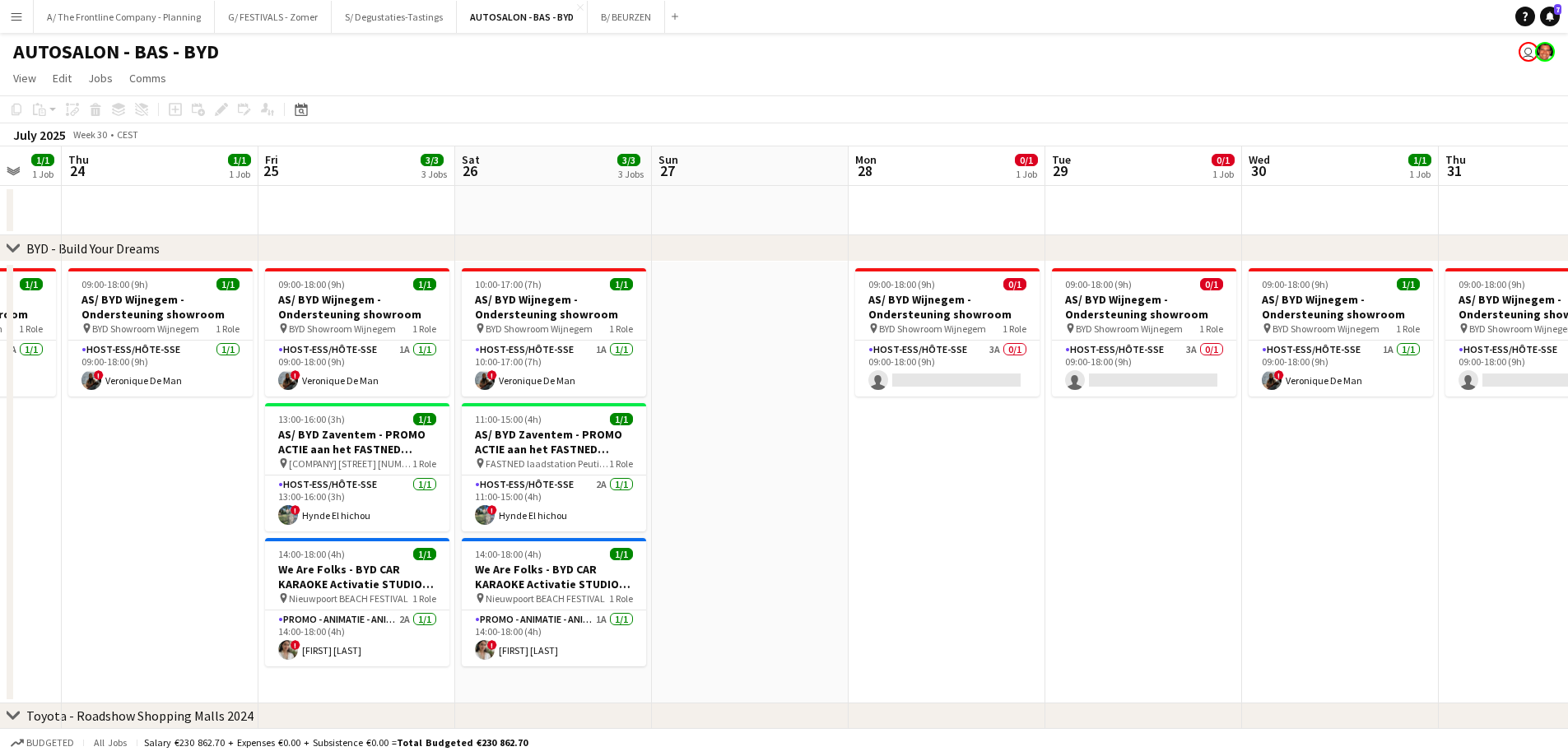 drag, startPoint x: 1383, startPoint y: 517, endPoint x: 858, endPoint y: 453, distance: 528.88657 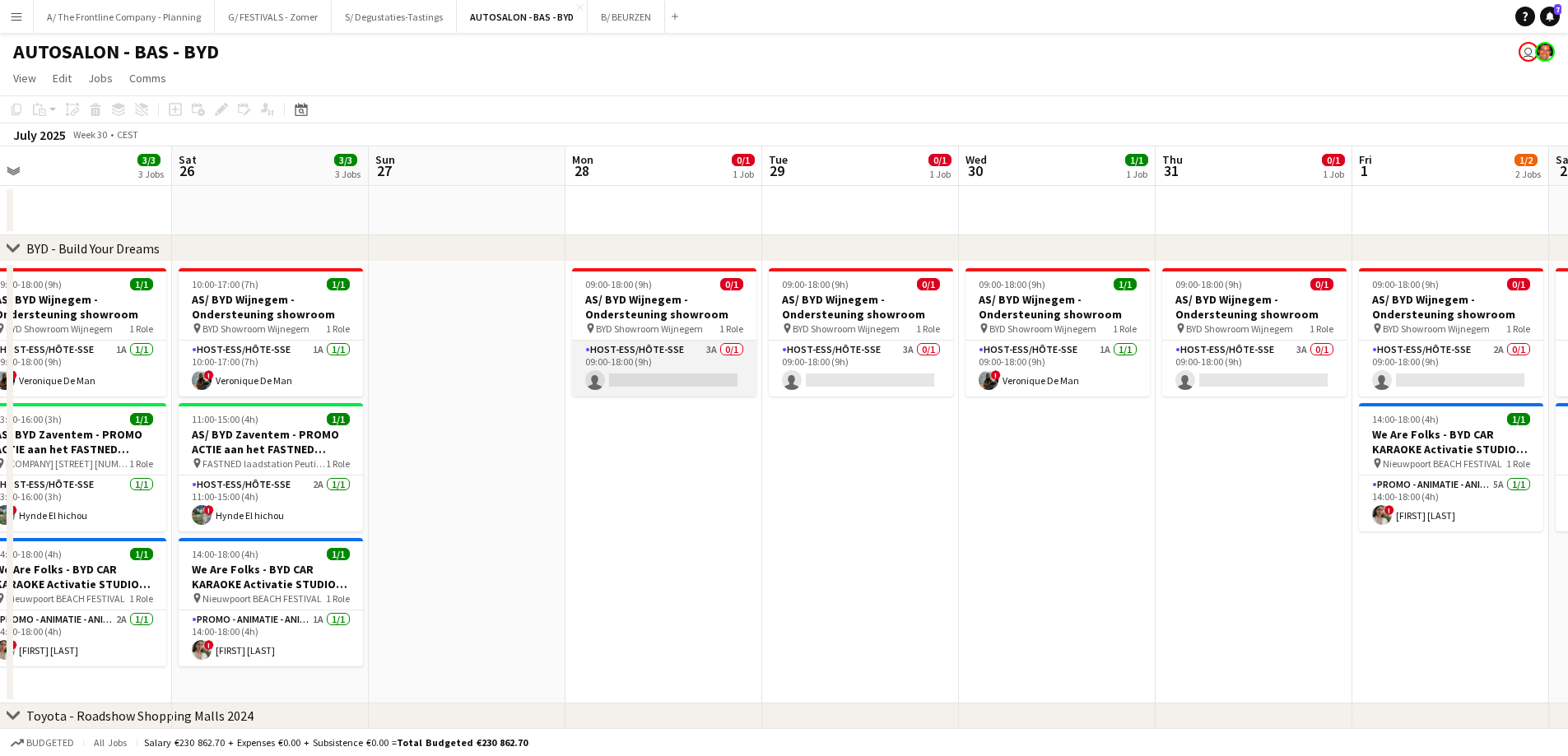 click on "Host-ess/Hôte-sse   3A   0/1   09:00-18:00 (9h)
single-neutral-actions" at bounding box center (664, 369) 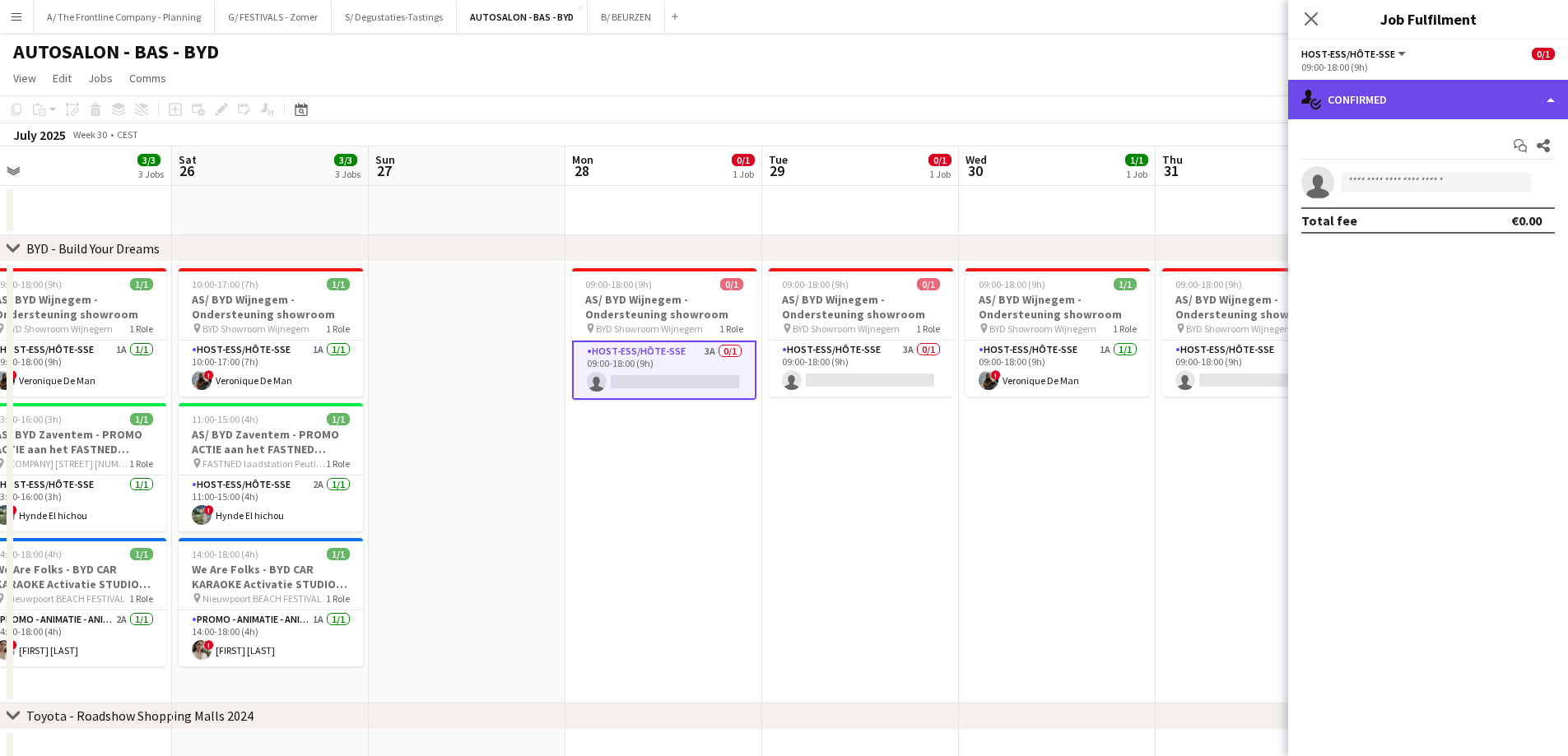 click on "single-neutral-actions-check-2
Confirmed" 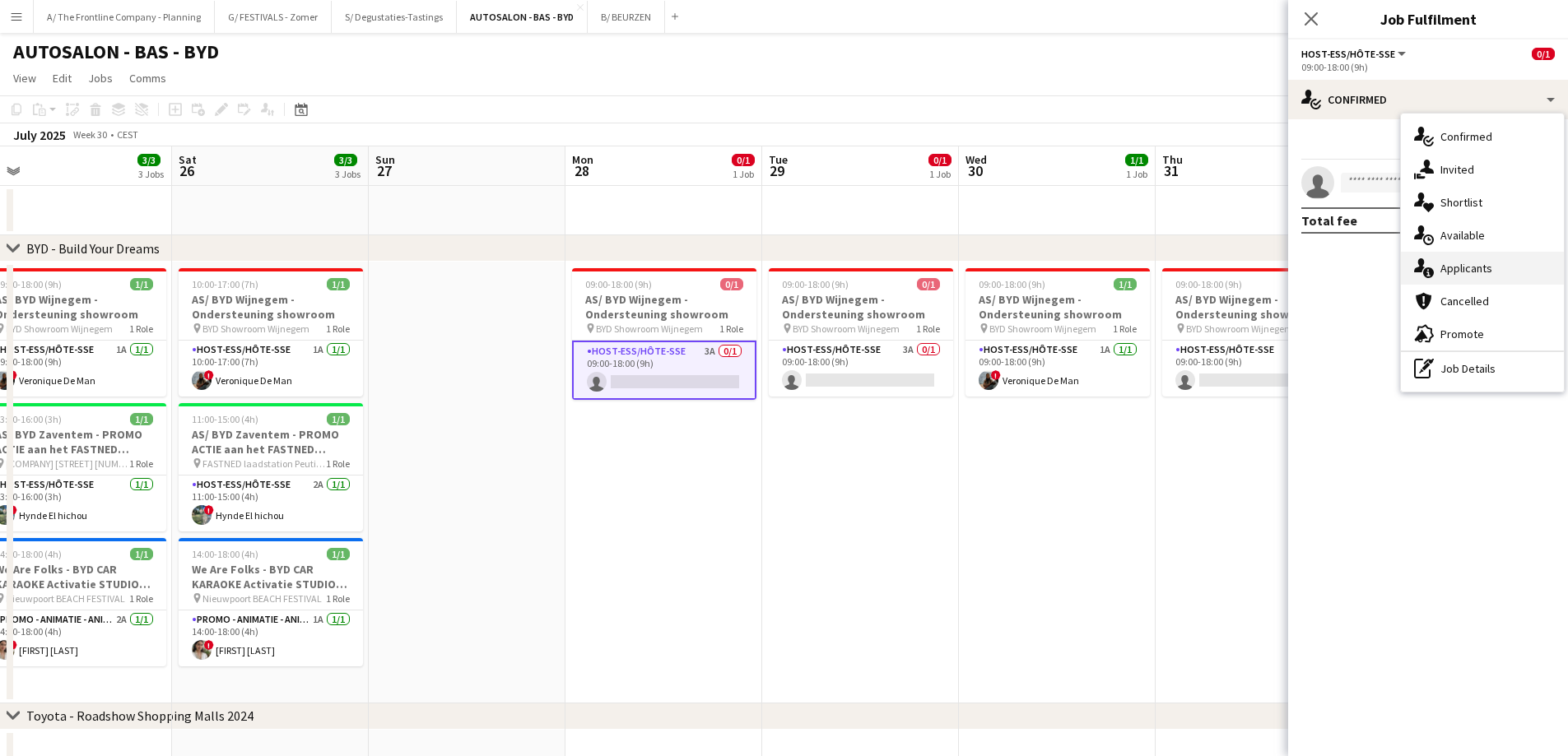 click on "single-neutral-actions-information
Applicants" at bounding box center (1482, 268) 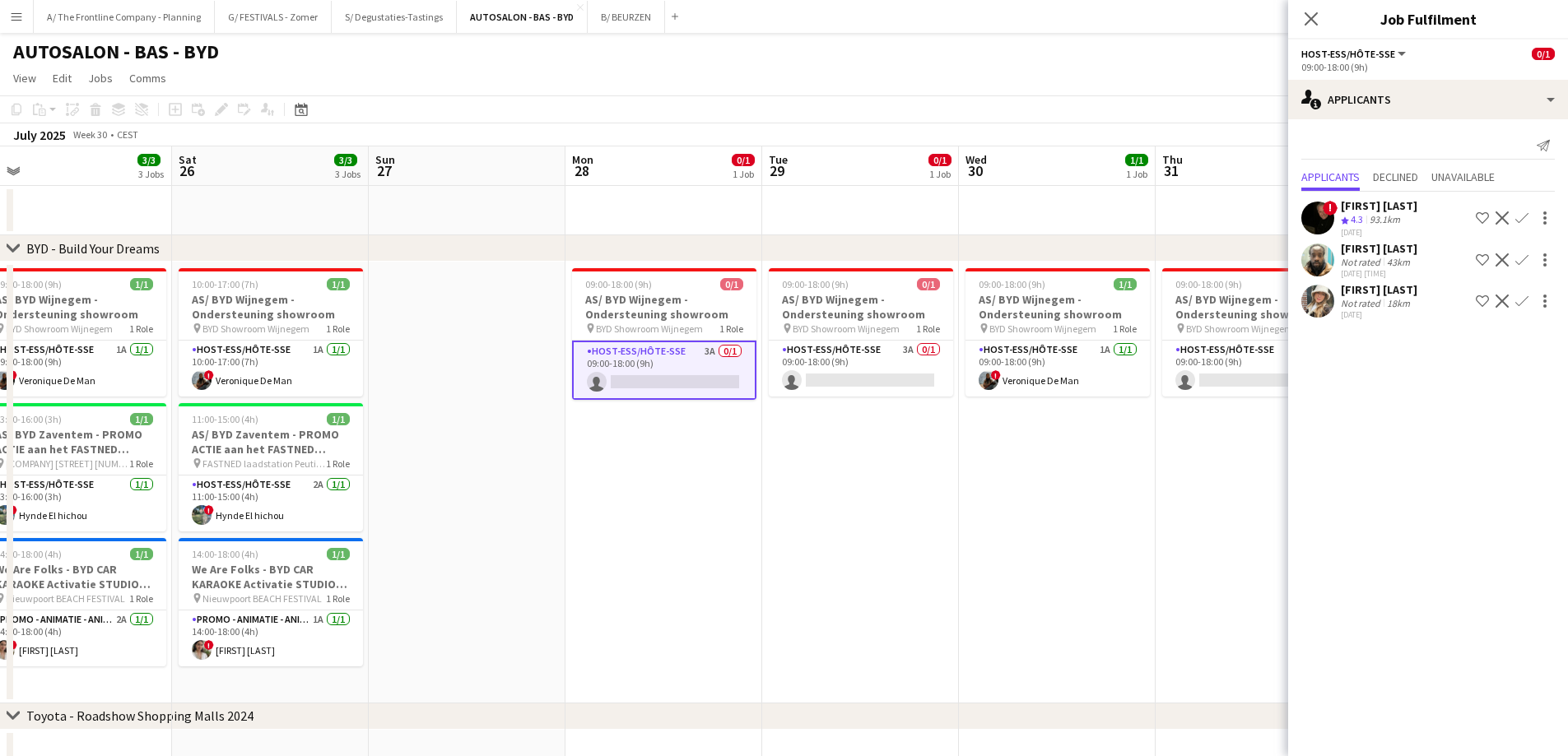 click on "!  [FIRST] [LAST]
Crew rating
4.3   93.1km   [DATE]
Shortlist crew
Decline
Confirm
[FIRST] [LAST]   Not rated   43km   [DATE]
Shortlist crew
Decline
Confirm
[FIRST] [LAST]   Not rated   18km   [DATE]
Shortlist crew
Decline
Confirm" at bounding box center [1428, 257] 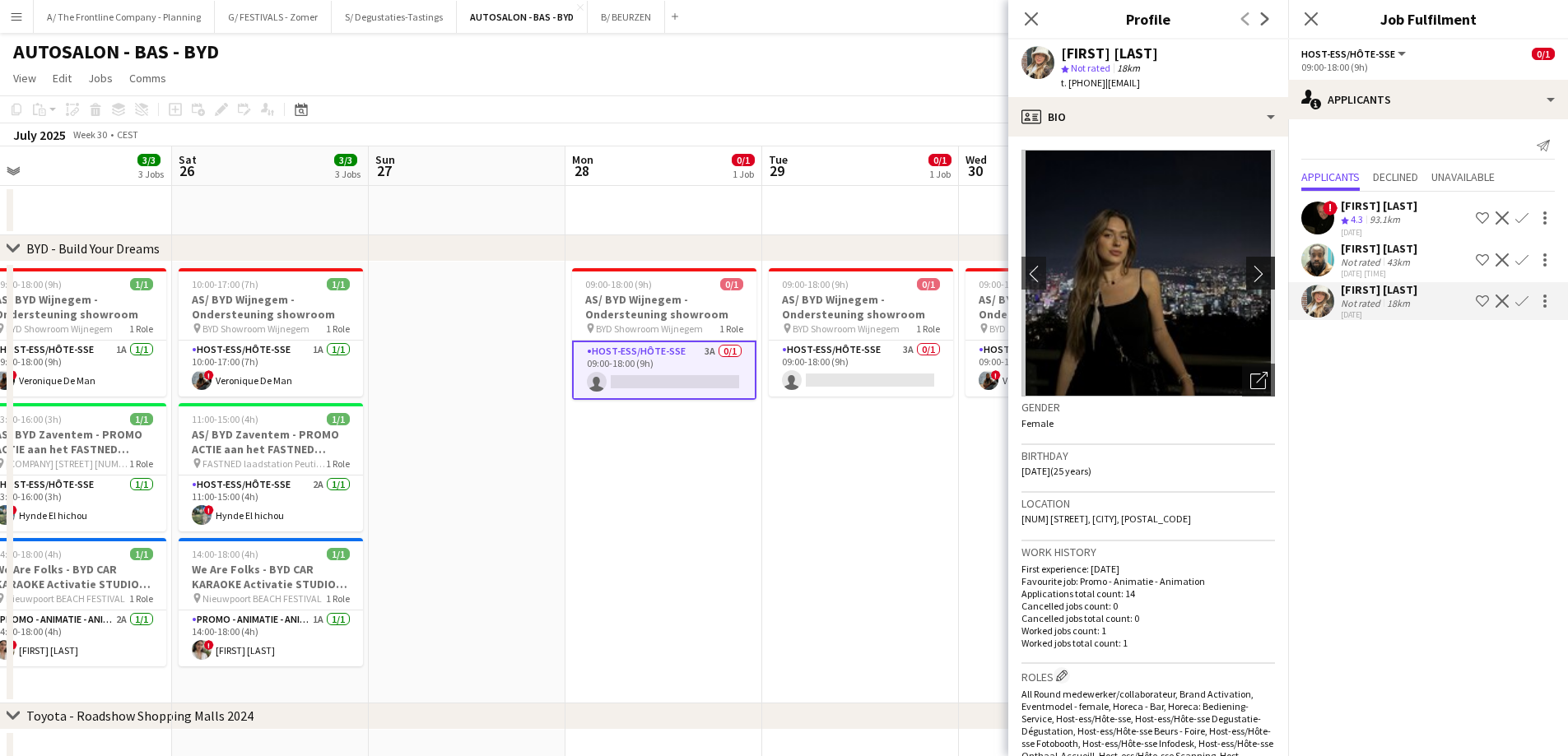 click on "chevron-right" 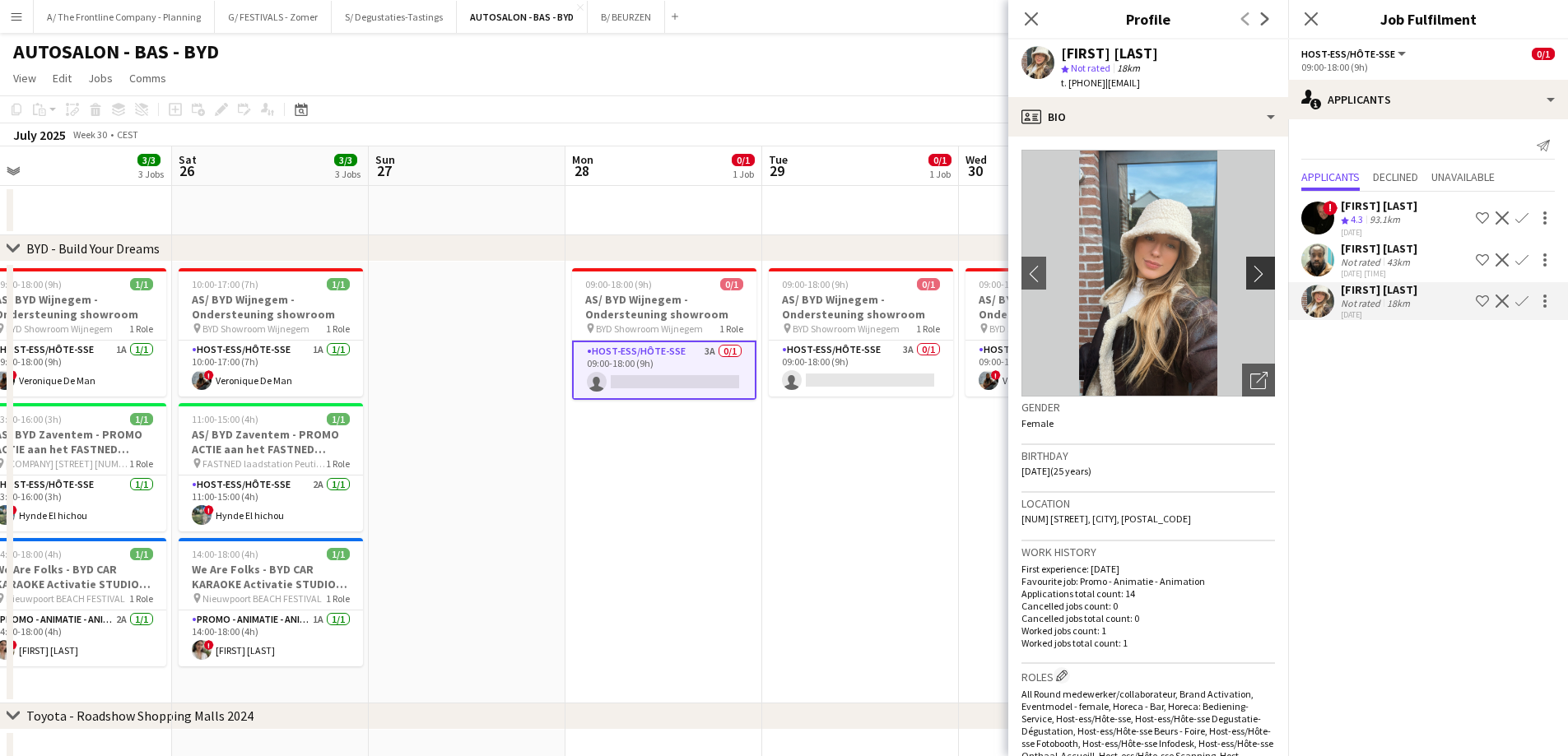 click on "chevron-right" 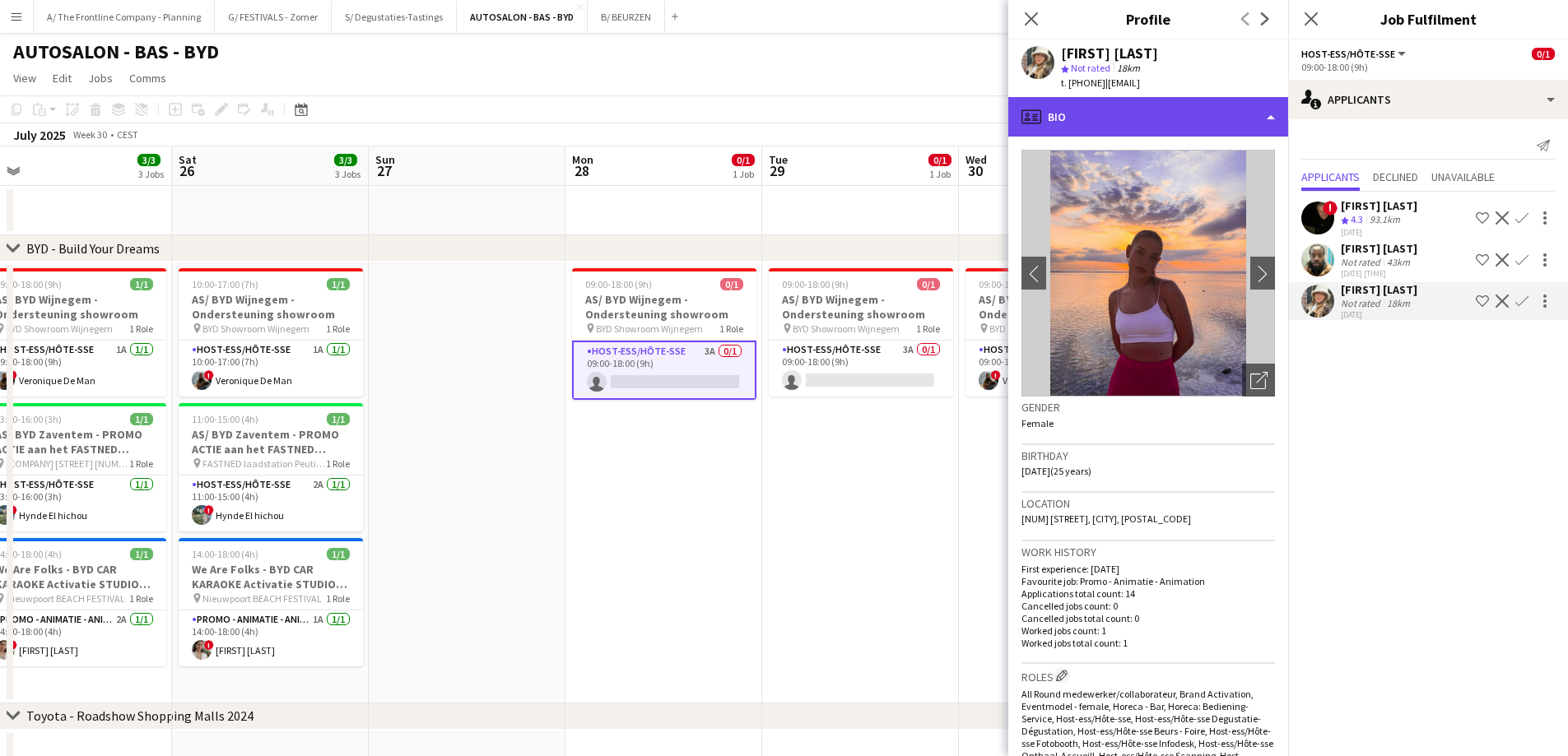 click on "profile
Bio" 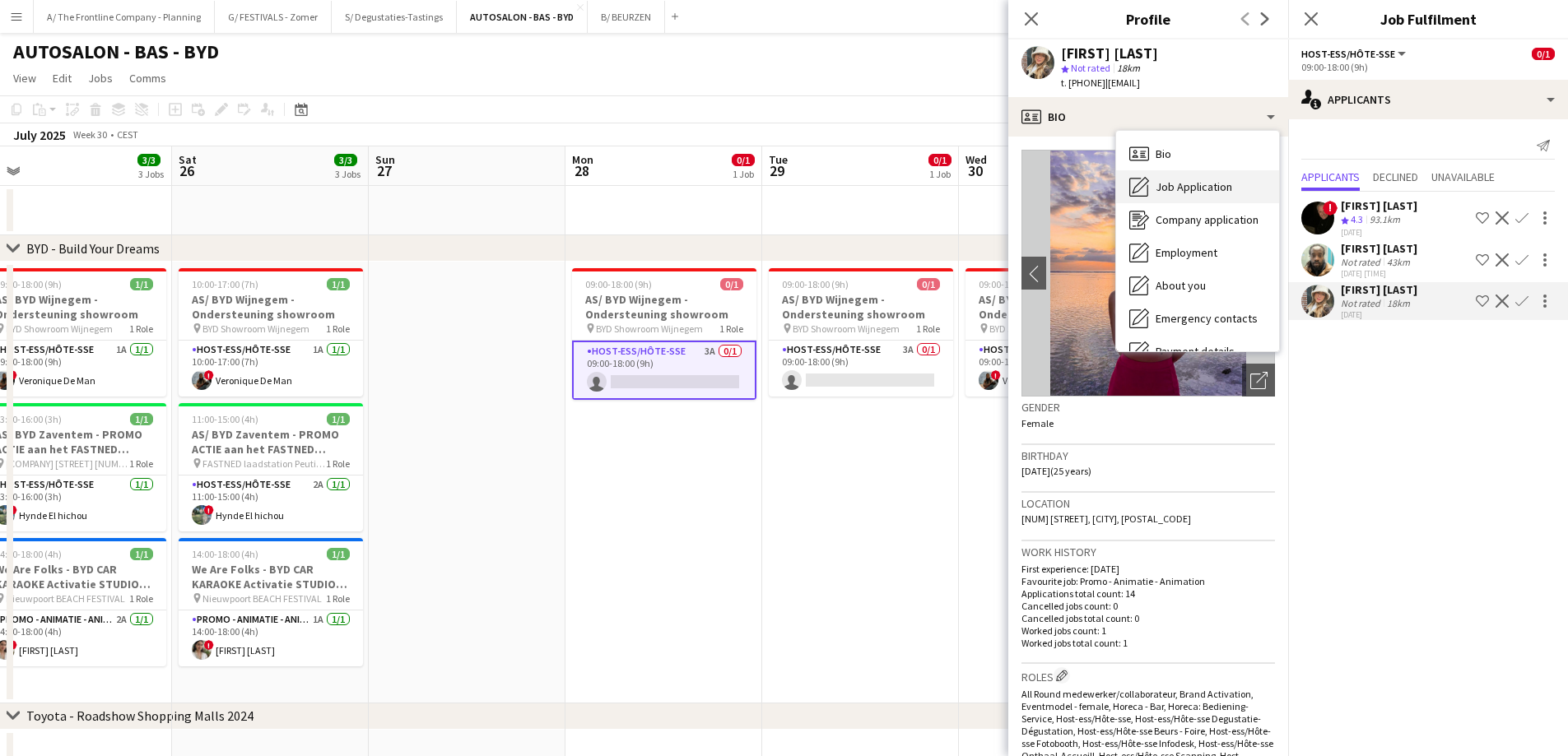click on "Job Application
Job Application" at bounding box center [1198, 187] 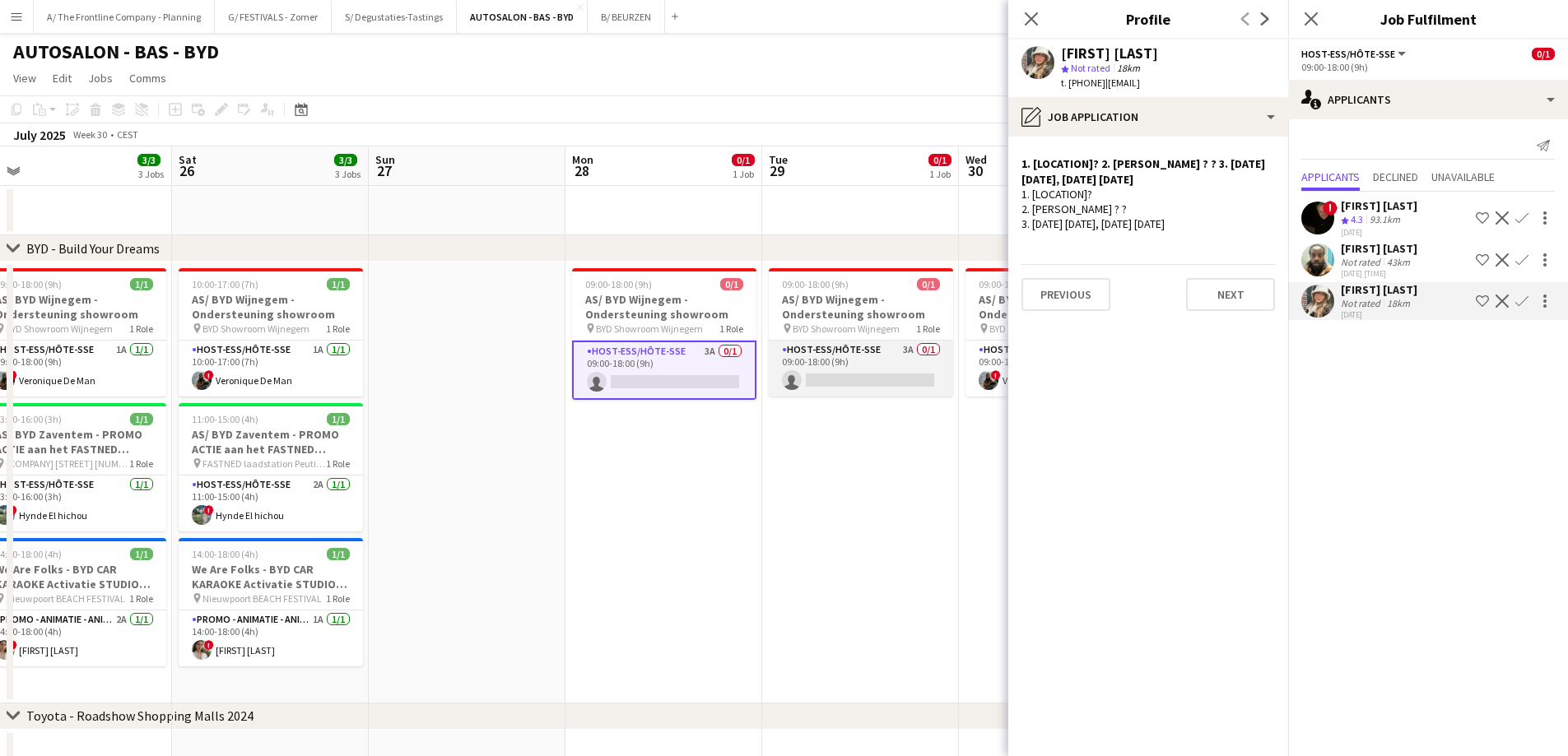 click on "Host-ess/Hôte-sse   3A   0/1   09:00-18:00 (9h)
single-neutral-actions" at bounding box center [861, 369] 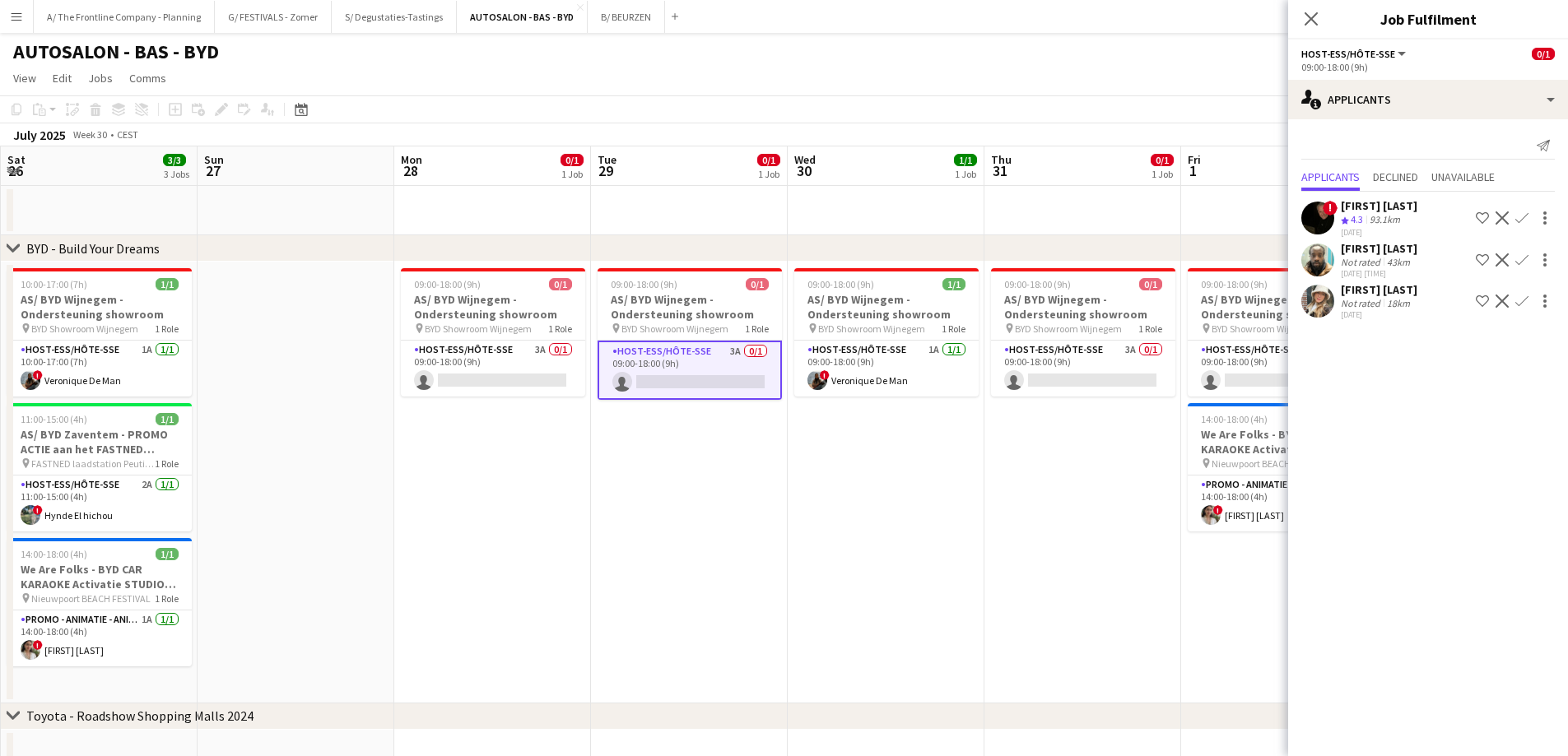 drag, startPoint x: 917, startPoint y: 440, endPoint x: 797, endPoint y: 434, distance: 120.14991 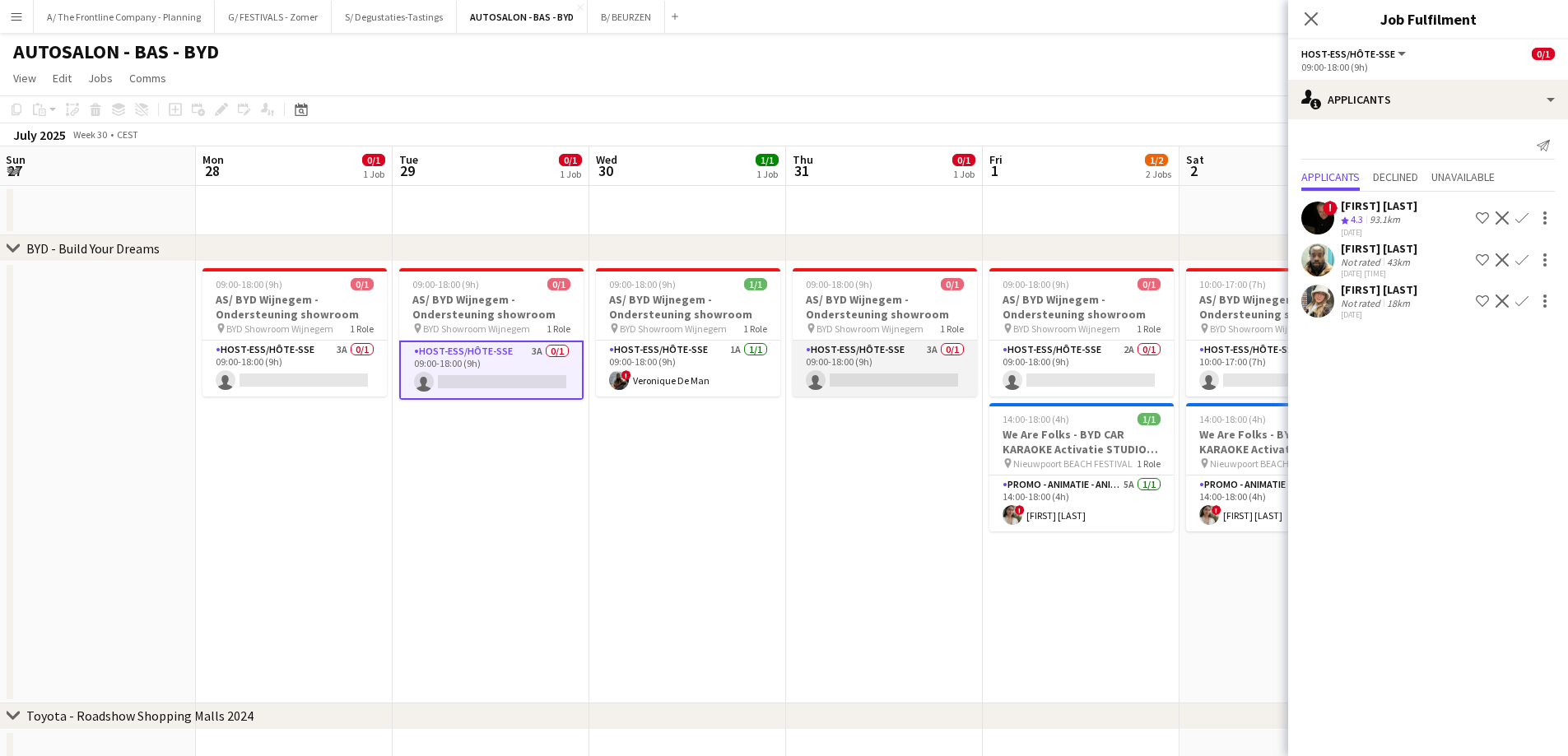 click on "Host-ess/Hôte-sse   3A   0/1   09:00-18:00 (9h)
single-neutral-actions" at bounding box center (885, 369) 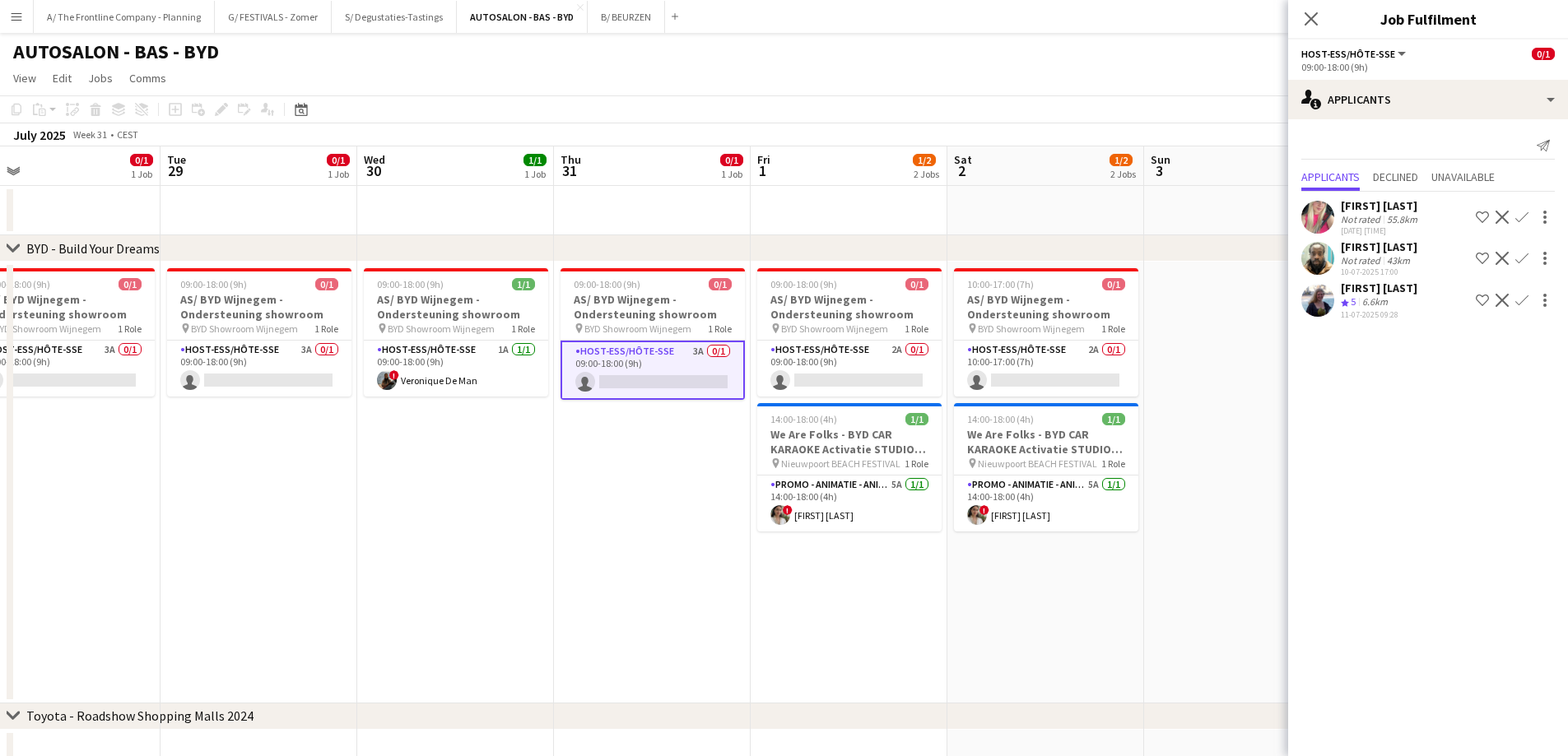 drag, startPoint x: 658, startPoint y: 468, endPoint x: 619, endPoint y: 455, distance: 41.10961 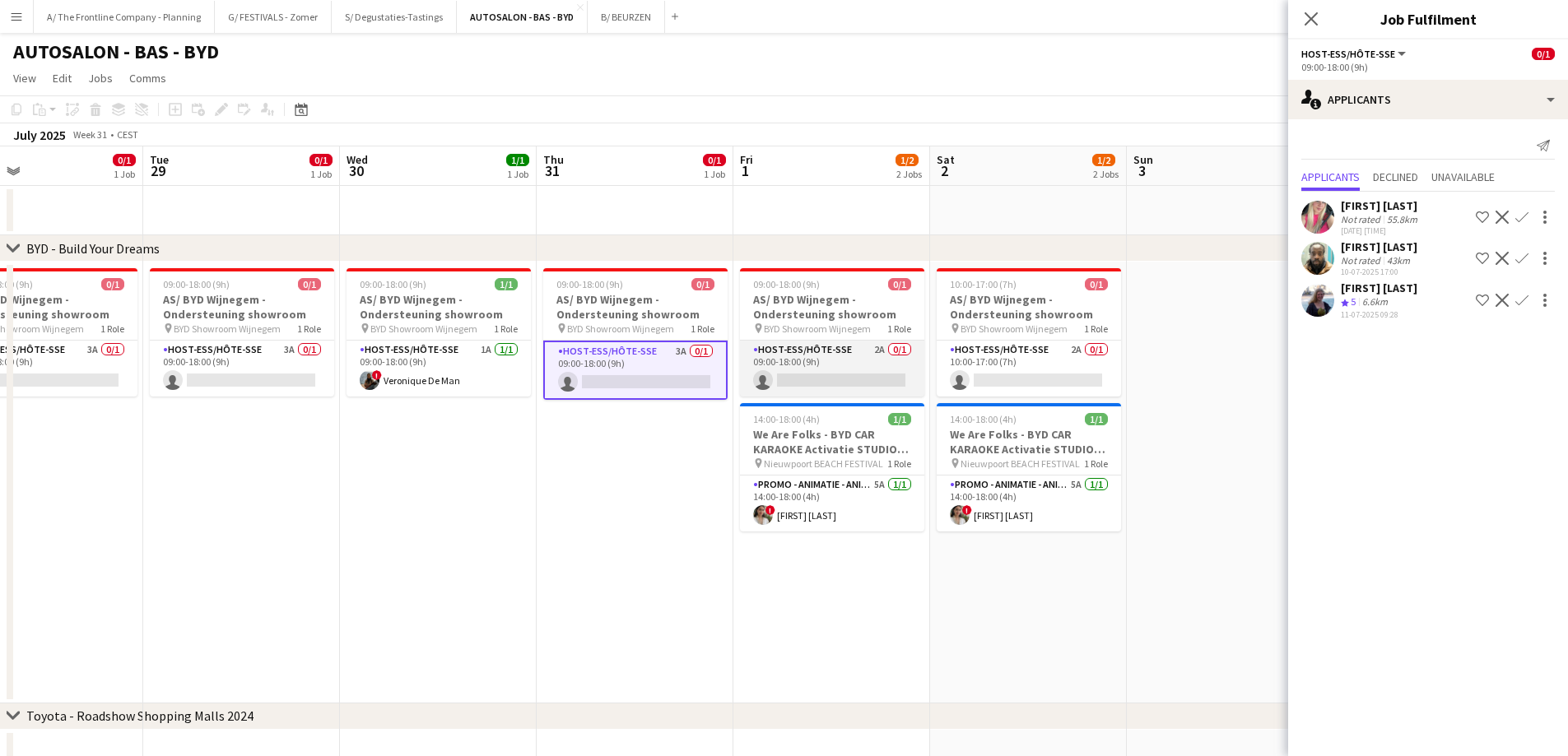 click on "Host-ess/Hôte-sse   2A   0/1   09:00-18:00 (9h)
single-neutral-actions" at bounding box center [832, 369] 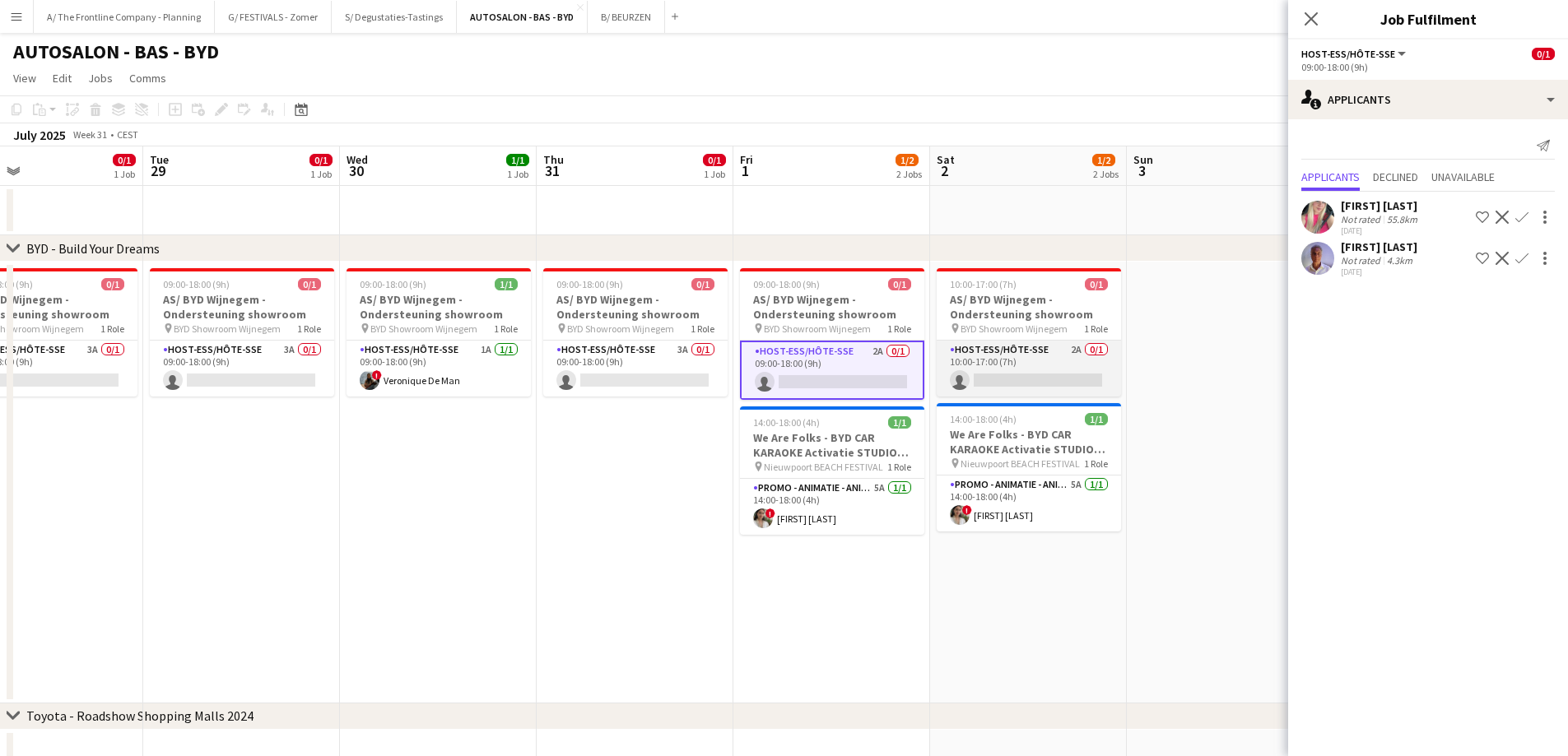 click on "Host-ess/Hôte-sse   2A   0/1   10:00-17:00 (7h)
single-neutral-actions" at bounding box center [1029, 369] 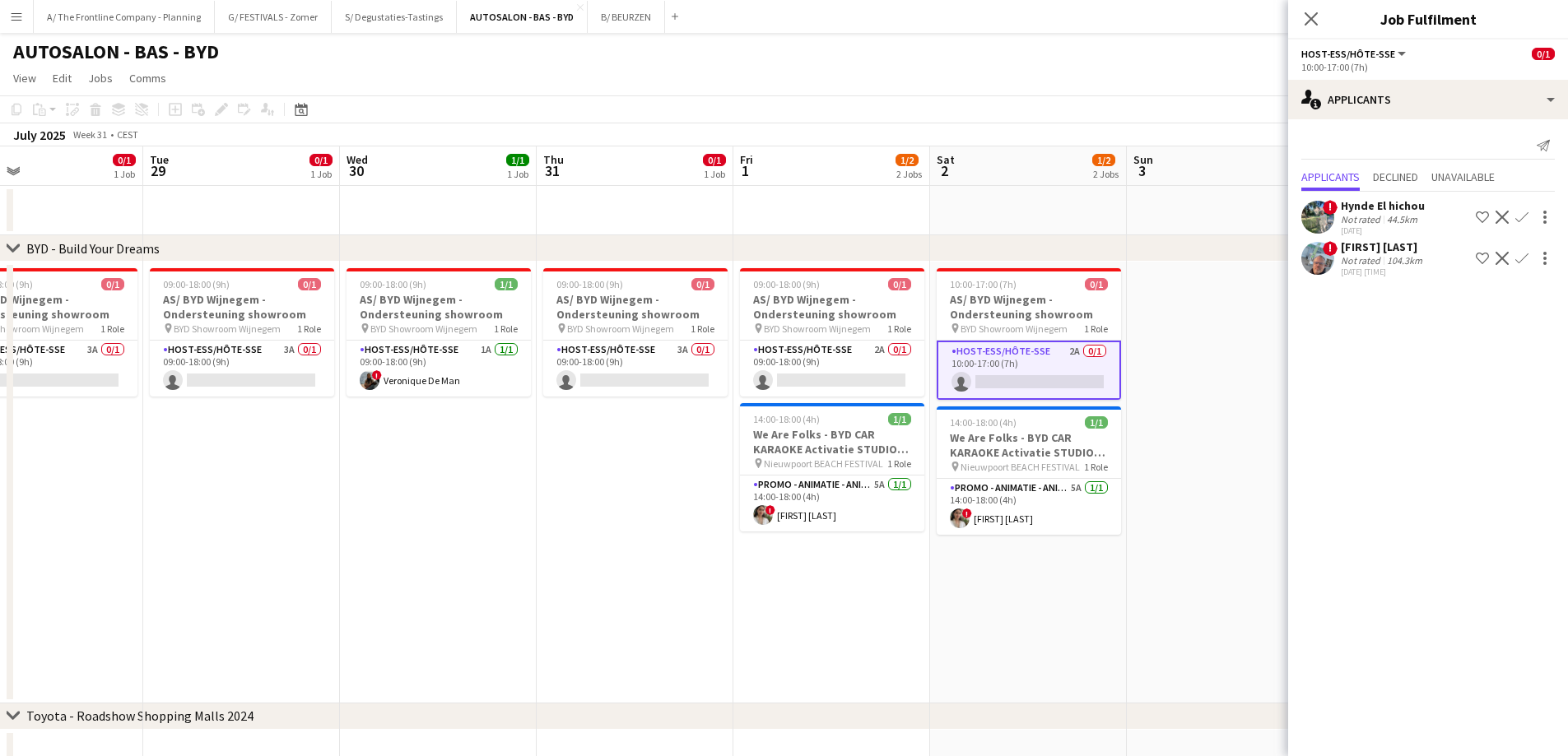 click on "09:00-18:00 (9h)    0/1   AS/ BYD Wijnegem - Ondersteuning showroom
pin
BYD Showroom Wijnegem   1 Role   Host-ess/Hôte-sse   3A   0/1   09:00-18:00 (9h)
single-neutral-actions" at bounding box center (635, 482) 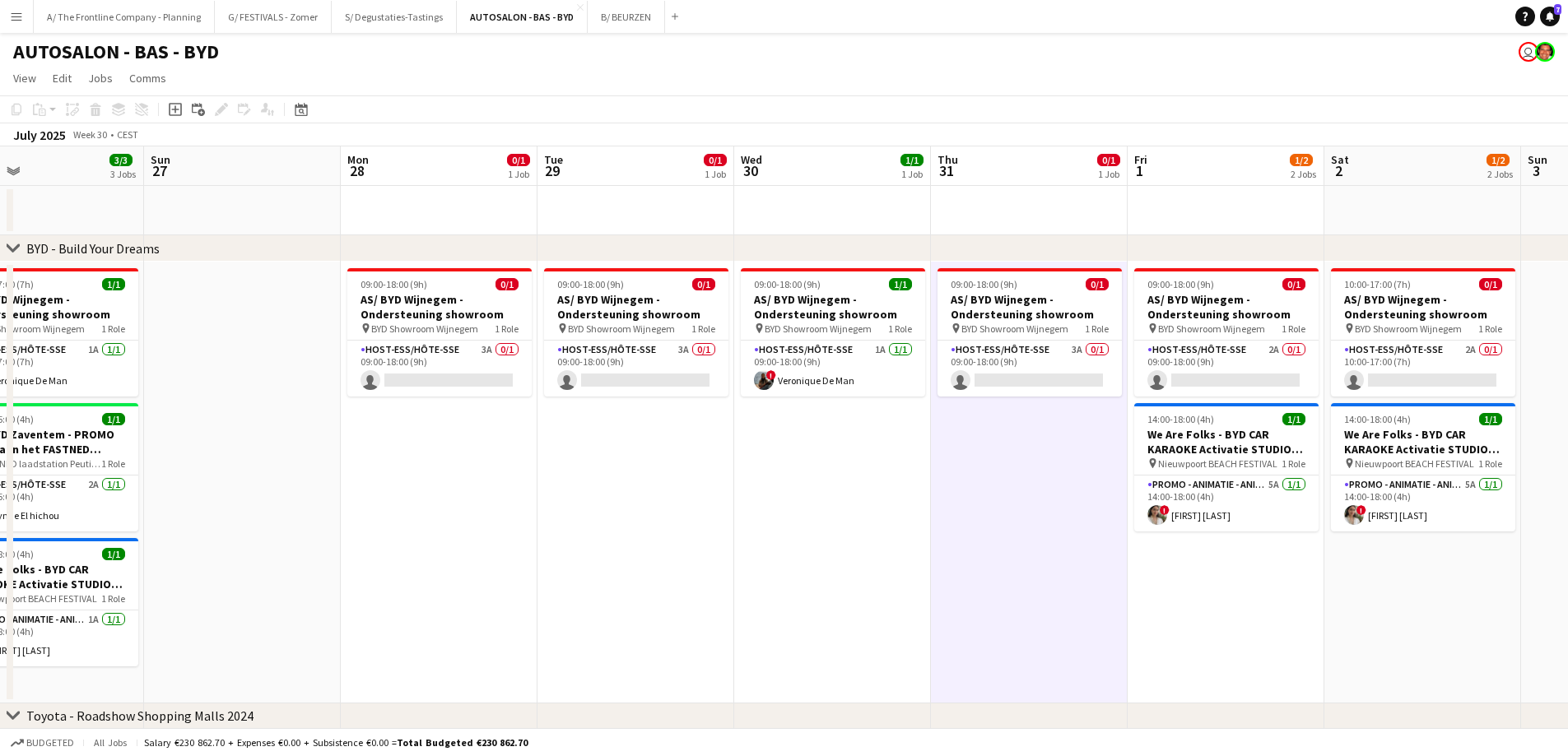 drag, startPoint x: 528, startPoint y: 513, endPoint x: 1132, endPoint y: 484, distance: 604.6958 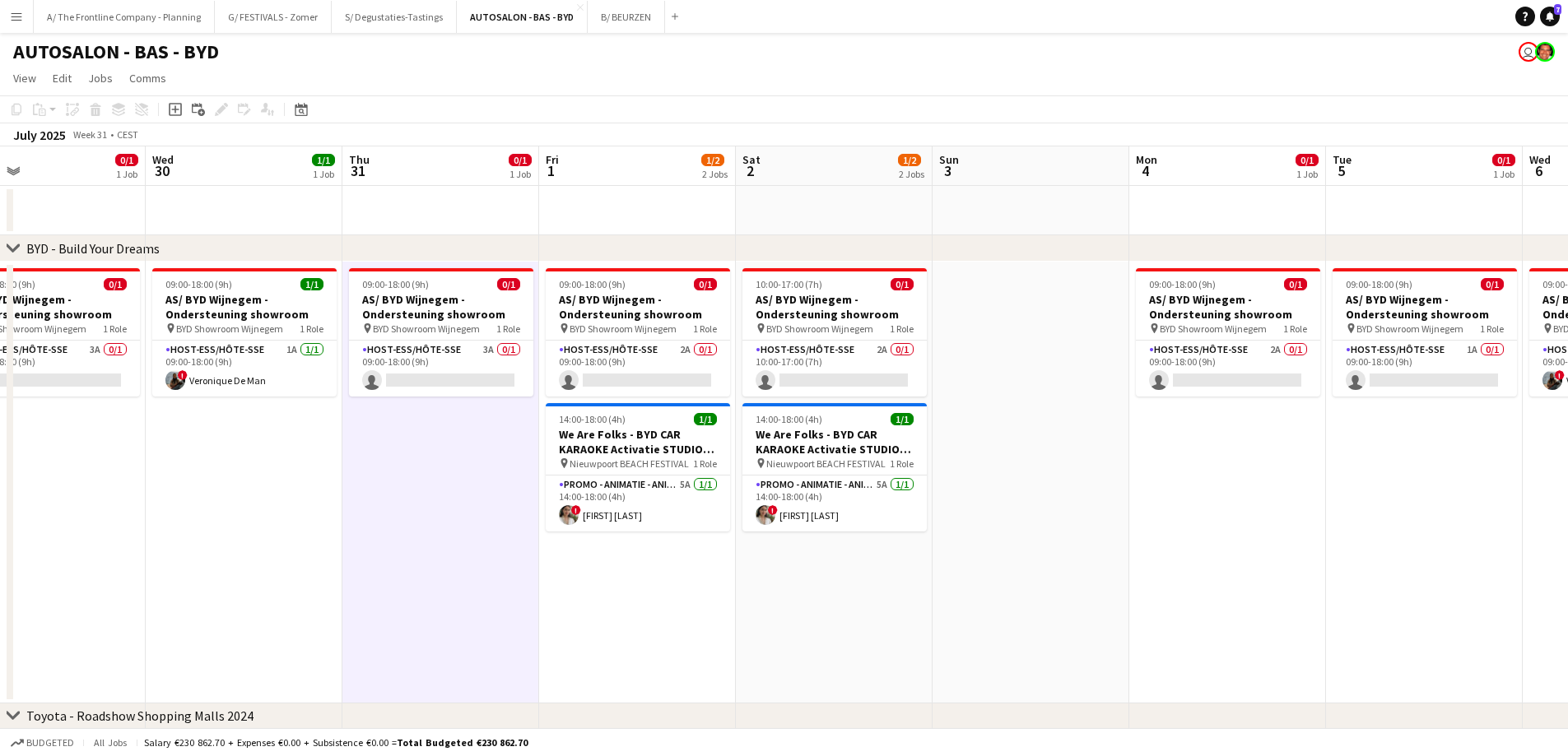 drag, startPoint x: 1035, startPoint y: 525, endPoint x: 328, endPoint y: 457, distance: 710.26263 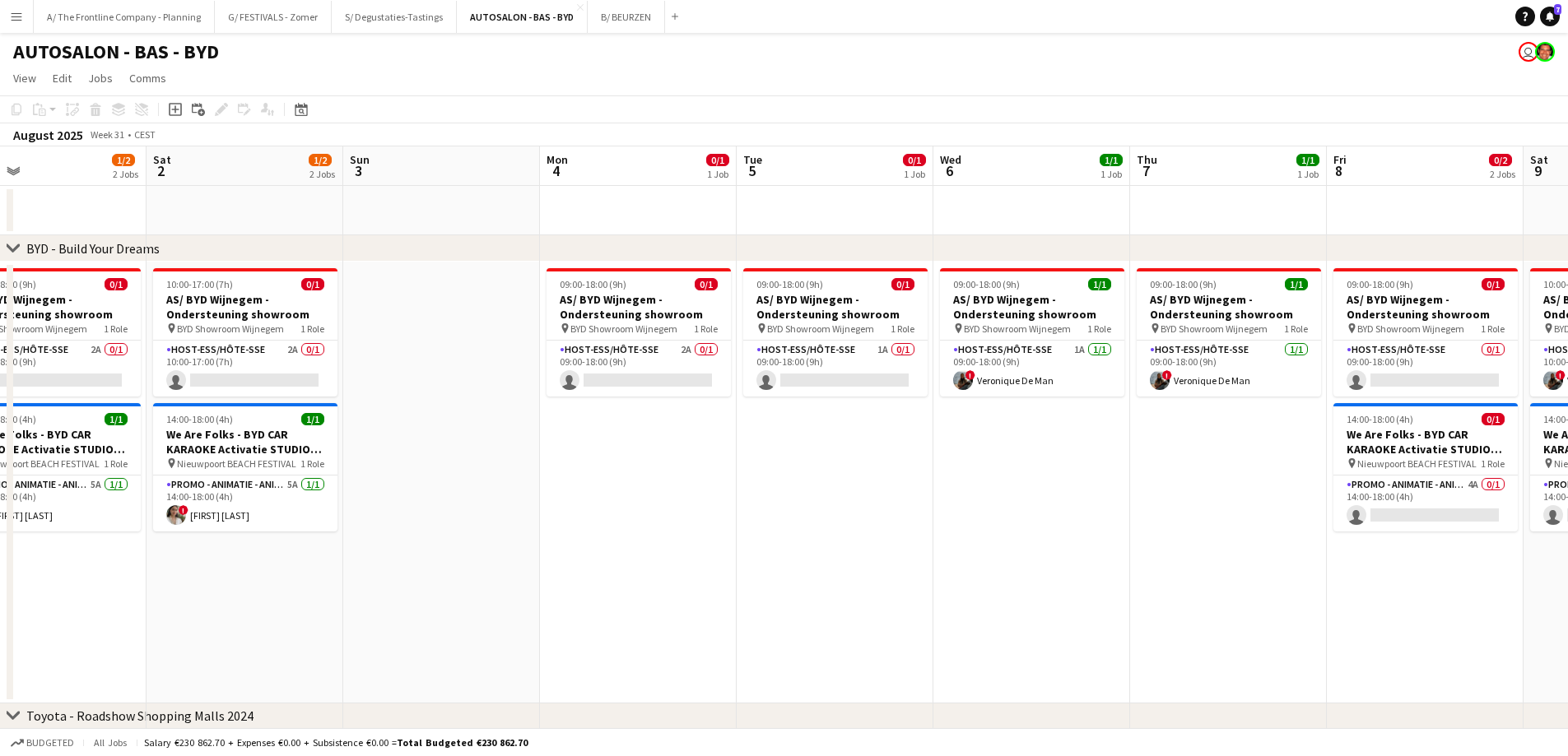 scroll, scrollTop: 0, scrollLeft: 658, axis: horizontal 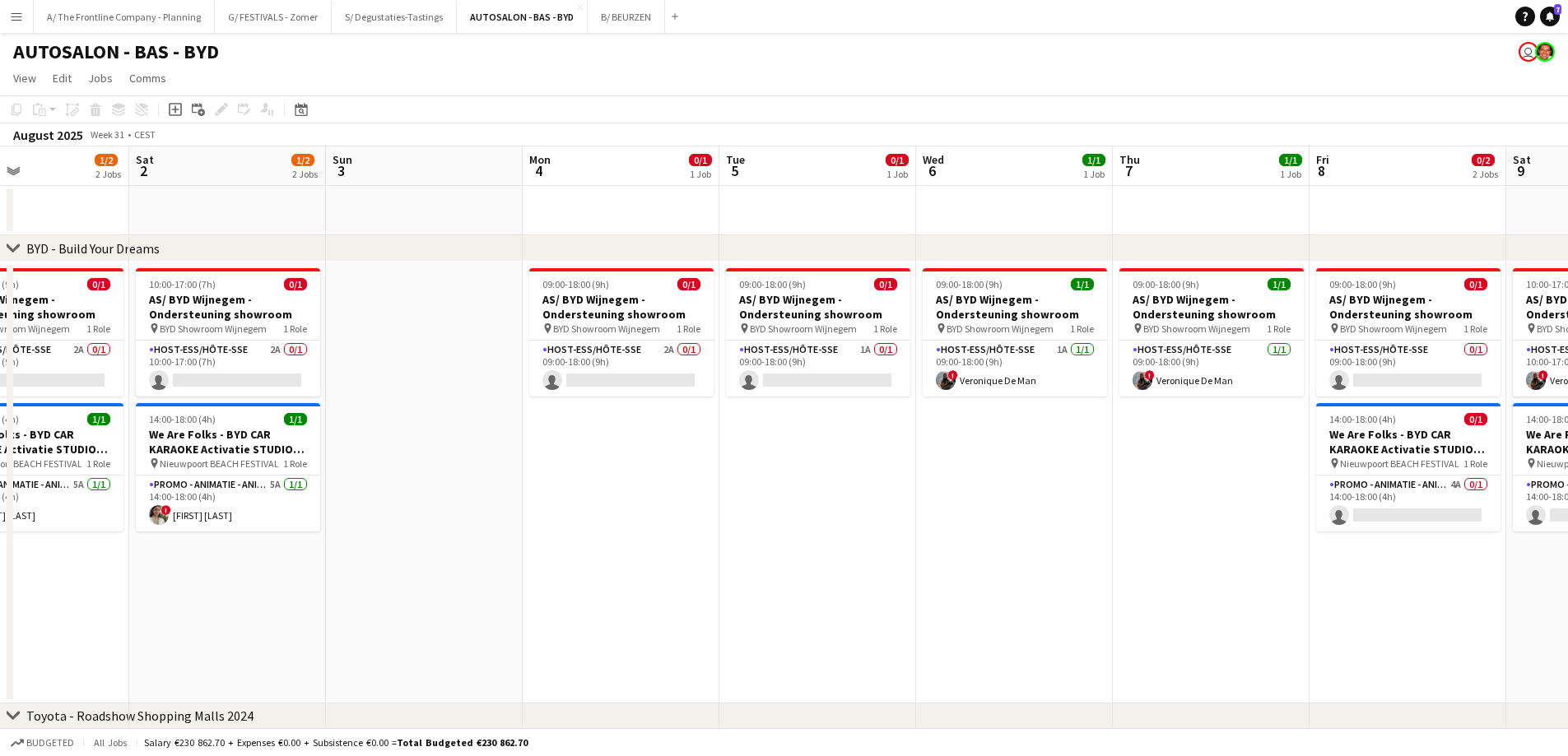 drag, startPoint x: 1054, startPoint y: 545, endPoint x: 612, endPoint y: 506, distance: 443.717 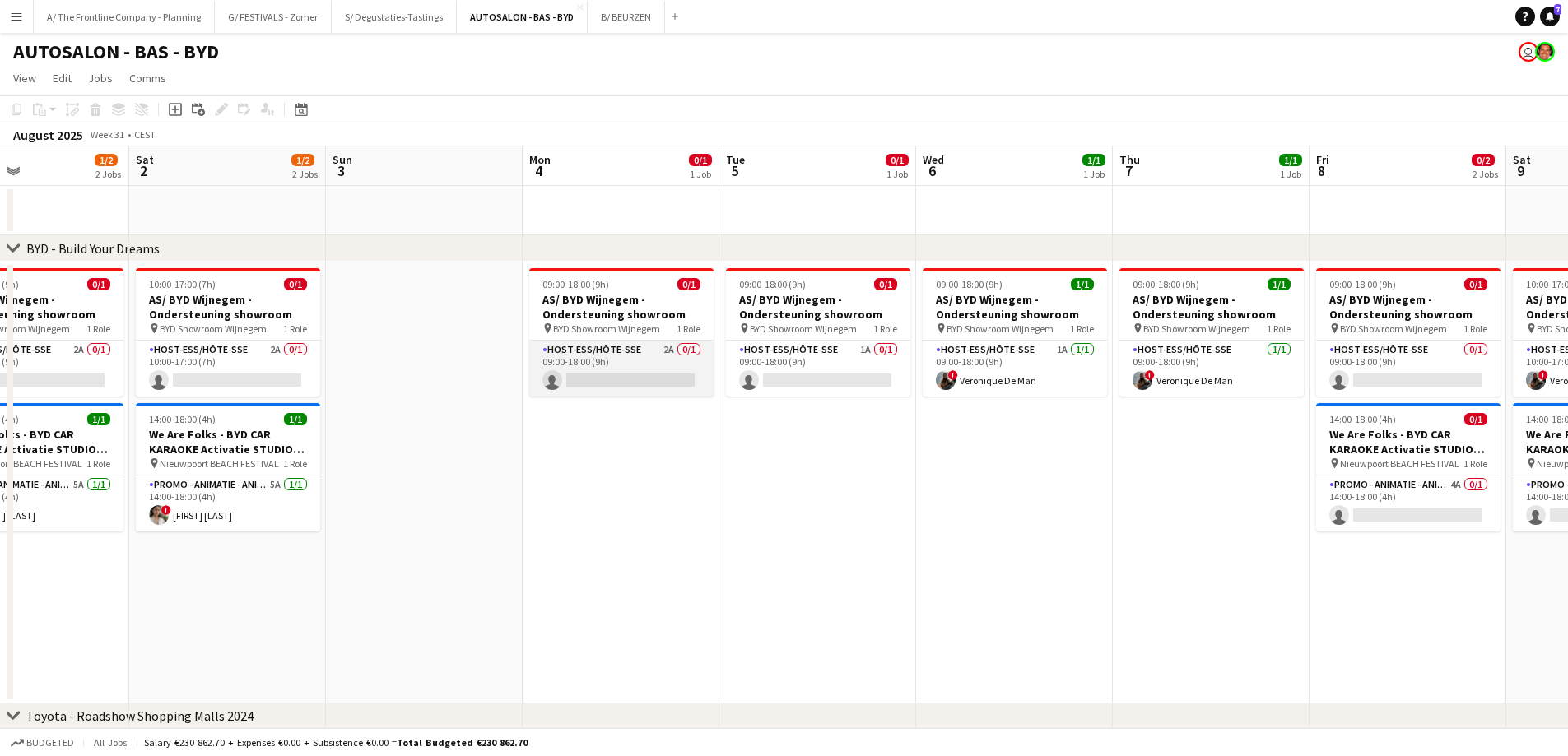 click on "Host-ess/Hôte-sse   2A   0/1   09:00-18:00 (9h)
single-neutral-actions" at bounding box center [621, 369] 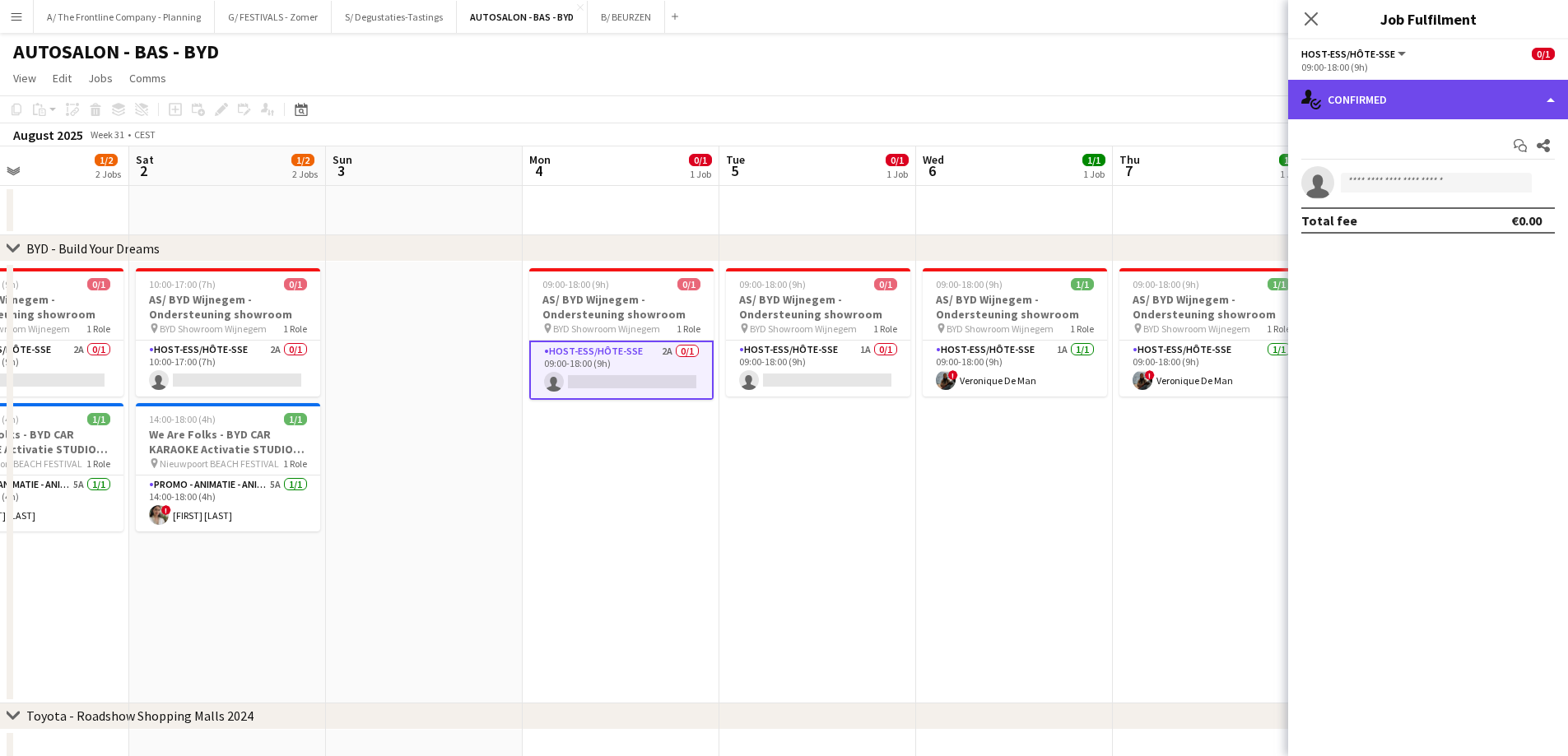 click on "single-neutral-actions-check-2
Confirmed" 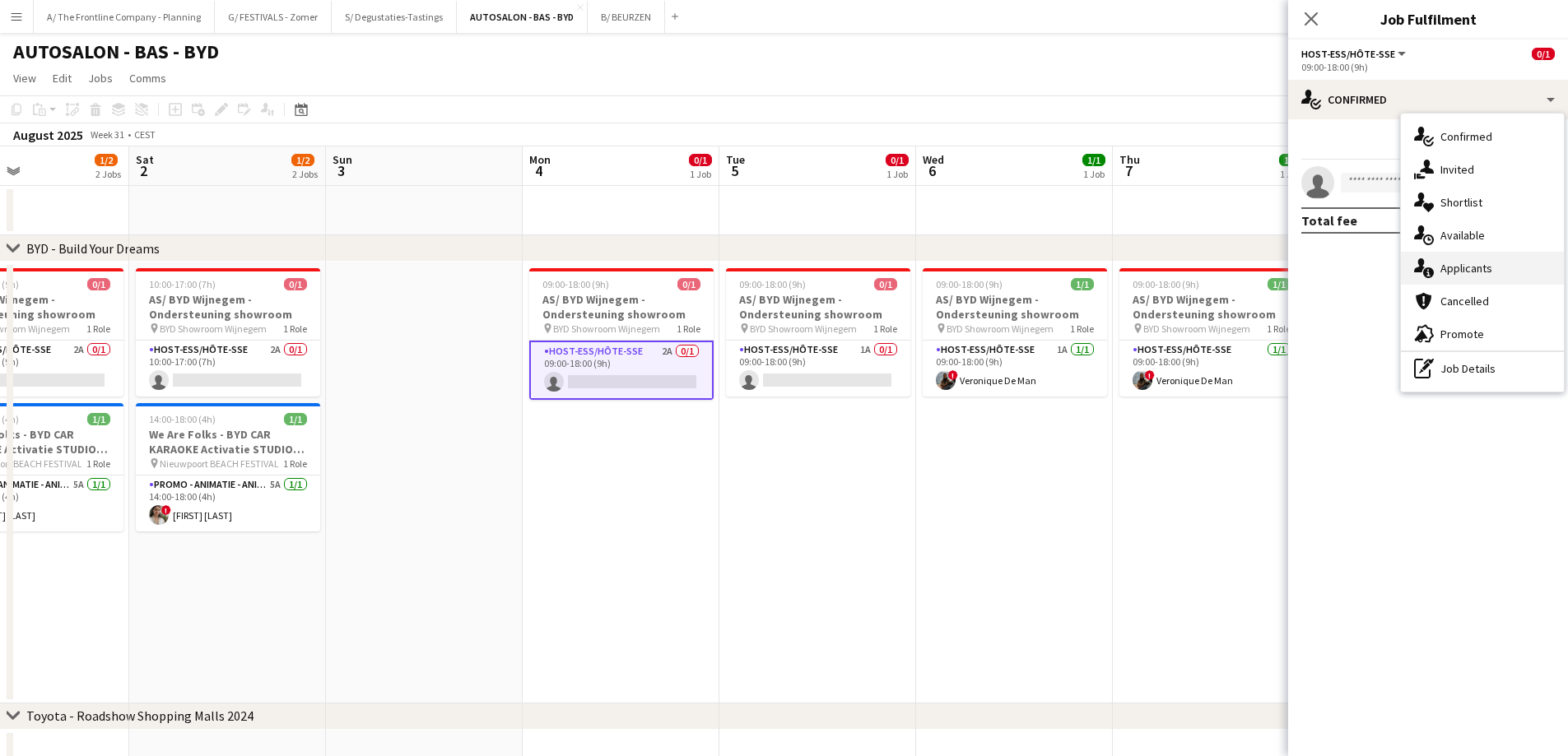 click on "single-neutral-actions-information" 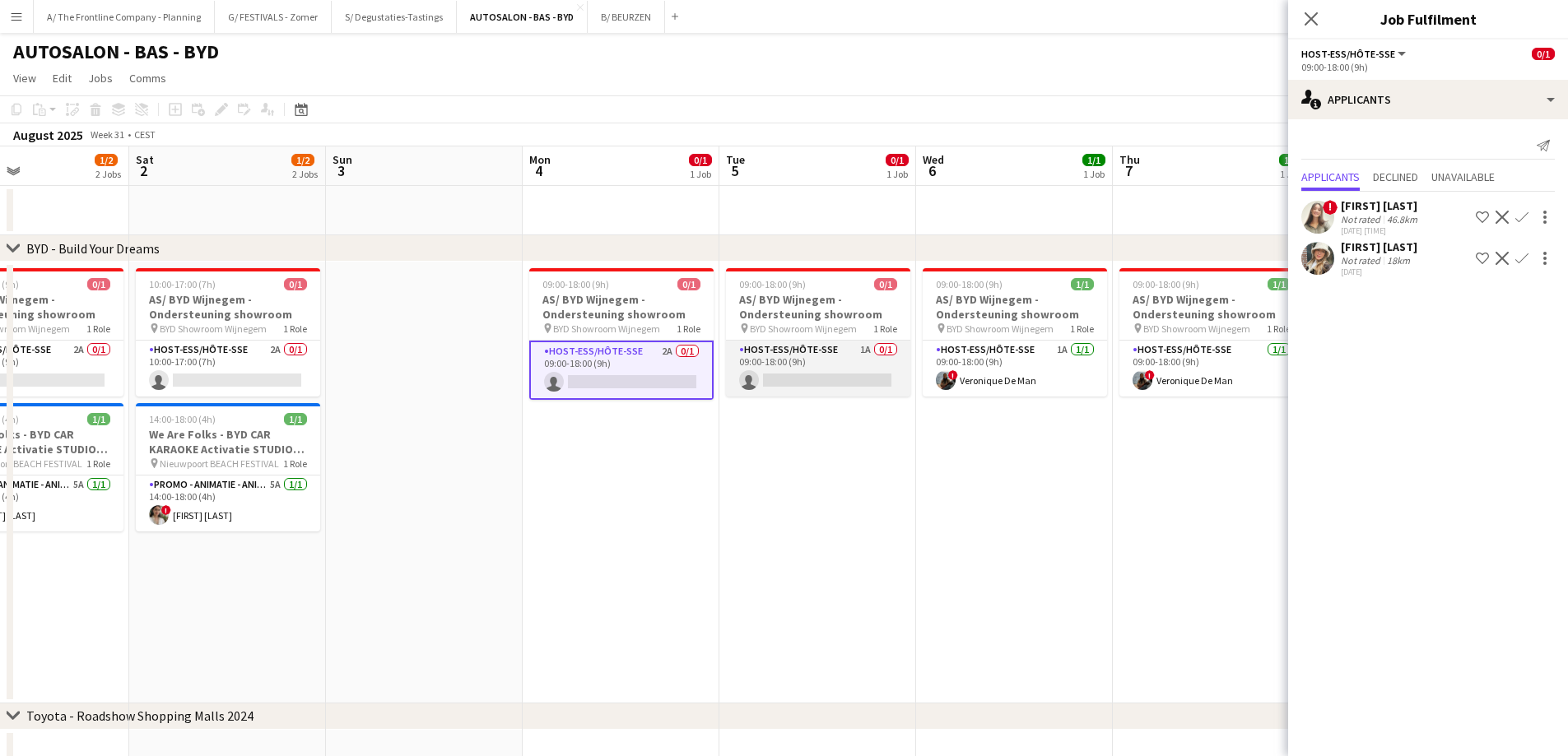 click on "Host-ess/Hôte-sse   1A   0/1   09:00-18:00 (9h)
single-neutral-actions" at bounding box center (818, 369) 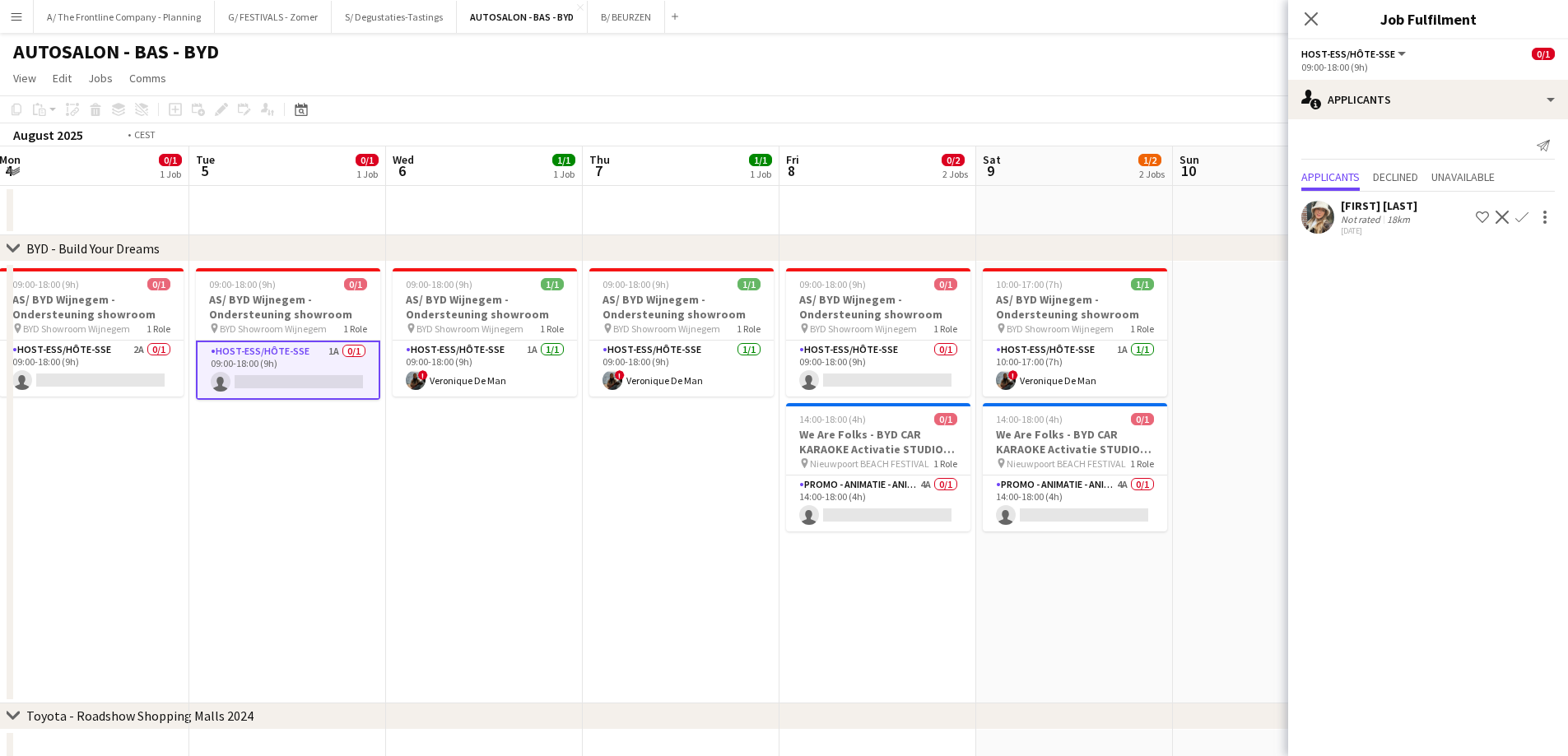 drag, startPoint x: 1141, startPoint y: 480, endPoint x: 608, endPoint y: 443, distance: 534.2827 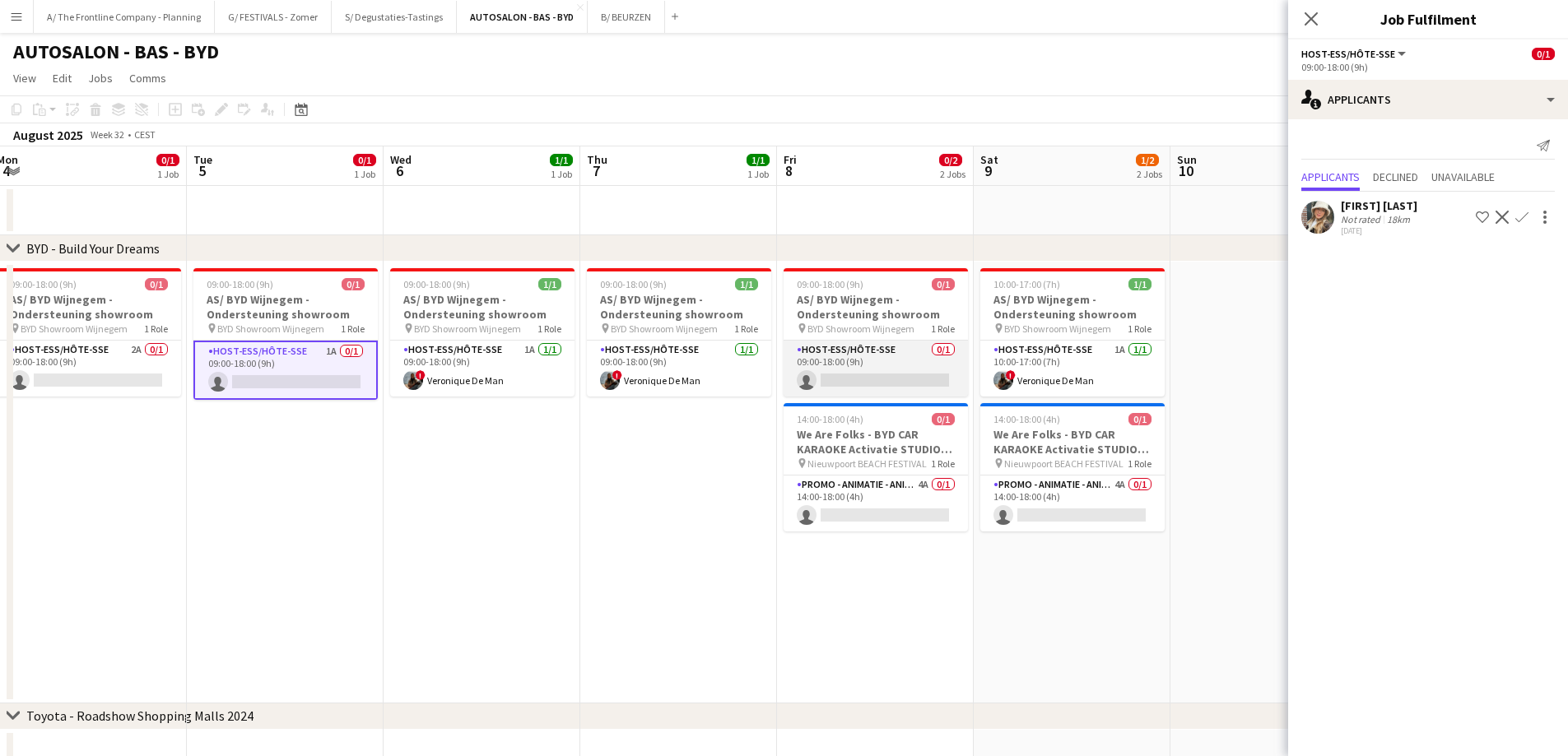 click on "Host-ess/Hôte-sse   0/1   09:00-18:00 (9h)
single-neutral-actions" at bounding box center [876, 369] 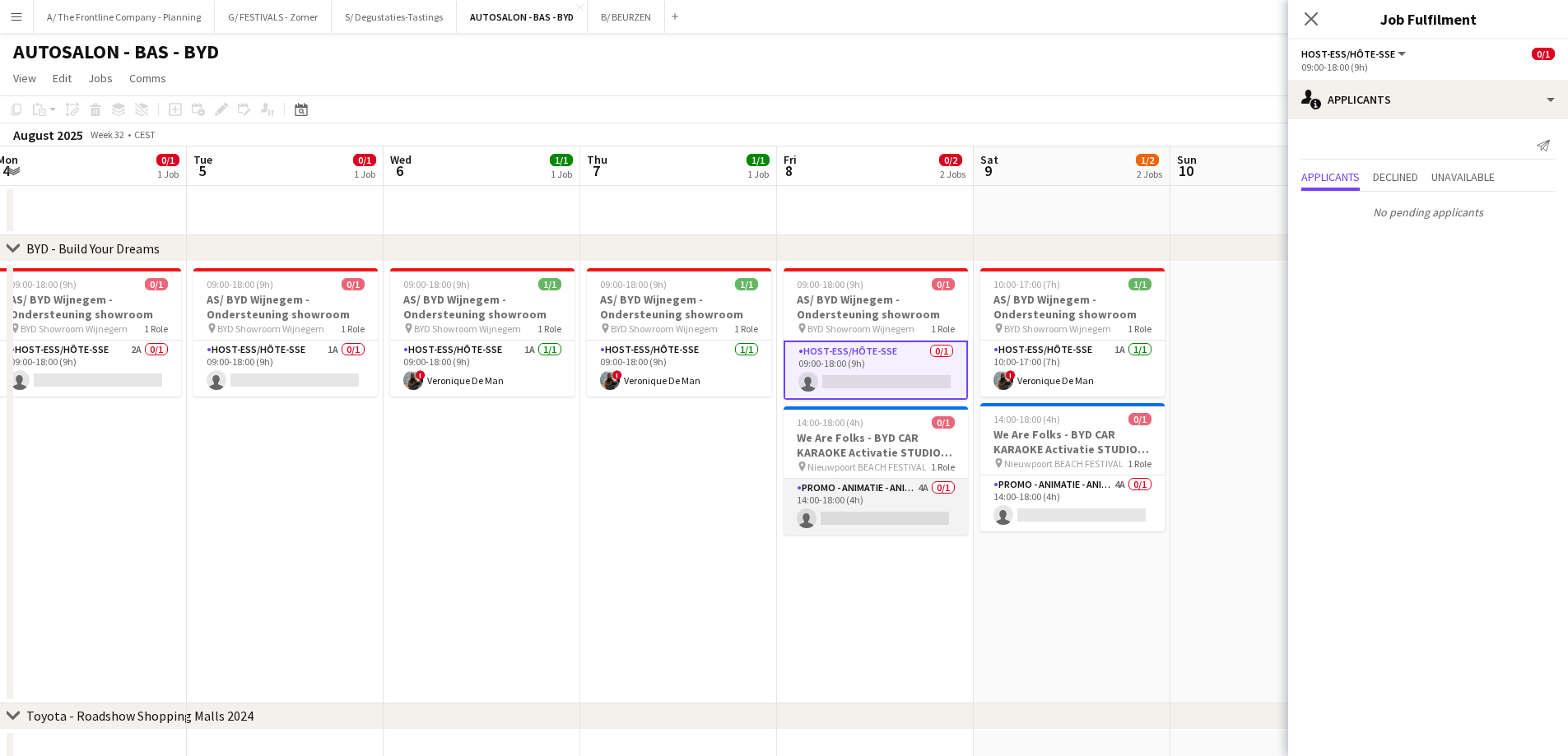click on "Promo - Animatie - Animation   4A   0/1   14:00-18:00 (4h)
single-neutral-actions" at bounding box center [876, 507] 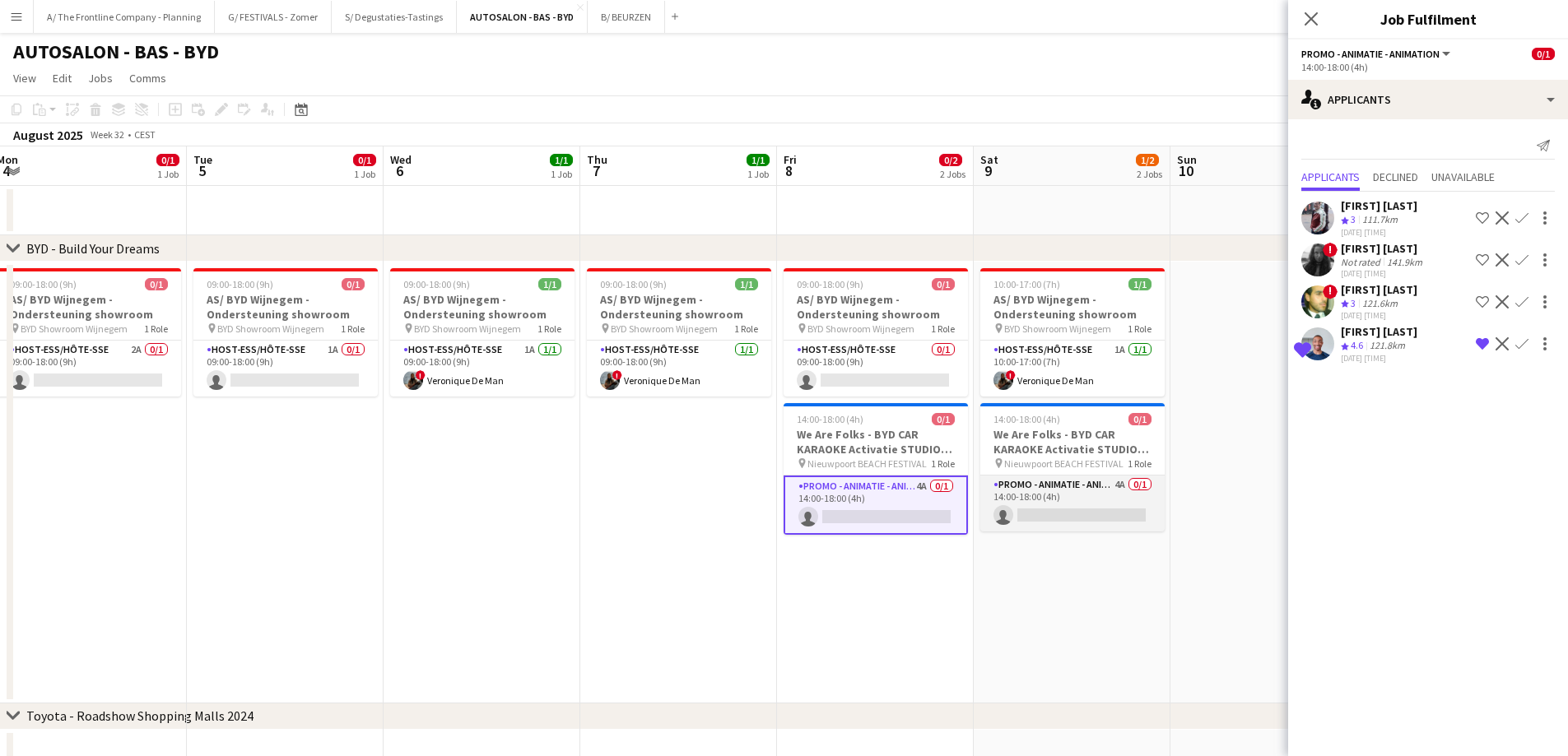 click on "Promo - Animatie - Animation   4A   0/1   14:00-18:00 (4h)
single-neutral-actions" at bounding box center (1072, 503) 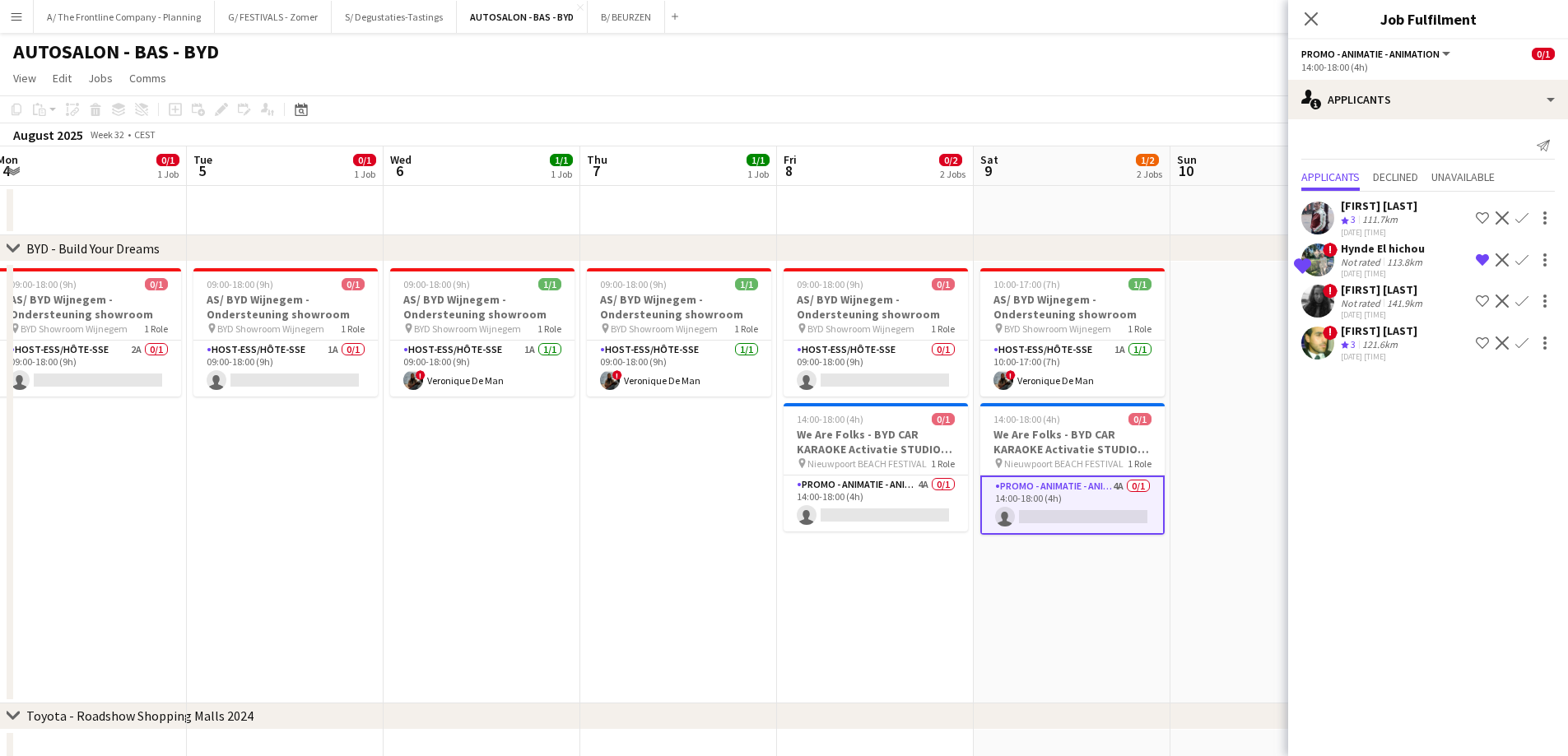 click on "09:00-18:00 (9h)    0/1   AS/ BYD Wijnegem - Ondersteuning showroom
pin
BYD Showroom Wijnegem   1 Role   Host-ess/Hôte-sse   0/1   09:00-18:00 (9h)
single-neutral-actions
14:00-18:00 (4h)    0/1   We Are Folks - BYD CAR KARAOKE Activatie STUDIO NOSTALGIE - Nieuwpoort BEACH FESTIVAL (18+25+26 juli  + 01+02+08+09 augustus)
pin
Nieuwpoort BEACH FESTIVAL    1 Role   Promo - Animatie - Animation   4A   0/1   14:00-18:00 (4h)
single-neutral-actions" at bounding box center (875, 482) 